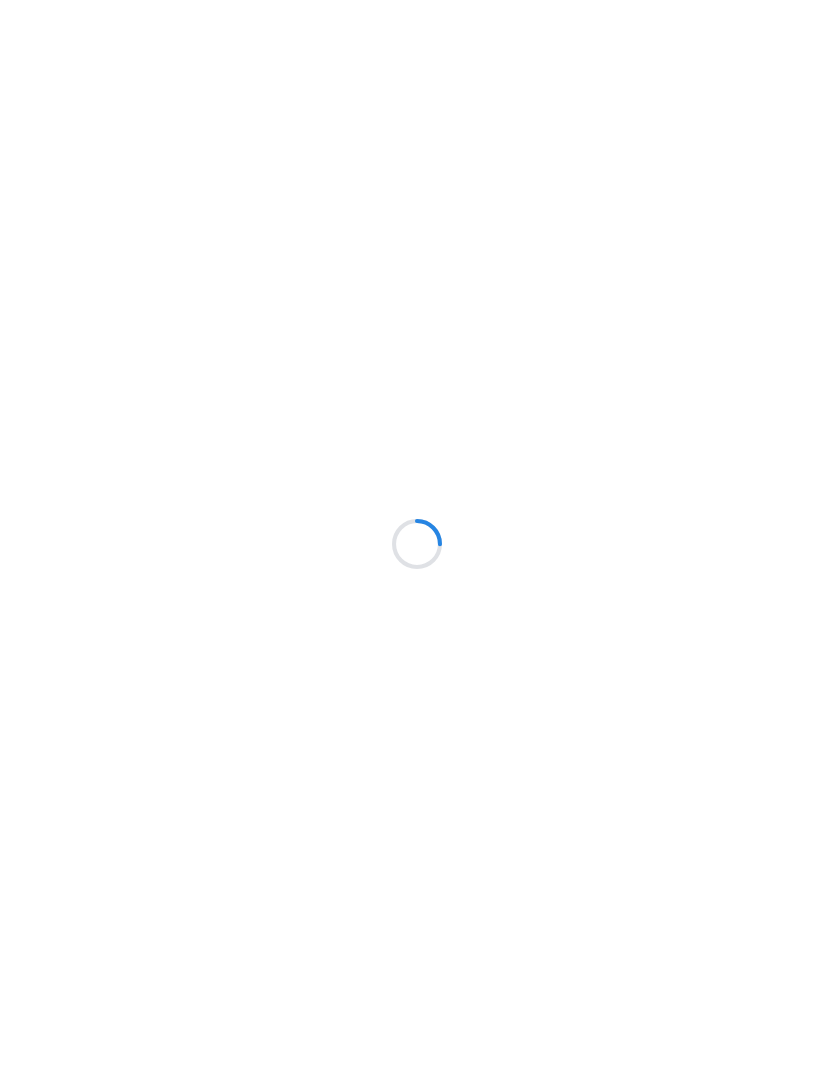 scroll, scrollTop: 0, scrollLeft: 0, axis: both 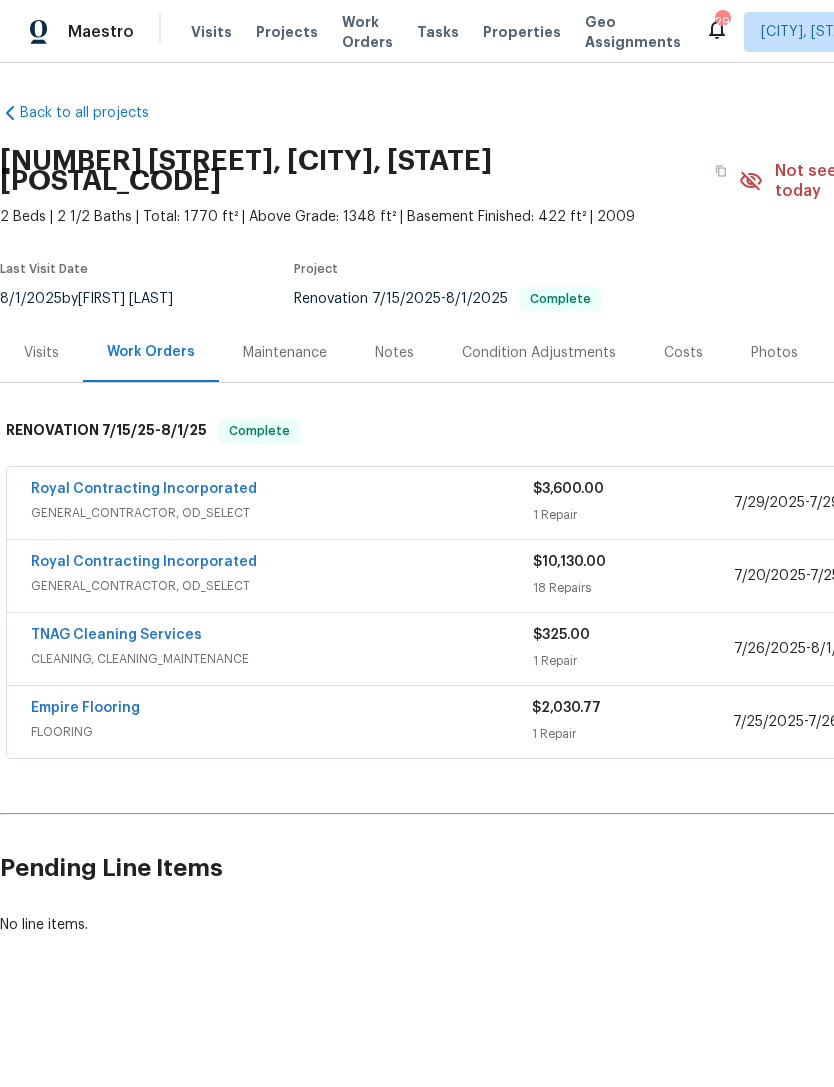 click on "Notes" at bounding box center (394, 352) 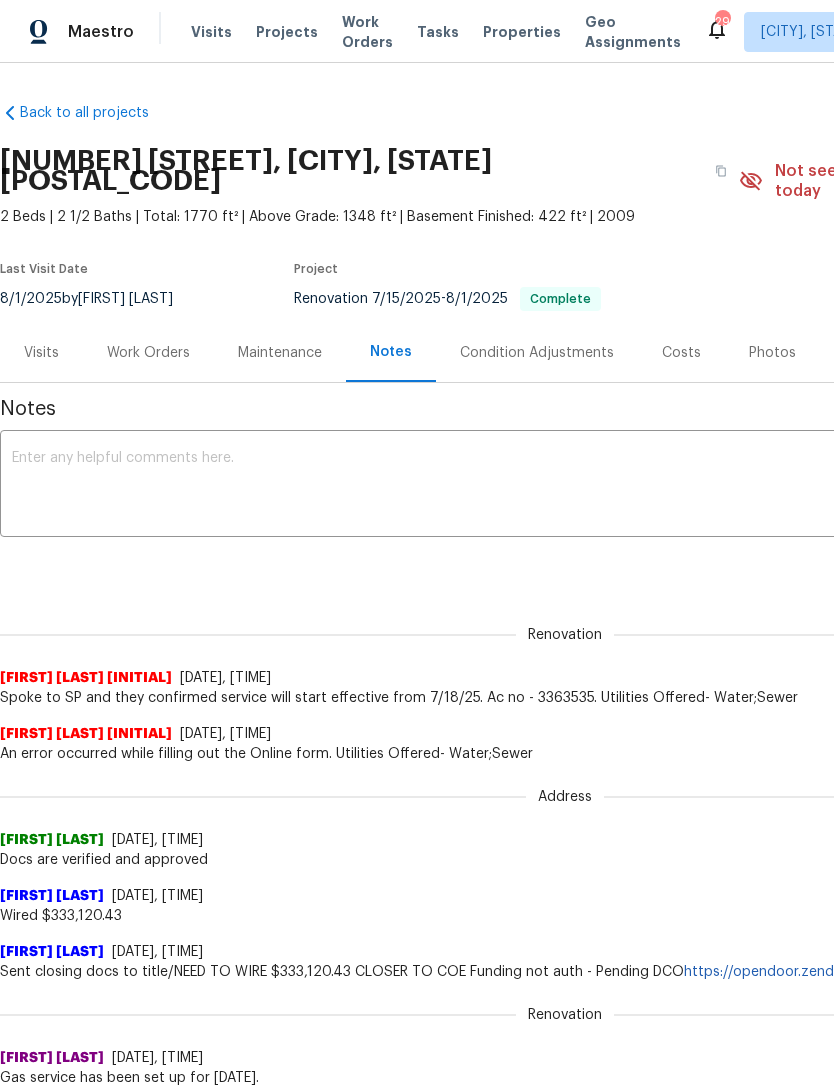 scroll, scrollTop: 0, scrollLeft: 0, axis: both 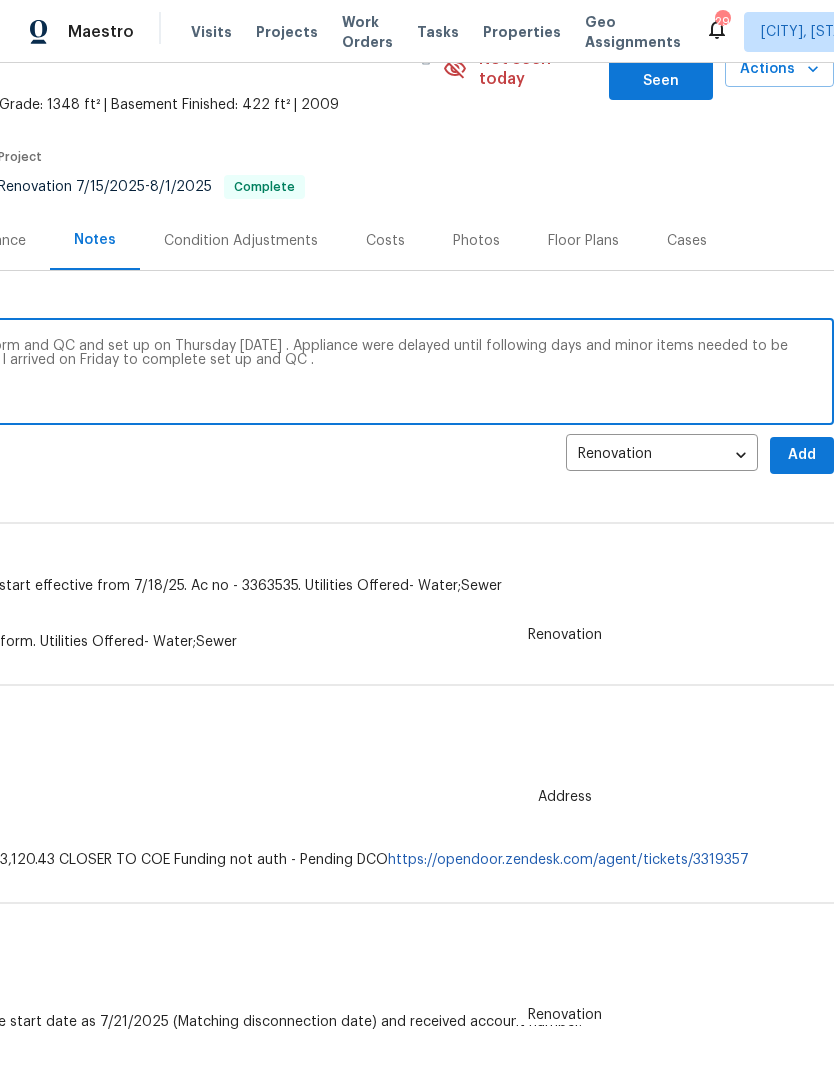 type on "Arrived on site with [FIRST] [LAST] to perform and QC and set up on Thursday [DATE] . Appliance were delayed until following days and minor items needed to be addressed as well for this weekend [DATE]. I arrived on Friday to complete set up and QC ." 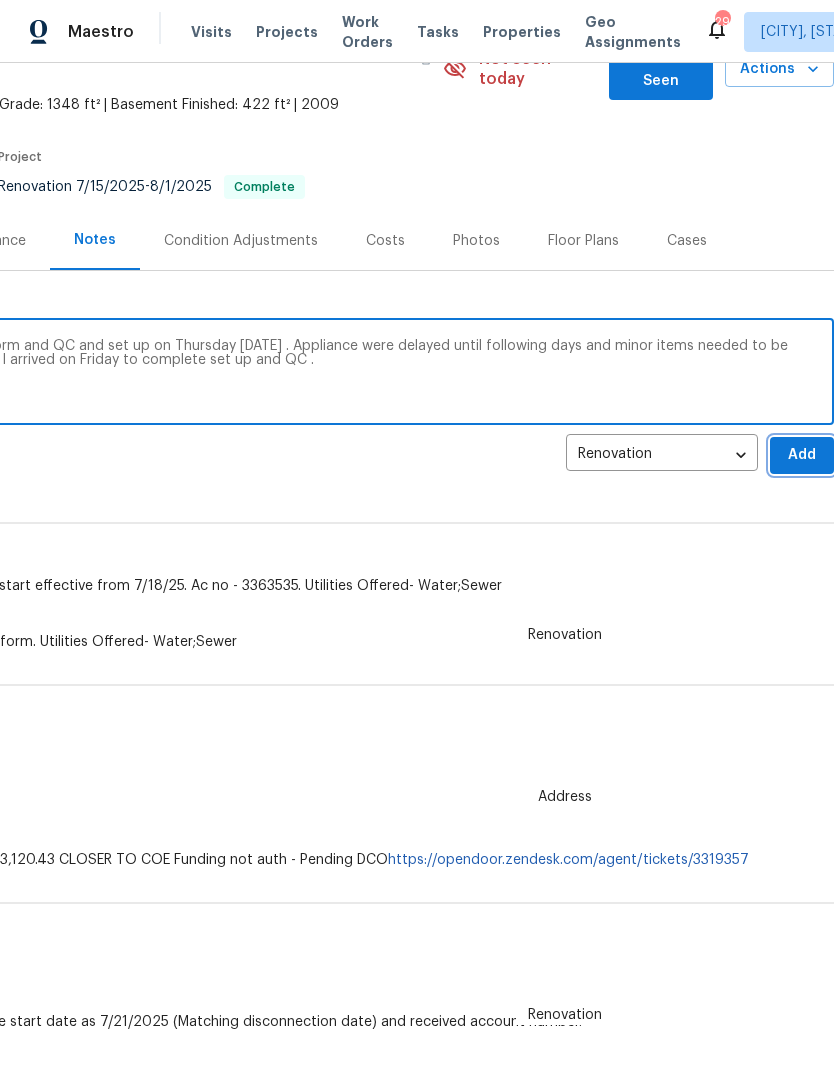 click on "Add" at bounding box center (802, 455) 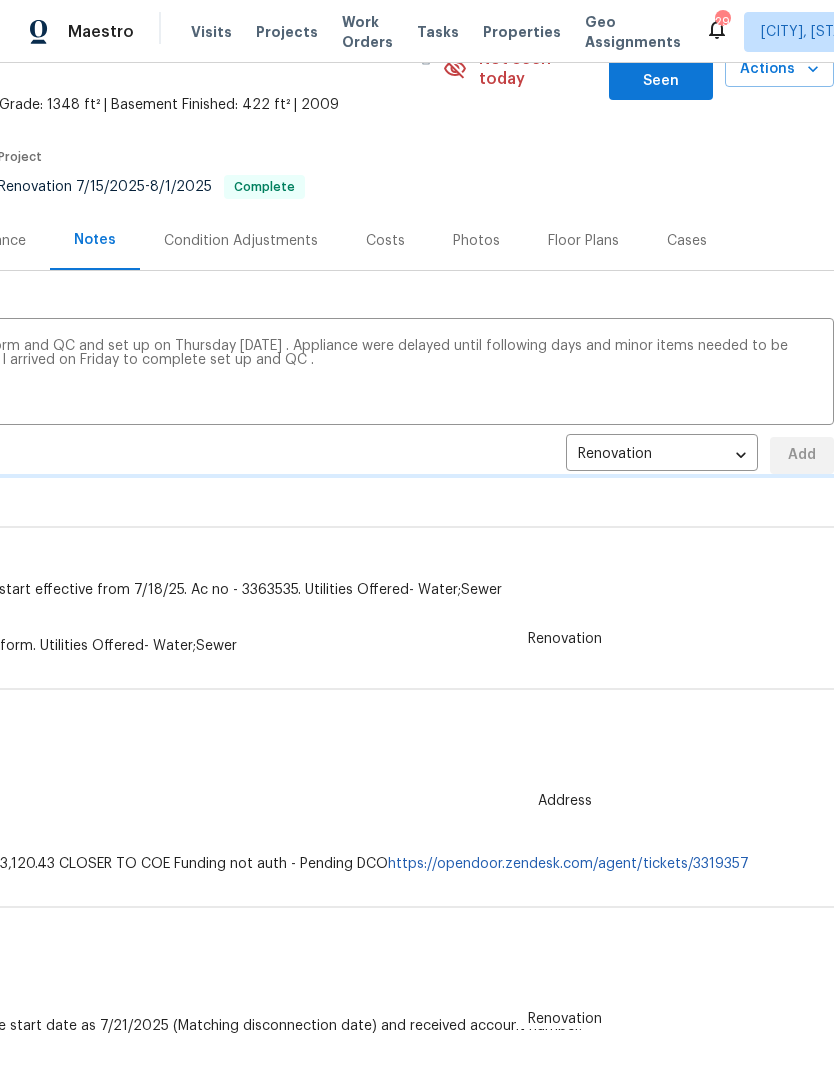 type 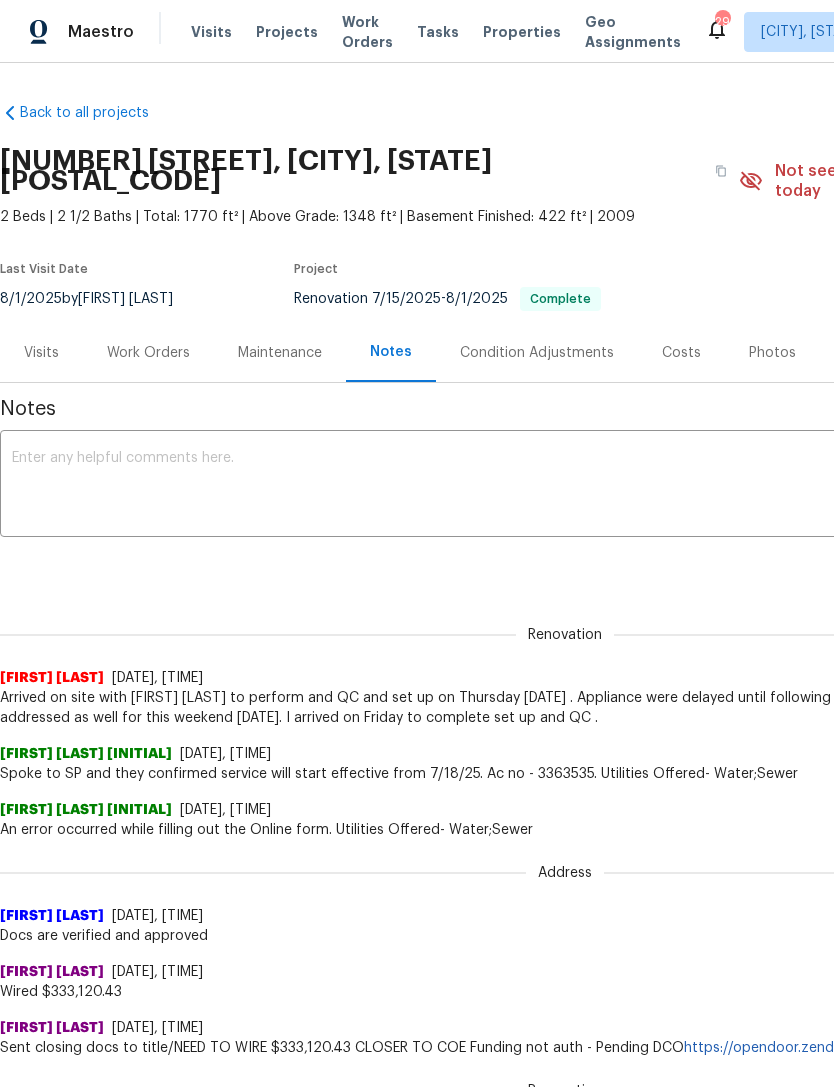scroll, scrollTop: 0, scrollLeft: 0, axis: both 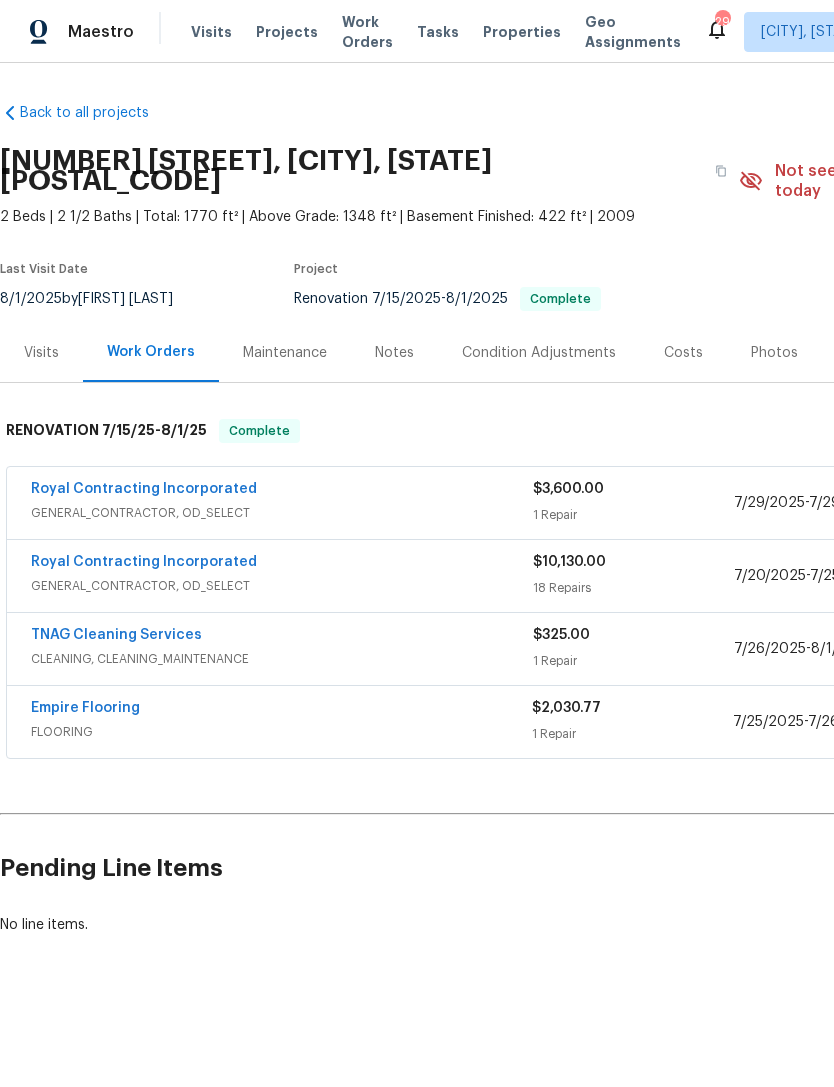 click on "TNAG Cleaning Services" at bounding box center (116, 635) 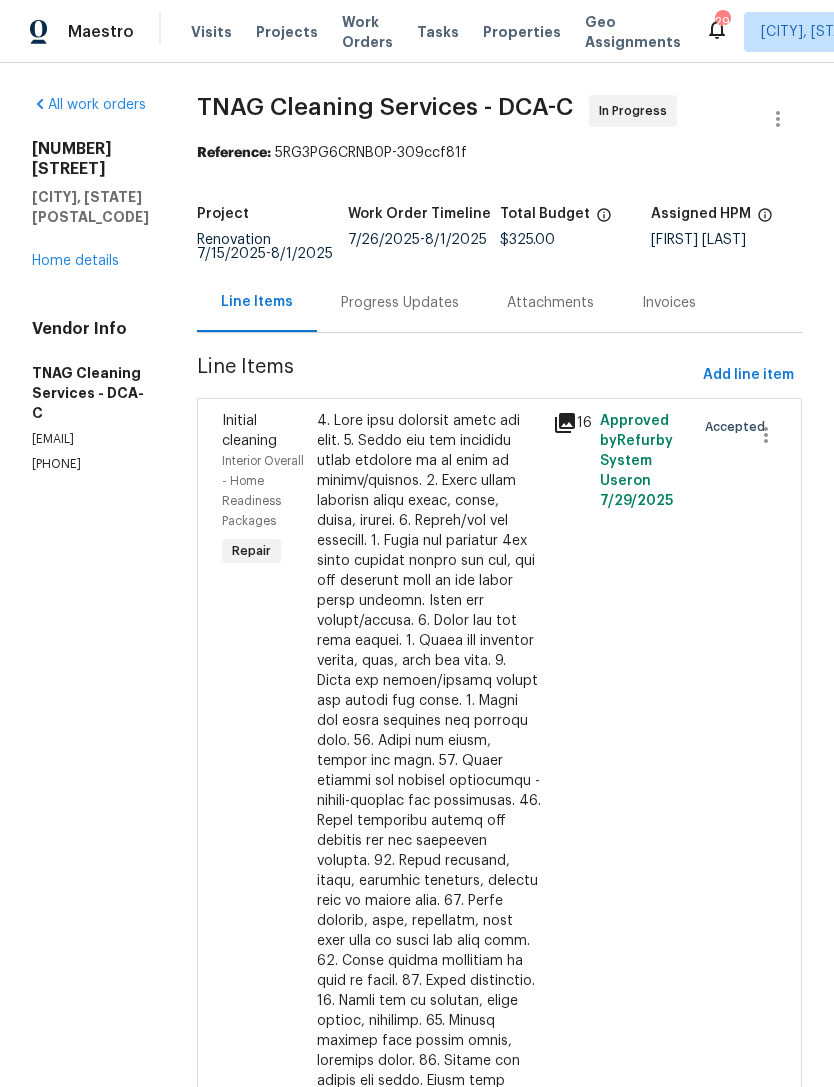 click on "Progress Updates" at bounding box center [400, 303] 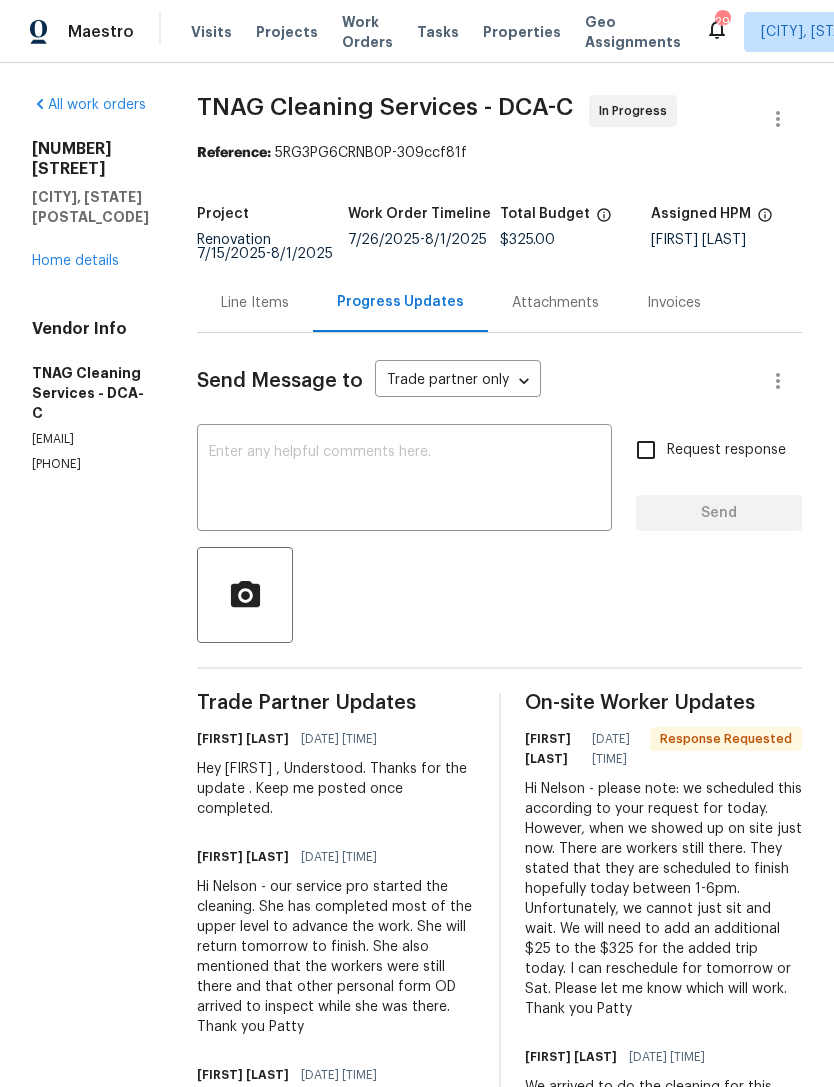 scroll, scrollTop: 0, scrollLeft: 0, axis: both 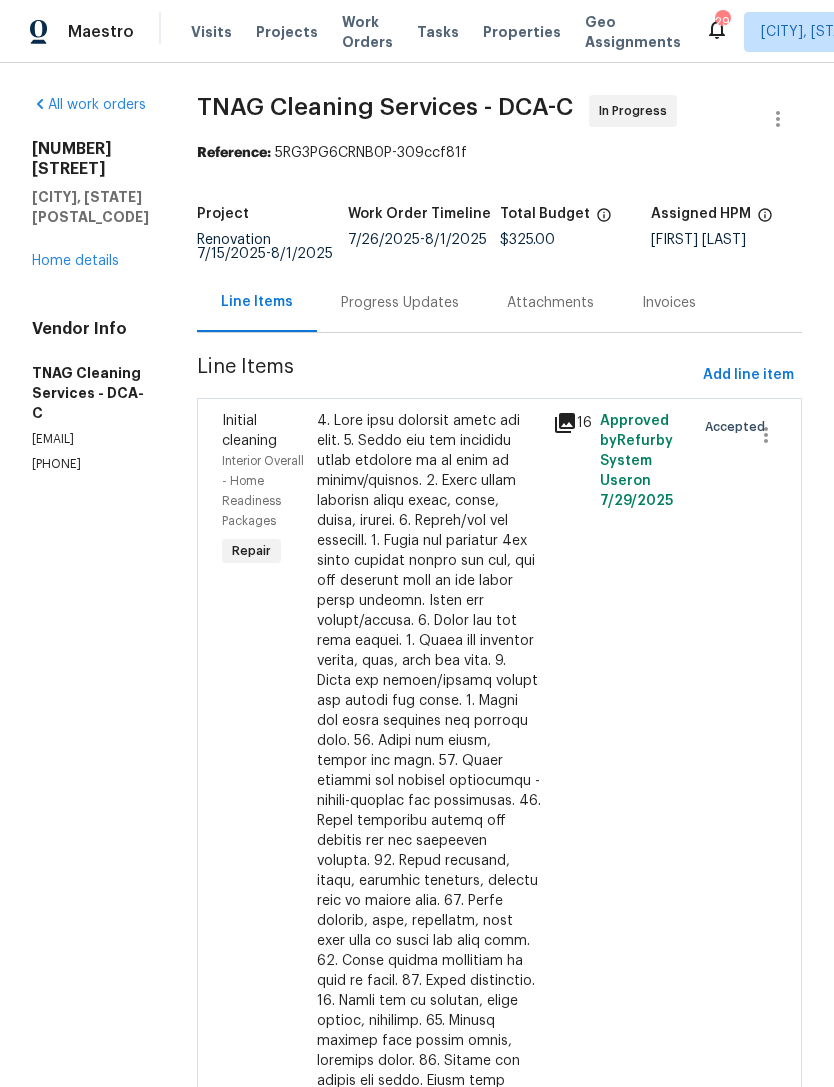 click at bounding box center (429, 851) 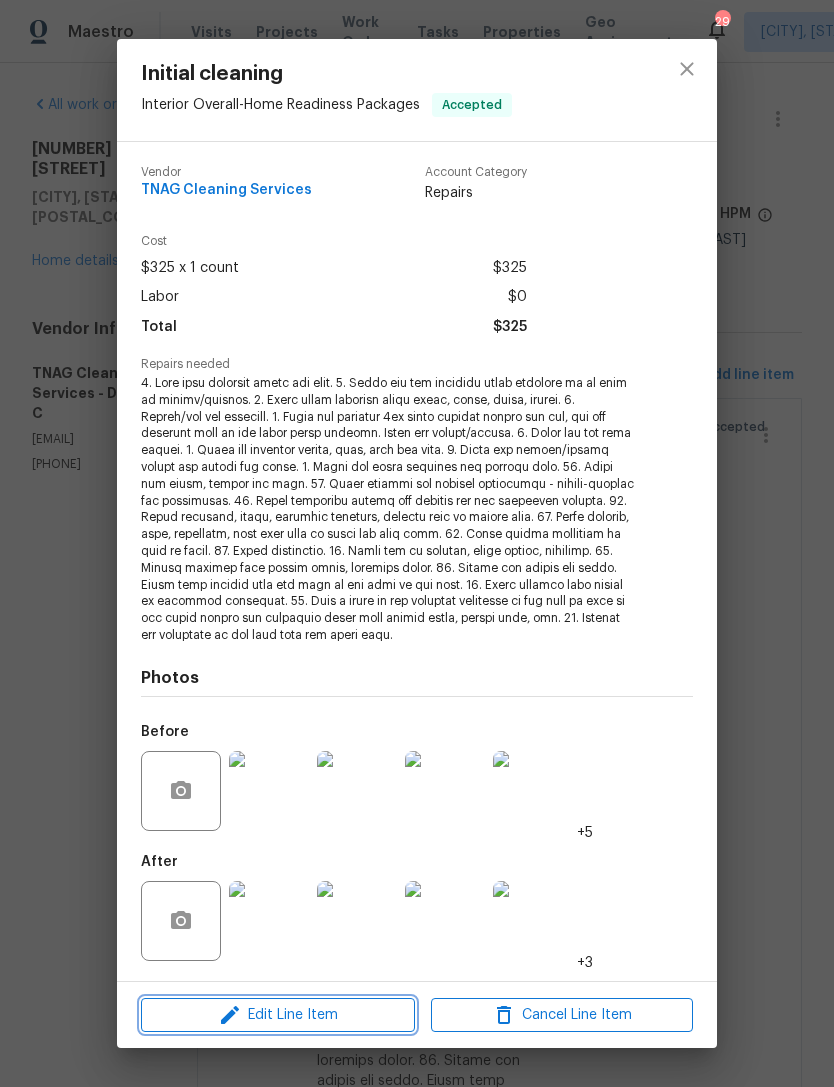 click on "Edit Line Item" at bounding box center (278, 1015) 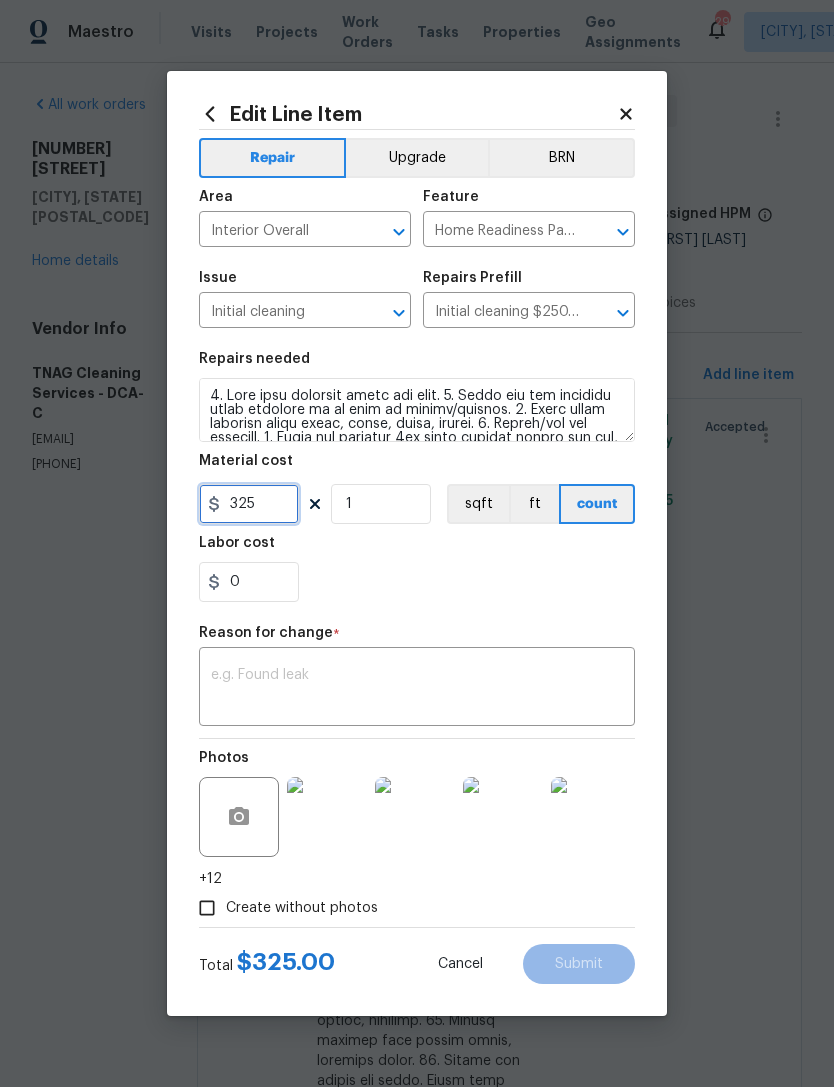 click on "325" at bounding box center (249, 504) 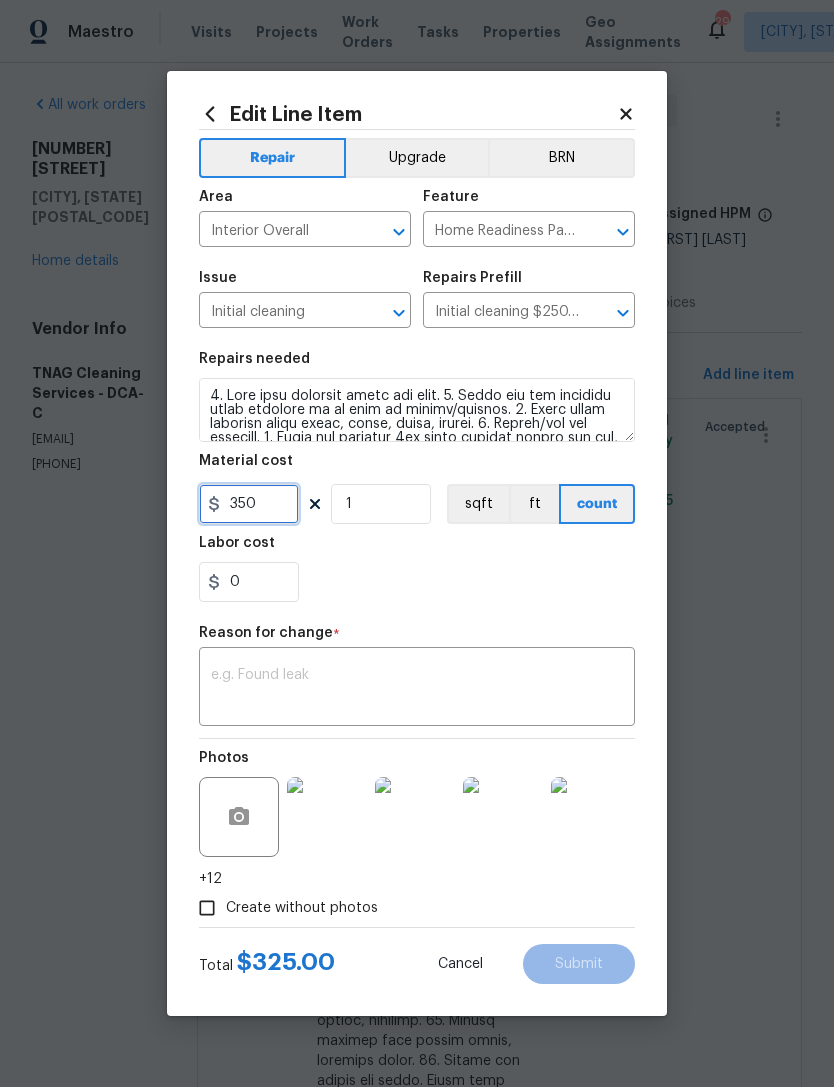 type on "350" 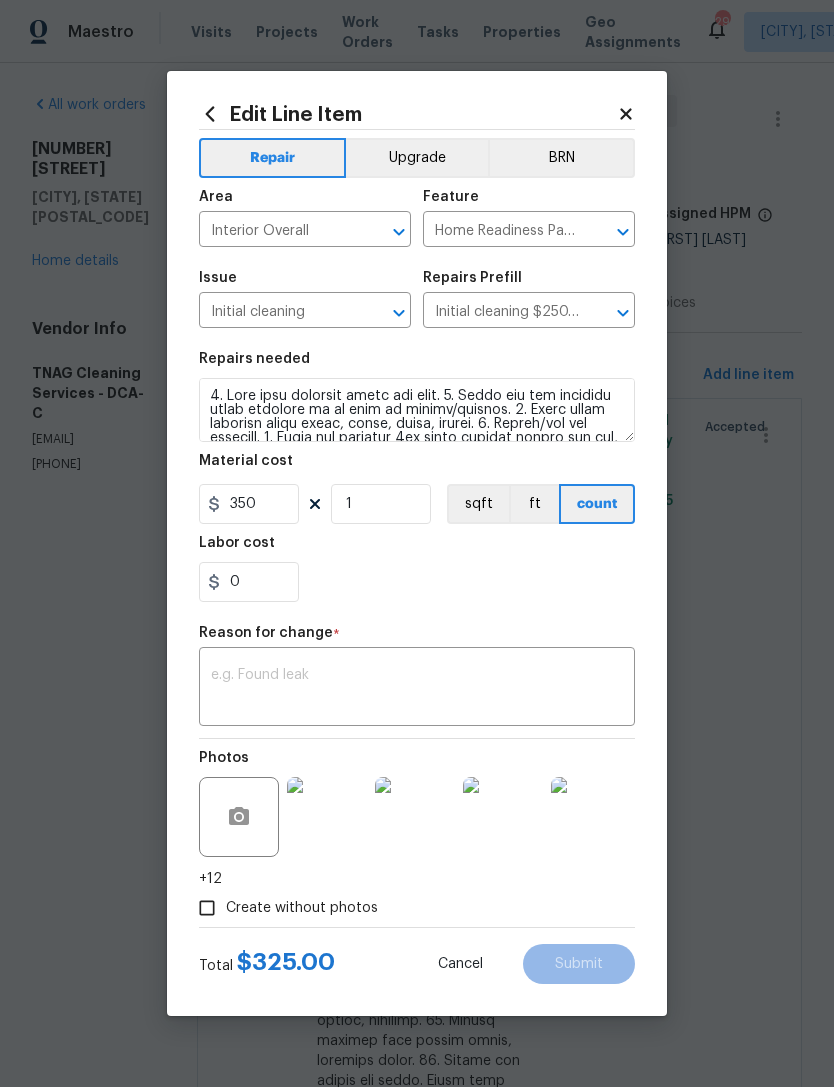 click at bounding box center [417, 689] 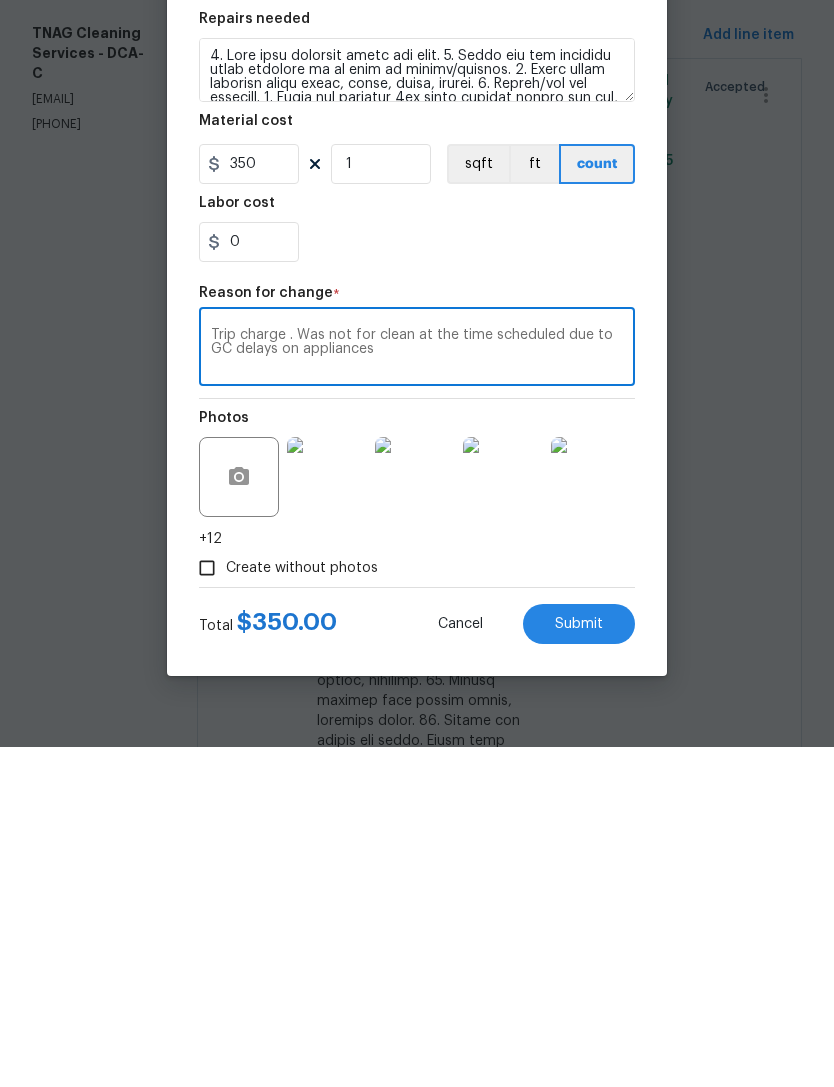 scroll, scrollTop: 64, scrollLeft: 0, axis: vertical 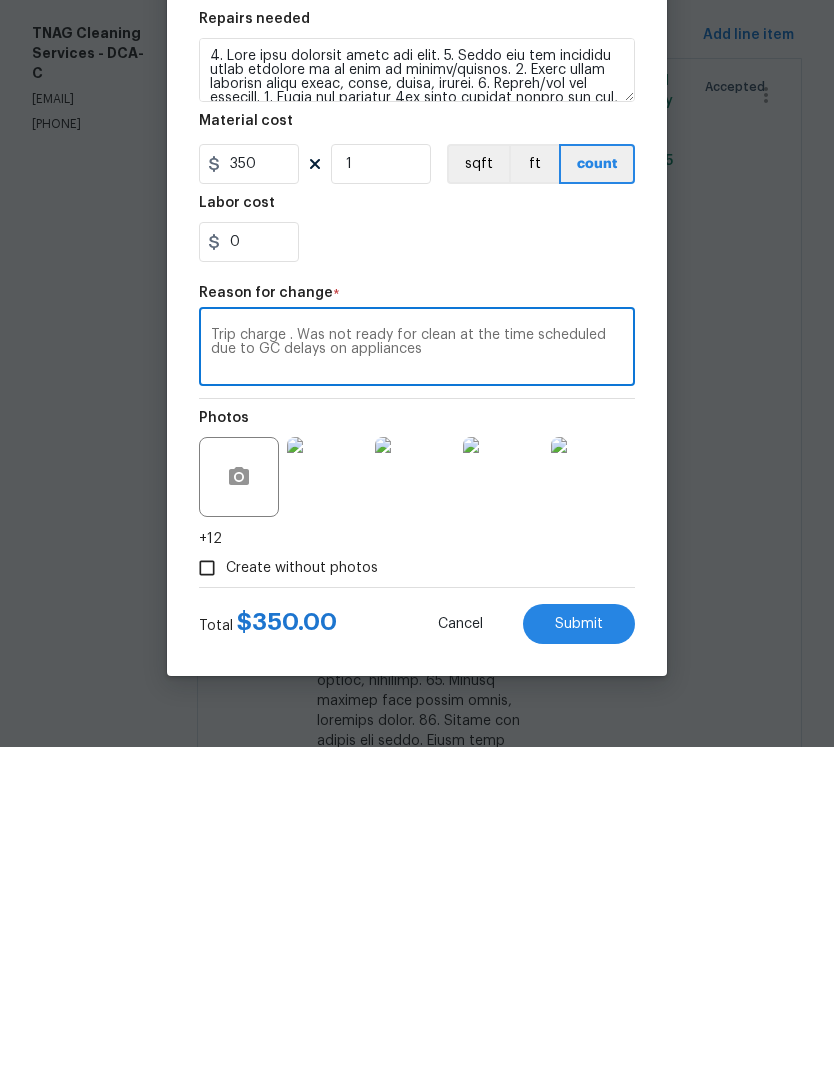 type on "Trip charge . Was not ready for clean at the time scheduled due to GC delays on appliances" 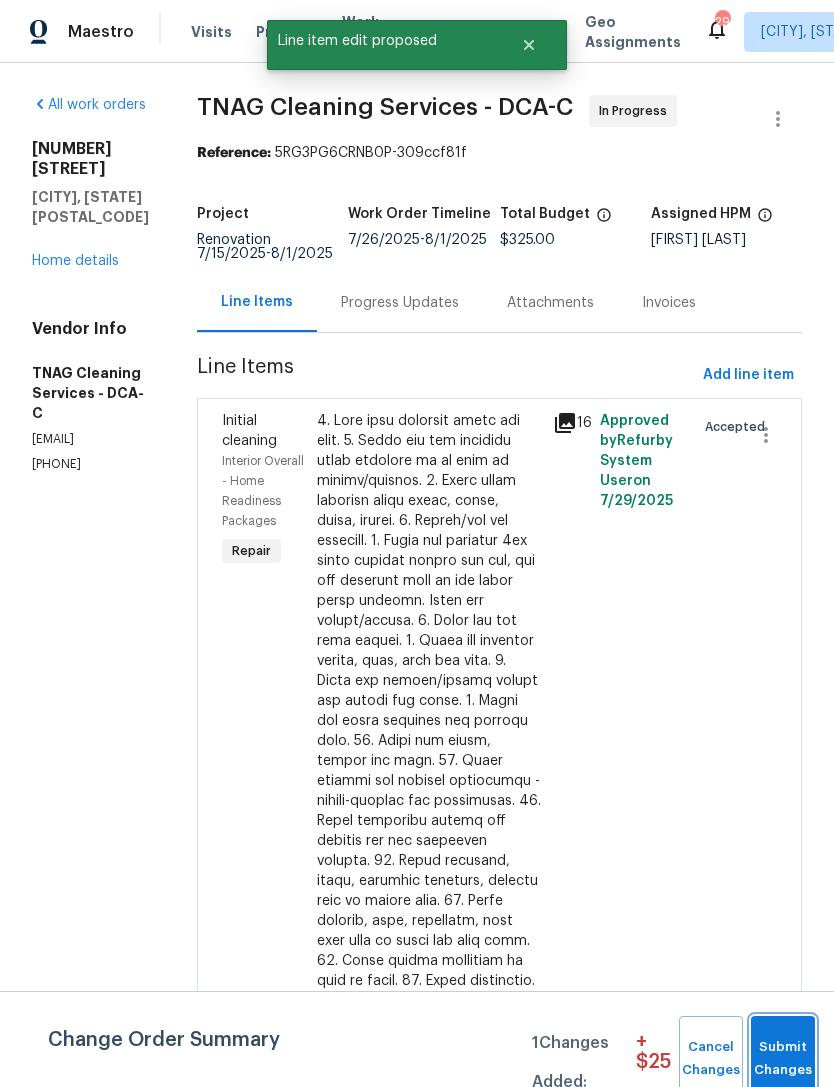 click on "Submit Changes" at bounding box center [783, 1059] 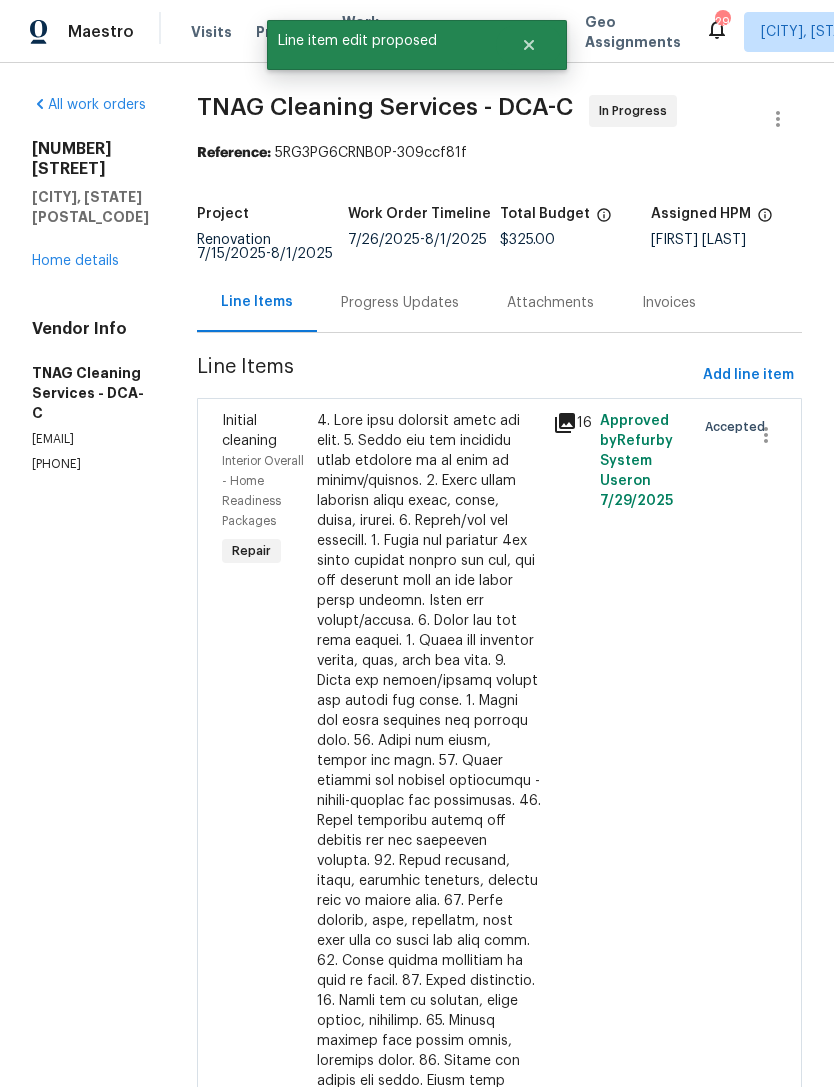 scroll, scrollTop: 0, scrollLeft: 0, axis: both 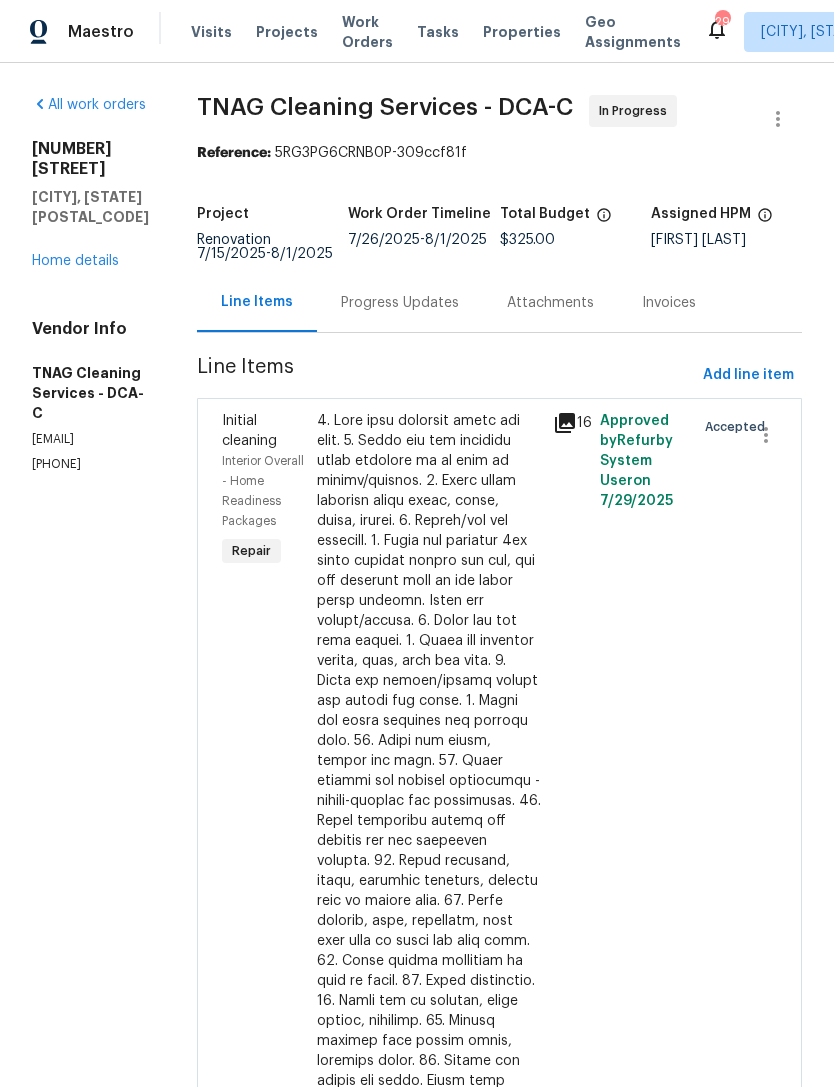 click on "Progress Updates" at bounding box center (400, 302) 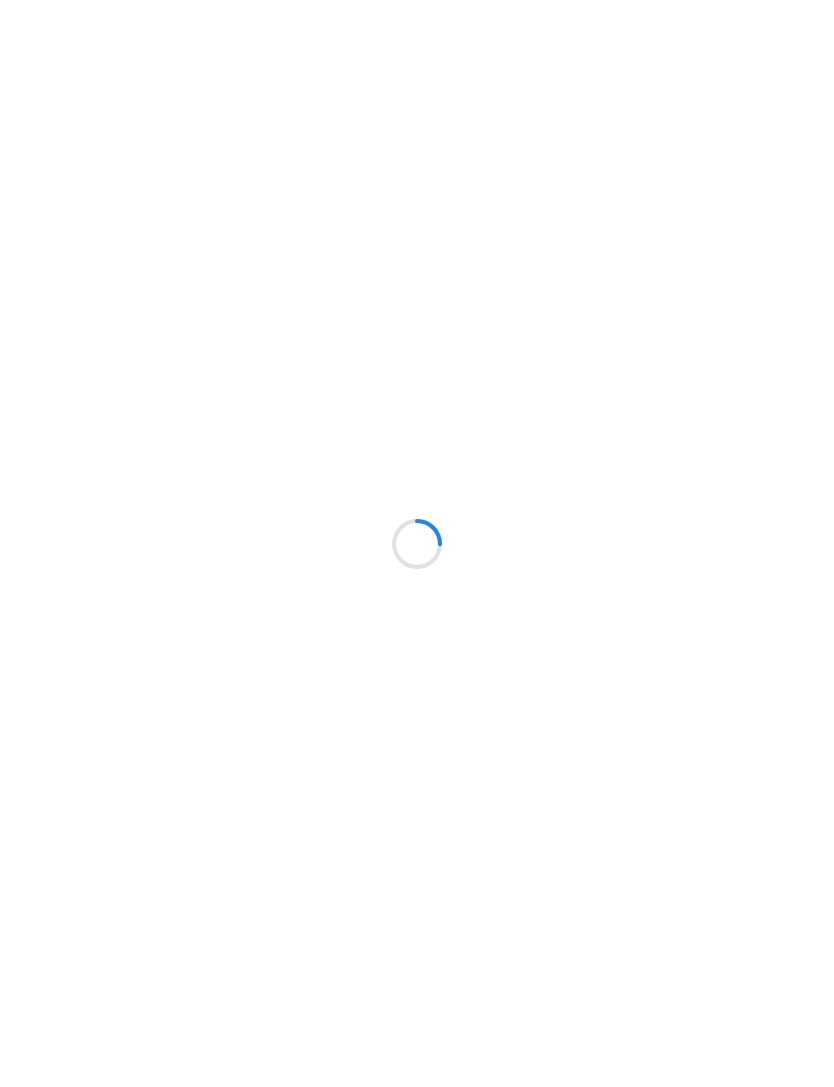 scroll, scrollTop: 0, scrollLeft: 0, axis: both 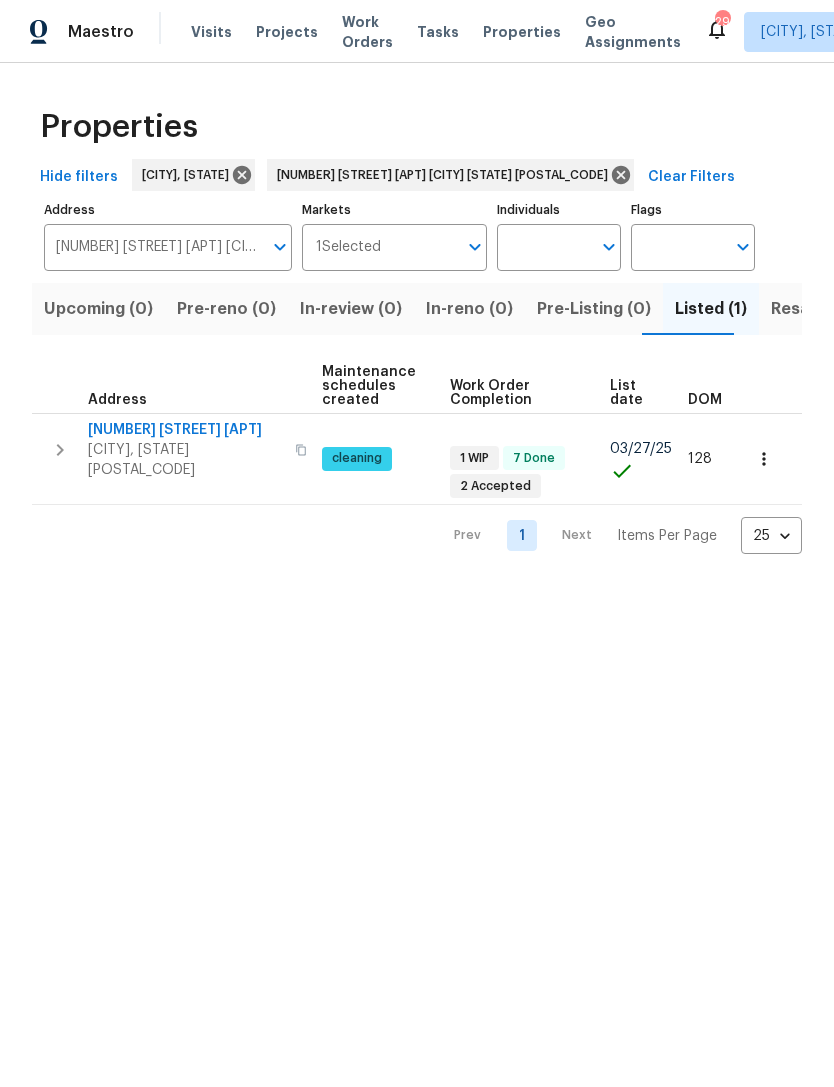 click 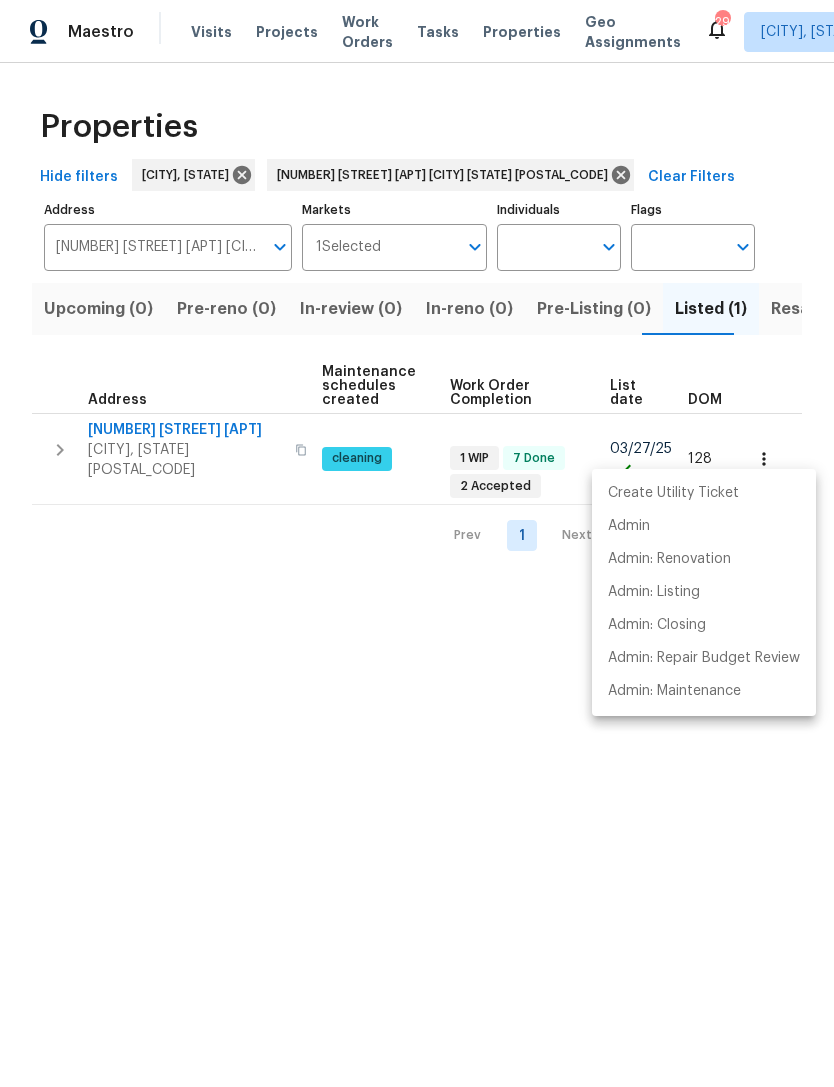 click at bounding box center (417, 543) 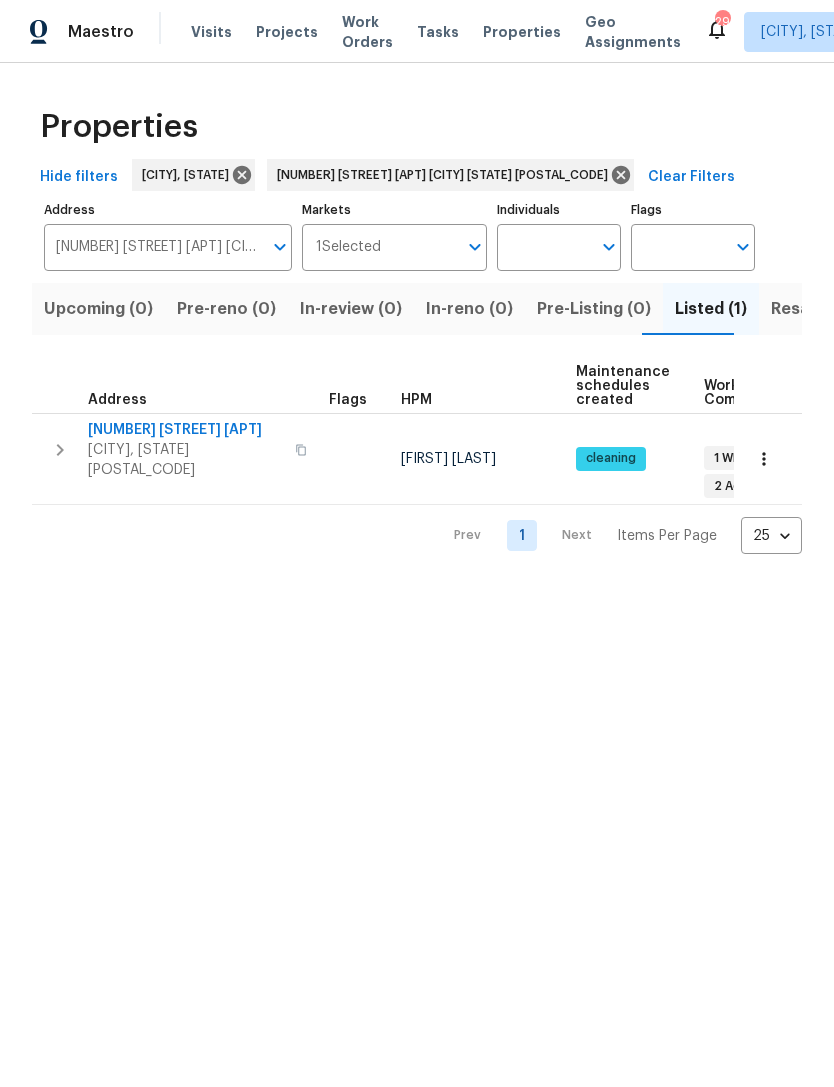 scroll, scrollTop: 16, scrollLeft: 0, axis: vertical 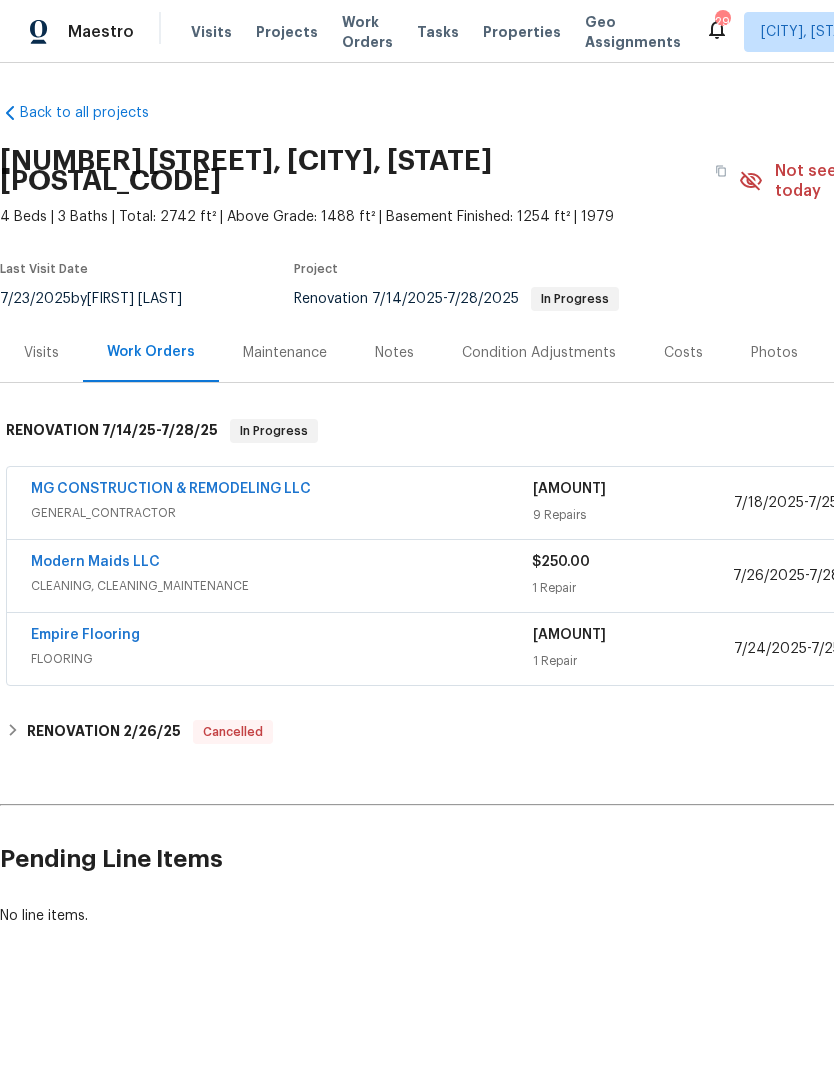 click on "Notes" at bounding box center (394, 352) 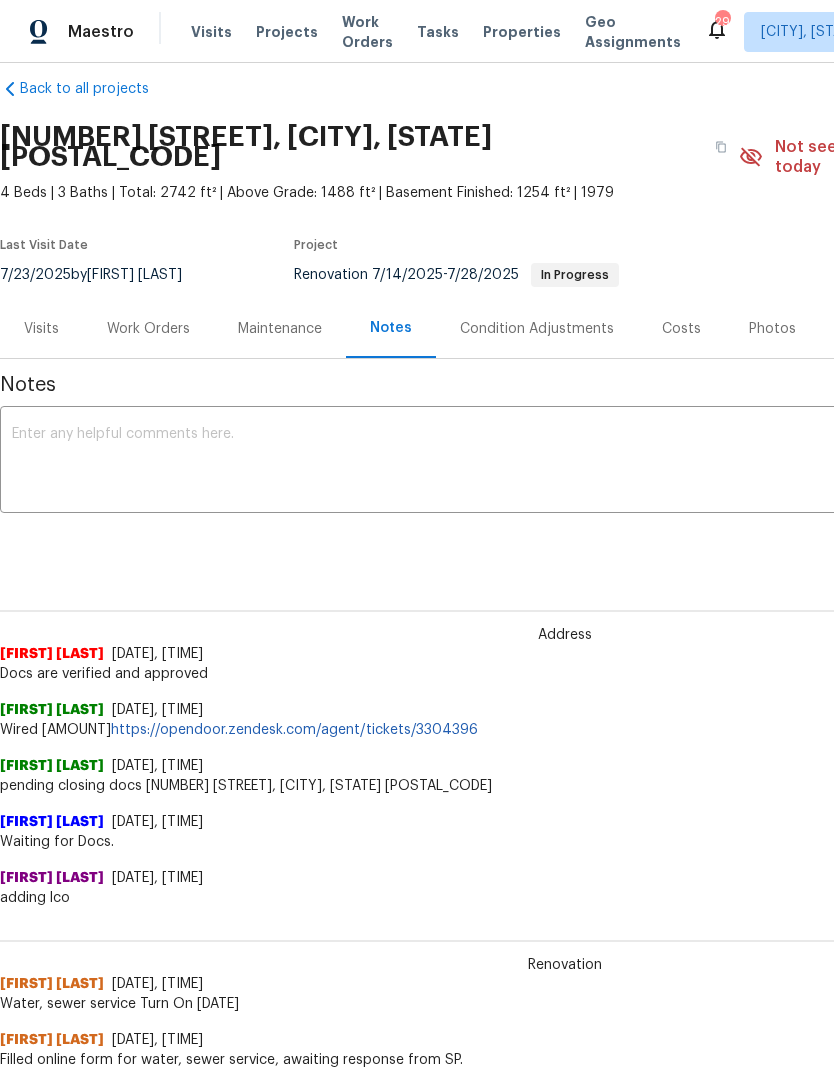 scroll, scrollTop: 24, scrollLeft: 0, axis: vertical 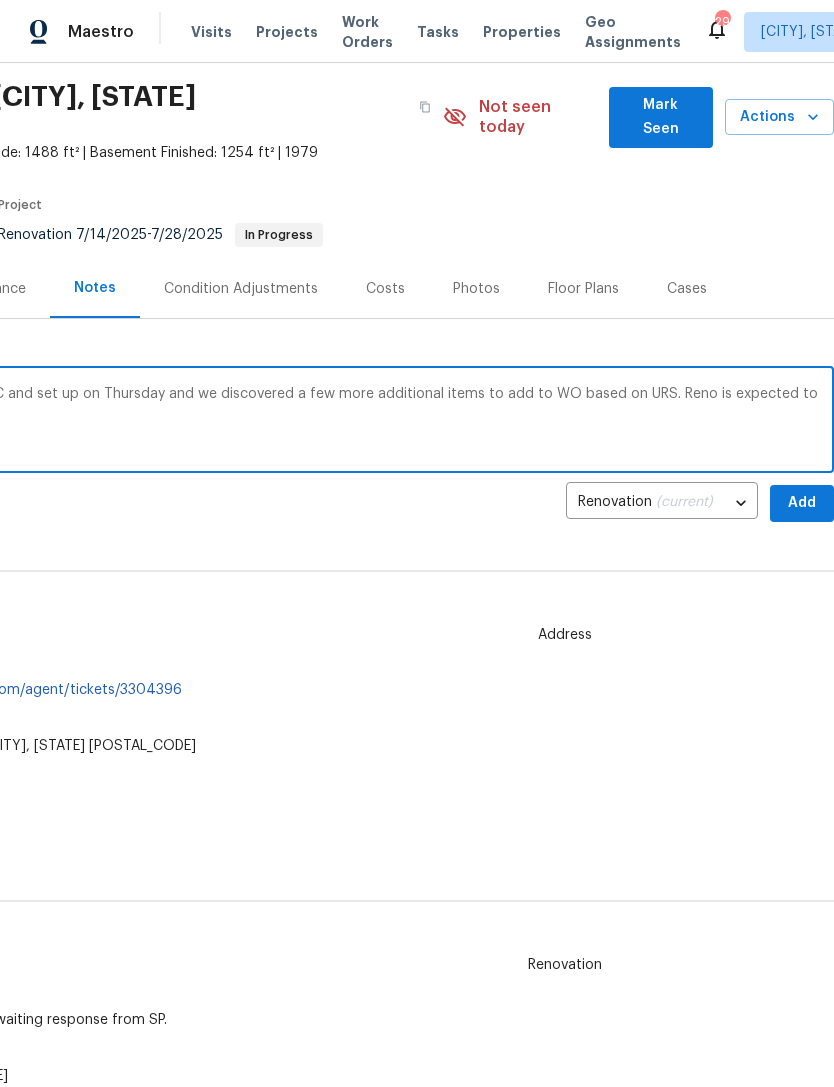 type on "Arrived on site with Tom Gannon for a QC and set up on Thursday and we discovered a few more additional items to add to WO based on URS. Reno is expected to be completed by next week ." 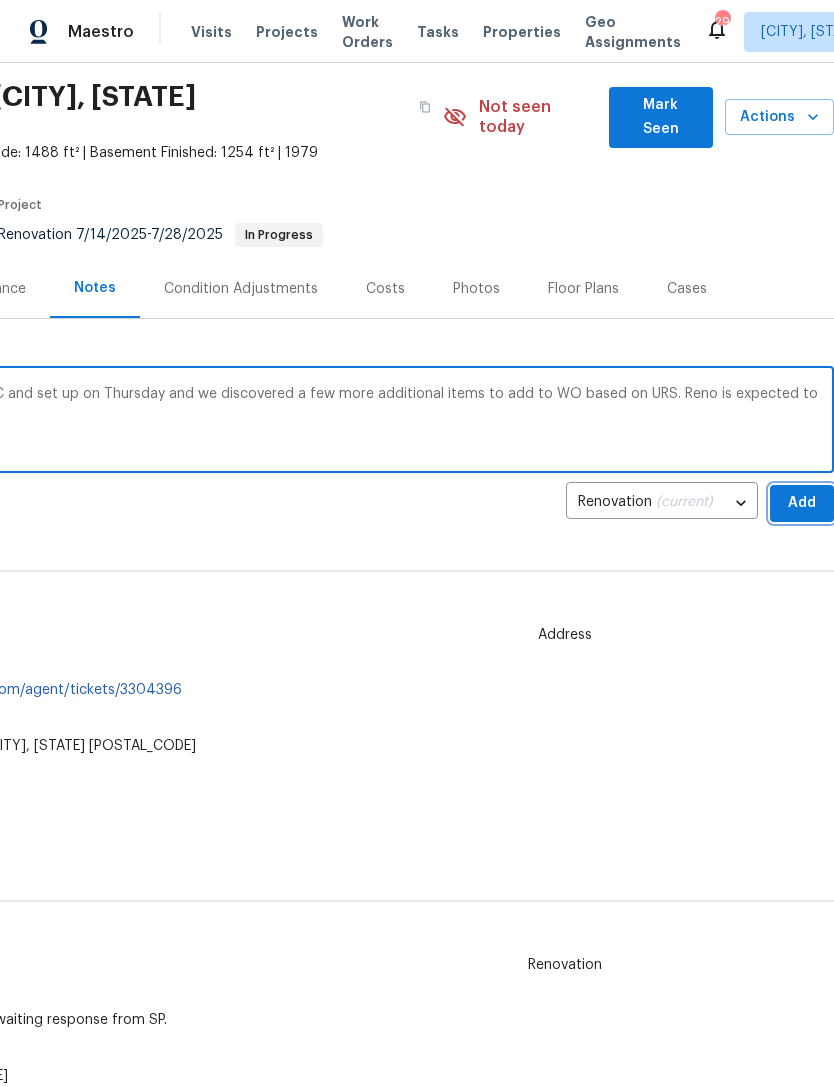 click on "Add" at bounding box center [802, 503] 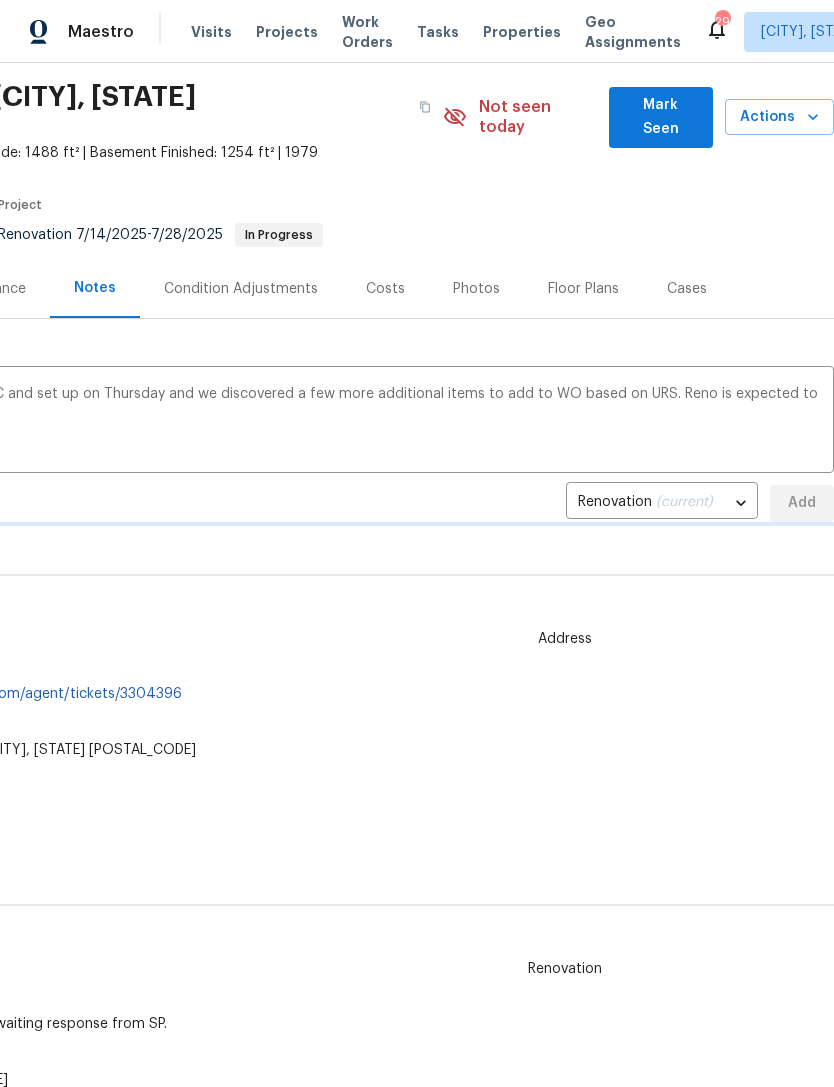 type 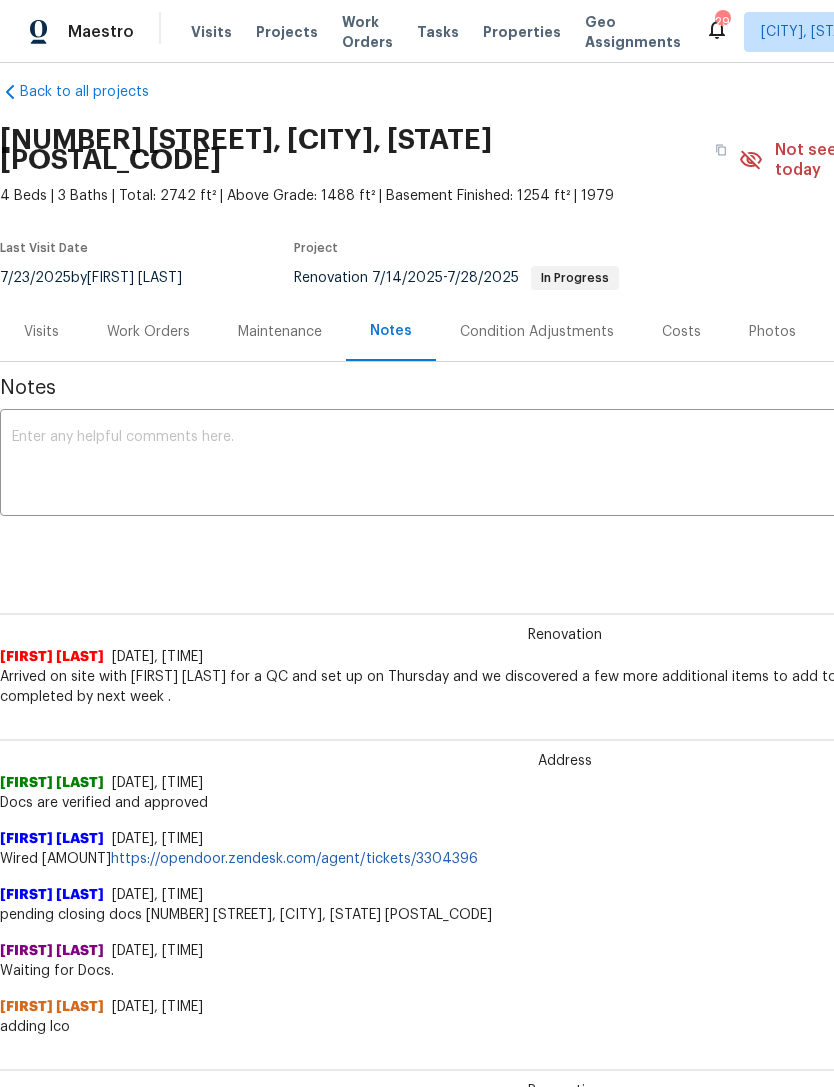 scroll, scrollTop: 19, scrollLeft: 0, axis: vertical 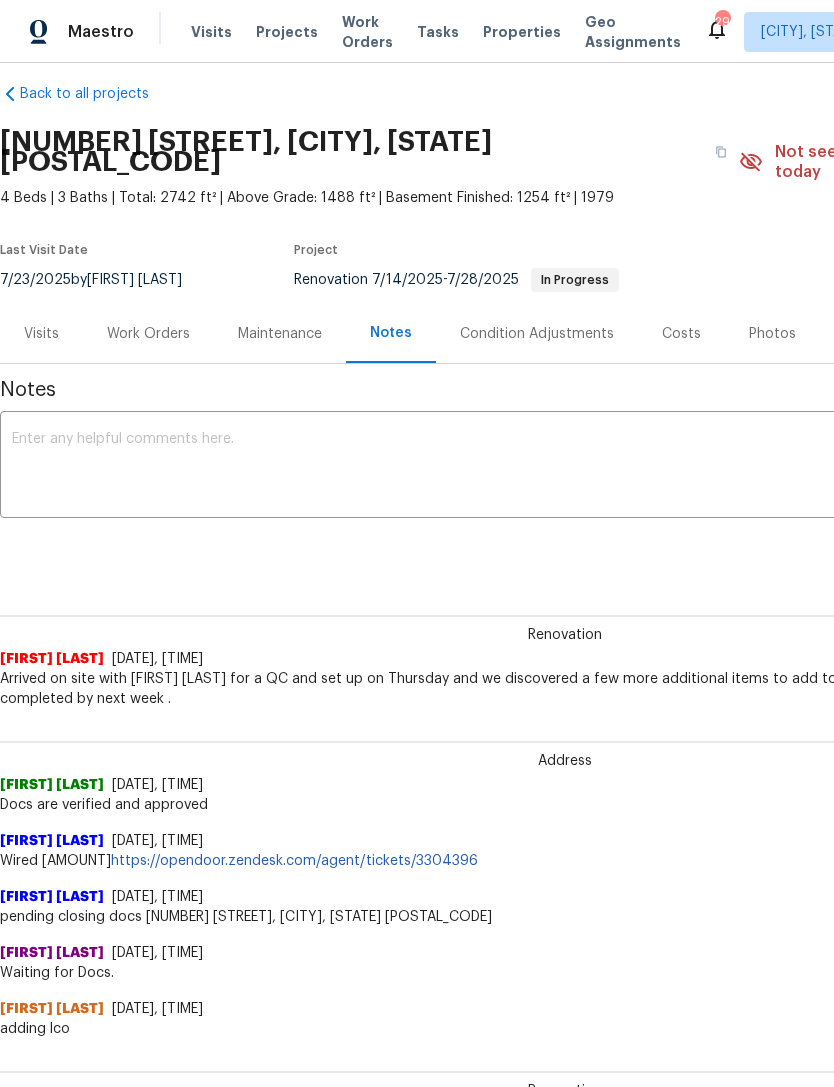 click on "Visits" at bounding box center (41, 334) 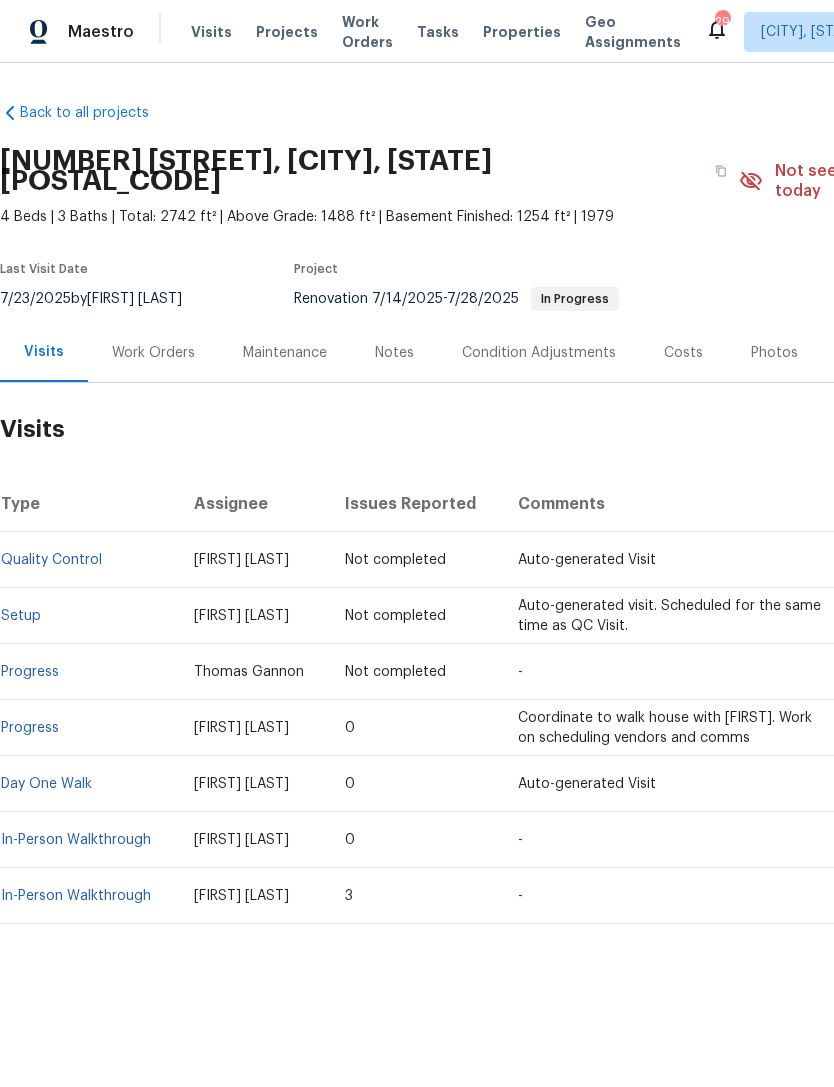 scroll, scrollTop: 0, scrollLeft: 0, axis: both 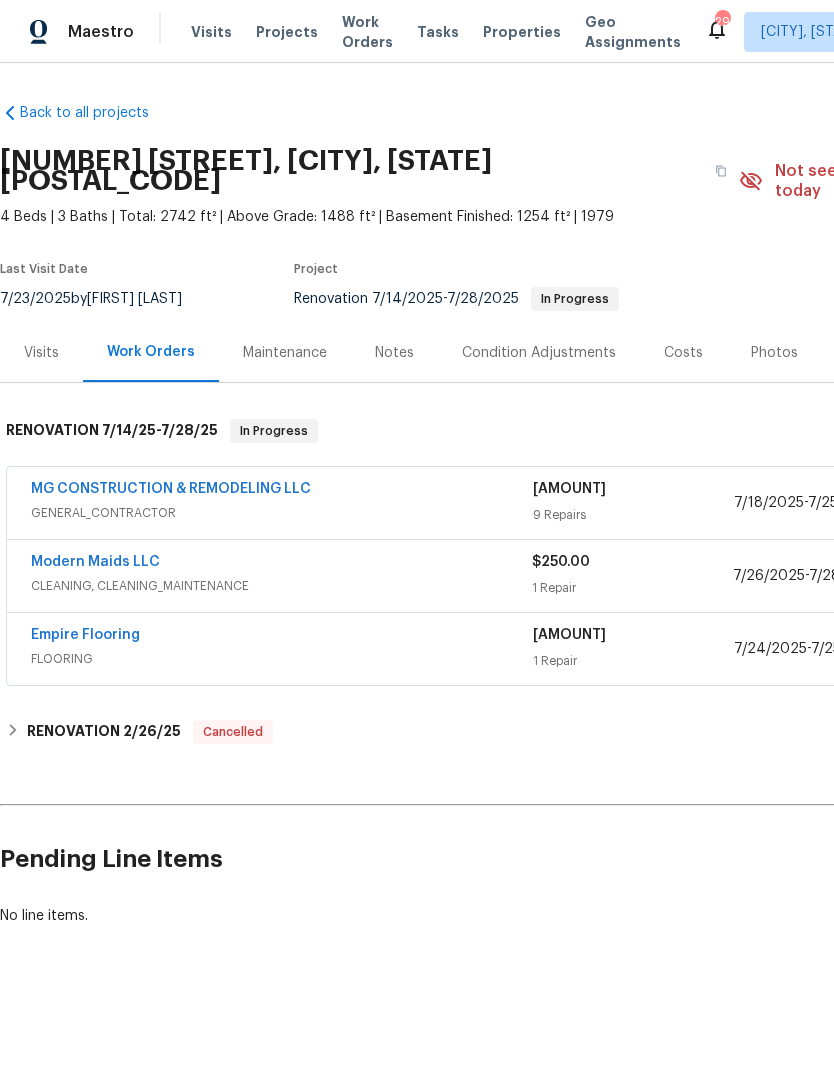 click on "GENERAL_CONTRACTOR" at bounding box center [282, 513] 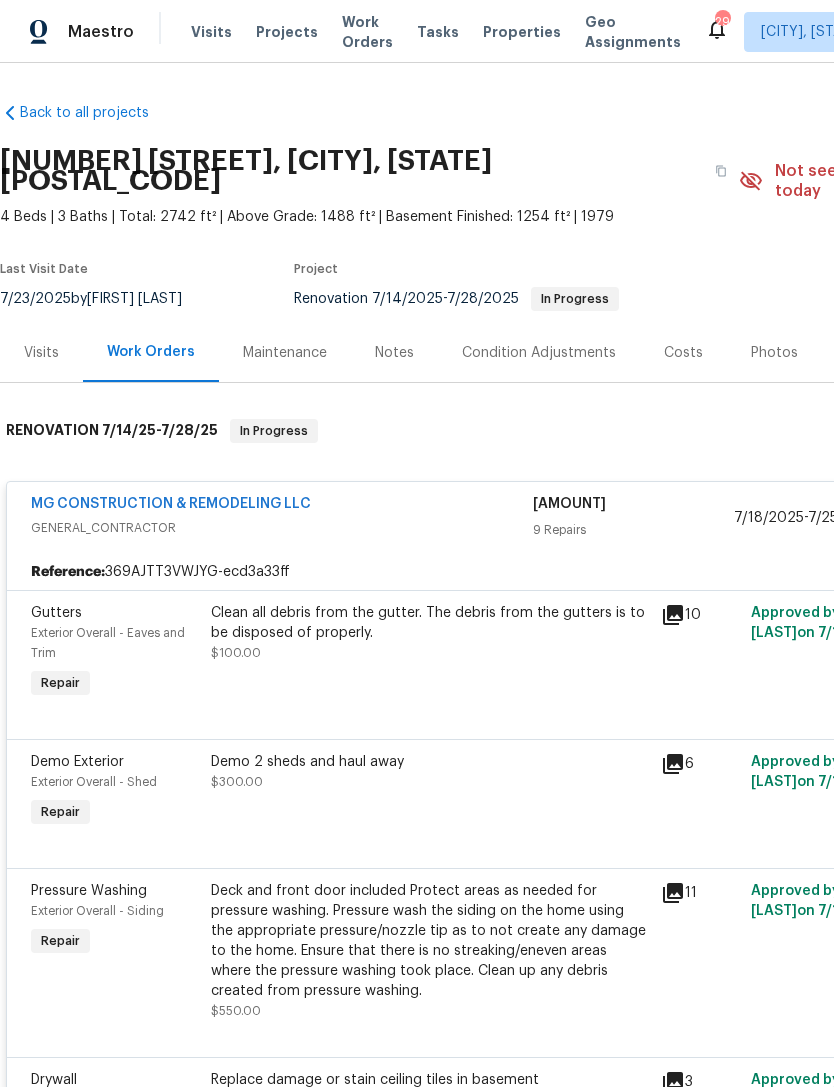 scroll, scrollTop: 0, scrollLeft: 0, axis: both 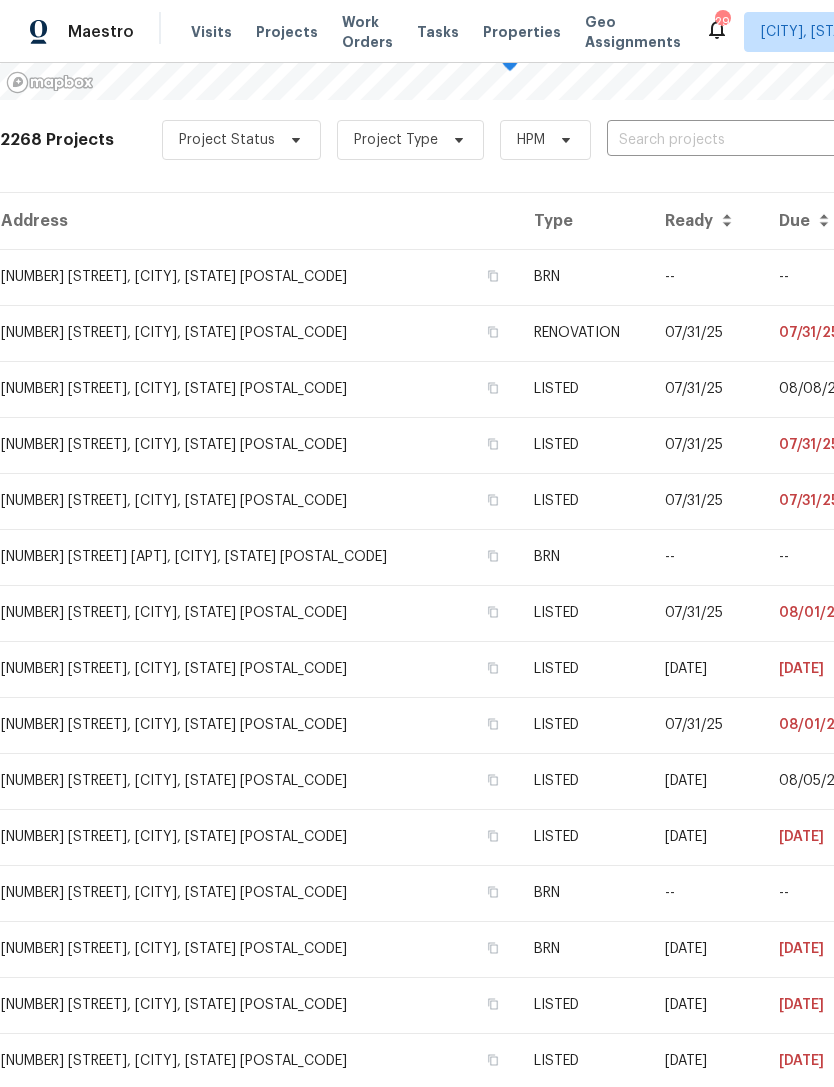 click at bounding box center [721, 140] 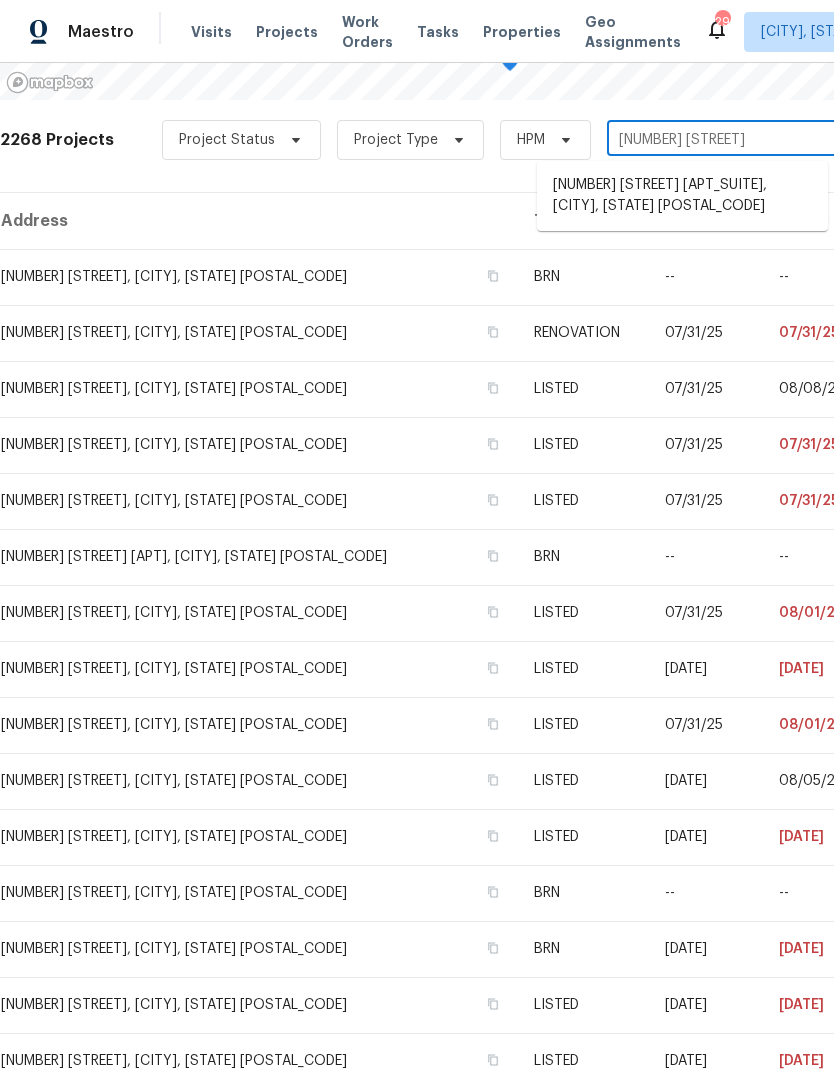 type on "[NUMBER] [STREET]" 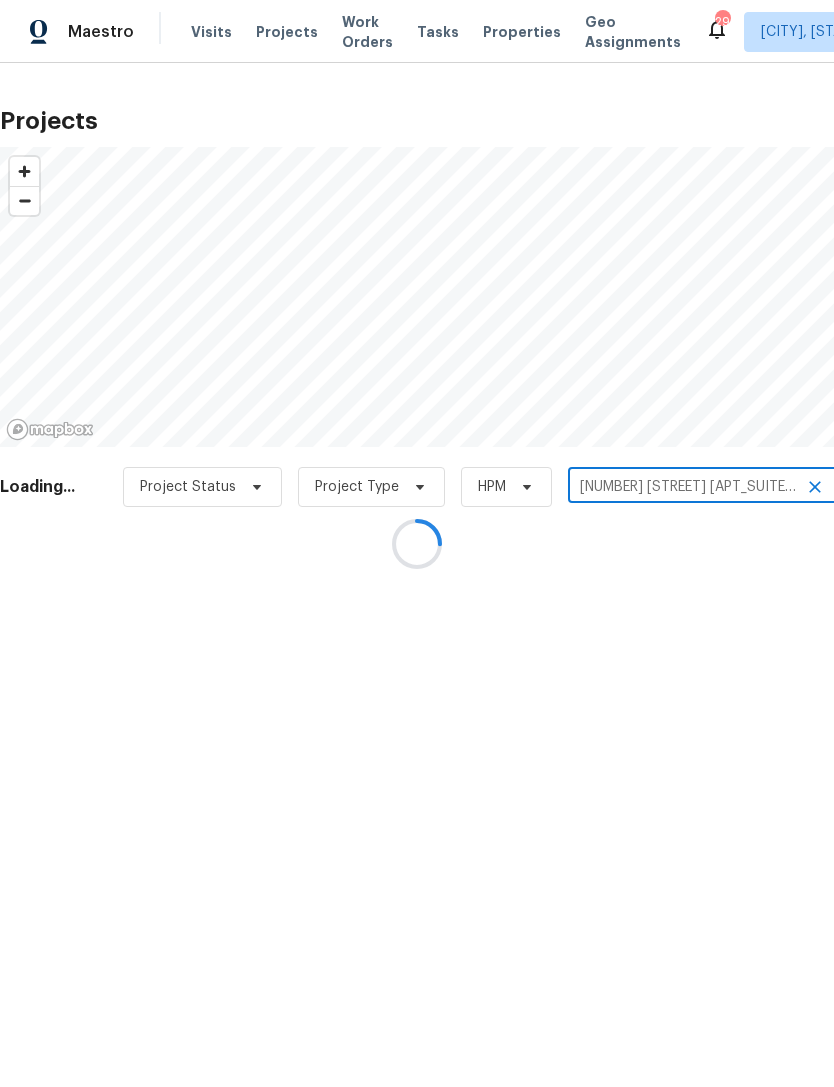 scroll, scrollTop: 0, scrollLeft: 0, axis: both 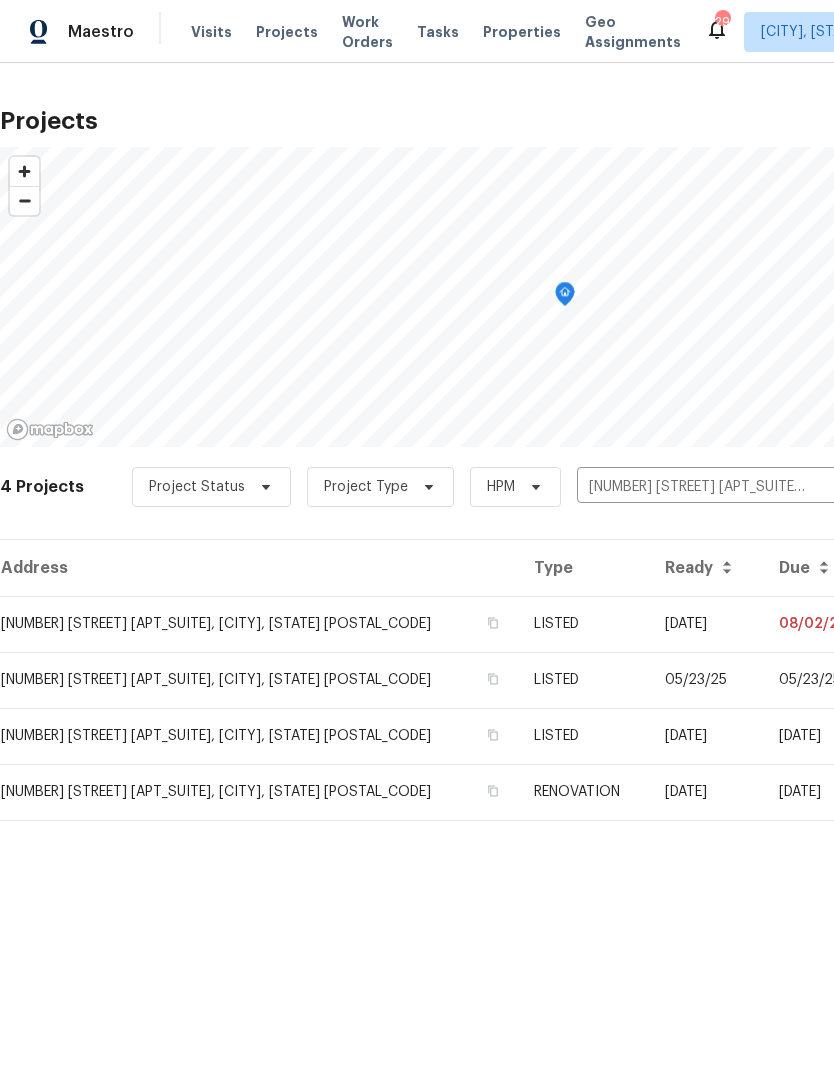 click on "519 N Armistead St Apt T1, Alexandria, VA 22312" at bounding box center [259, 624] 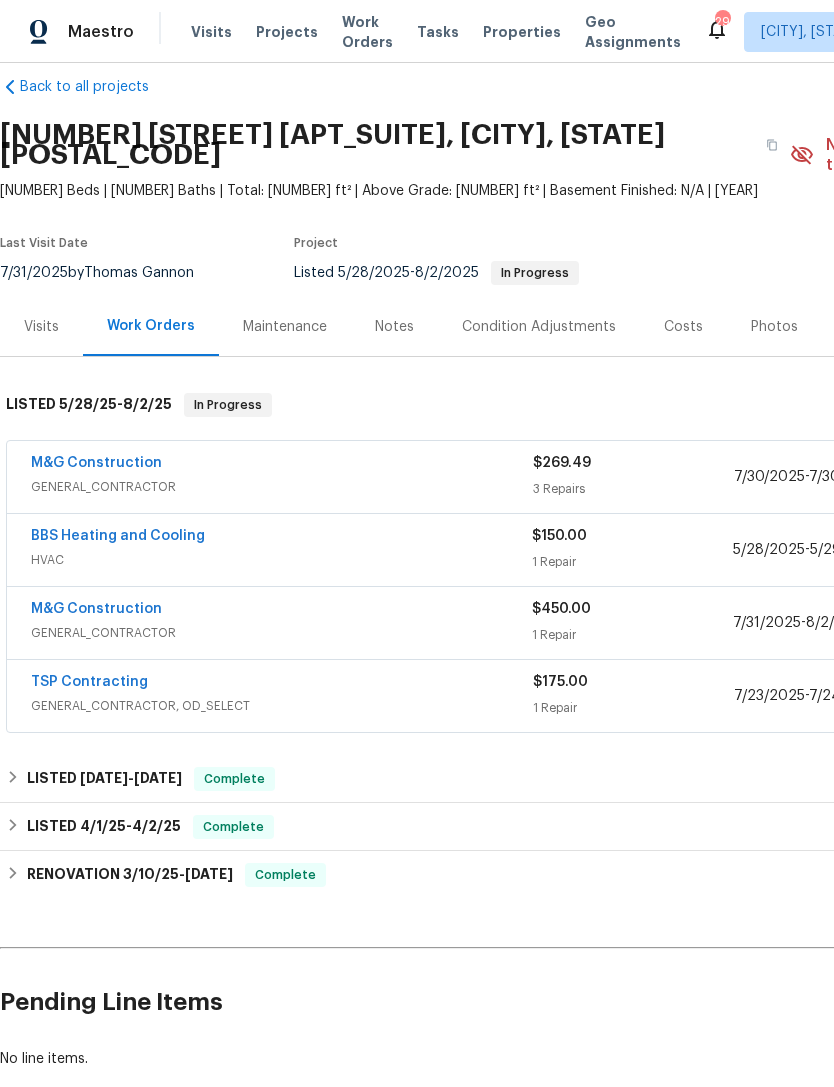 scroll, scrollTop: 27, scrollLeft: 0, axis: vertical 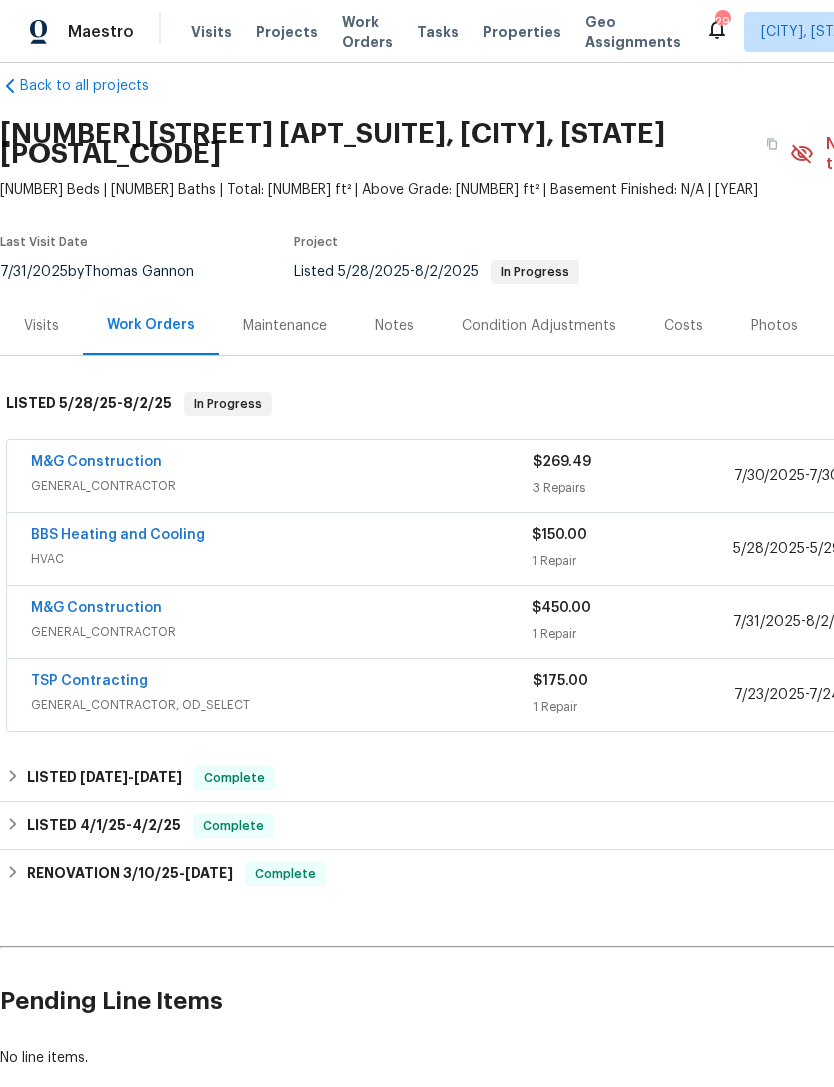 click on "Visits" at bounding box center [41, 326] 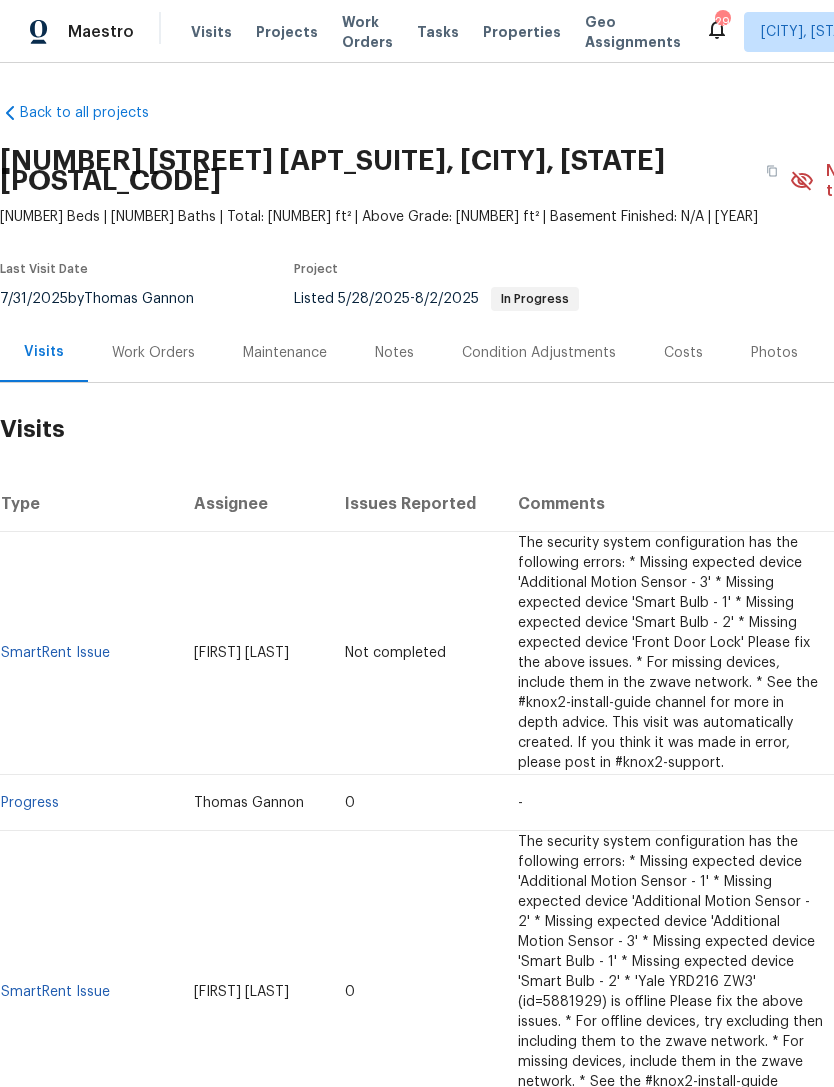 scroll, scrollTop: 0, scrollLeft: 0, axis: both 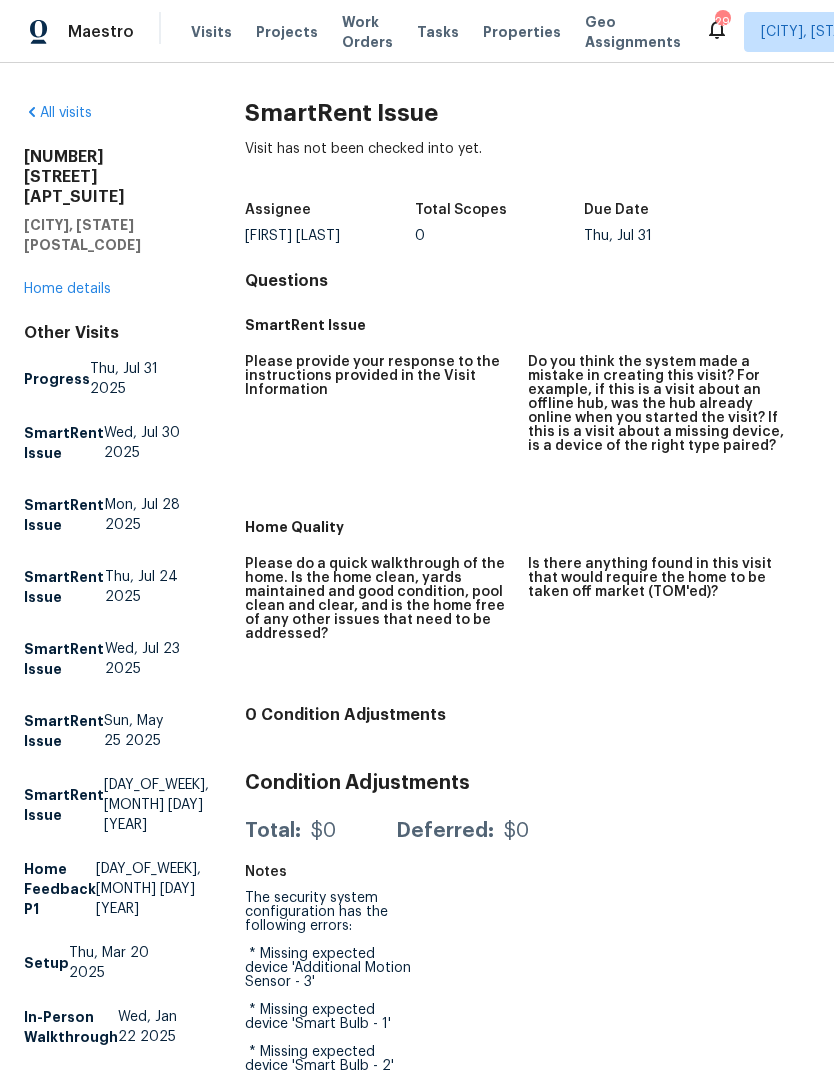 click on "All visits" at bounding box center (58, 113) 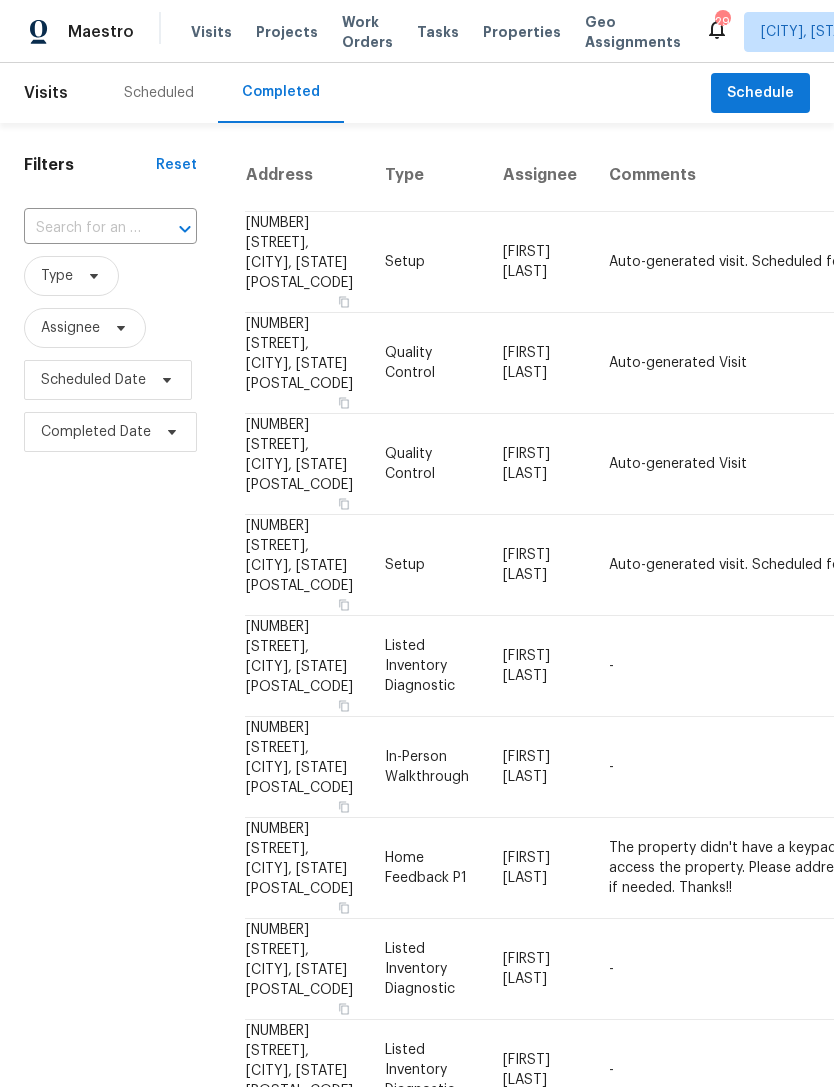 scroll, scrollTop: 0, scrollLeft: 0, axis: both 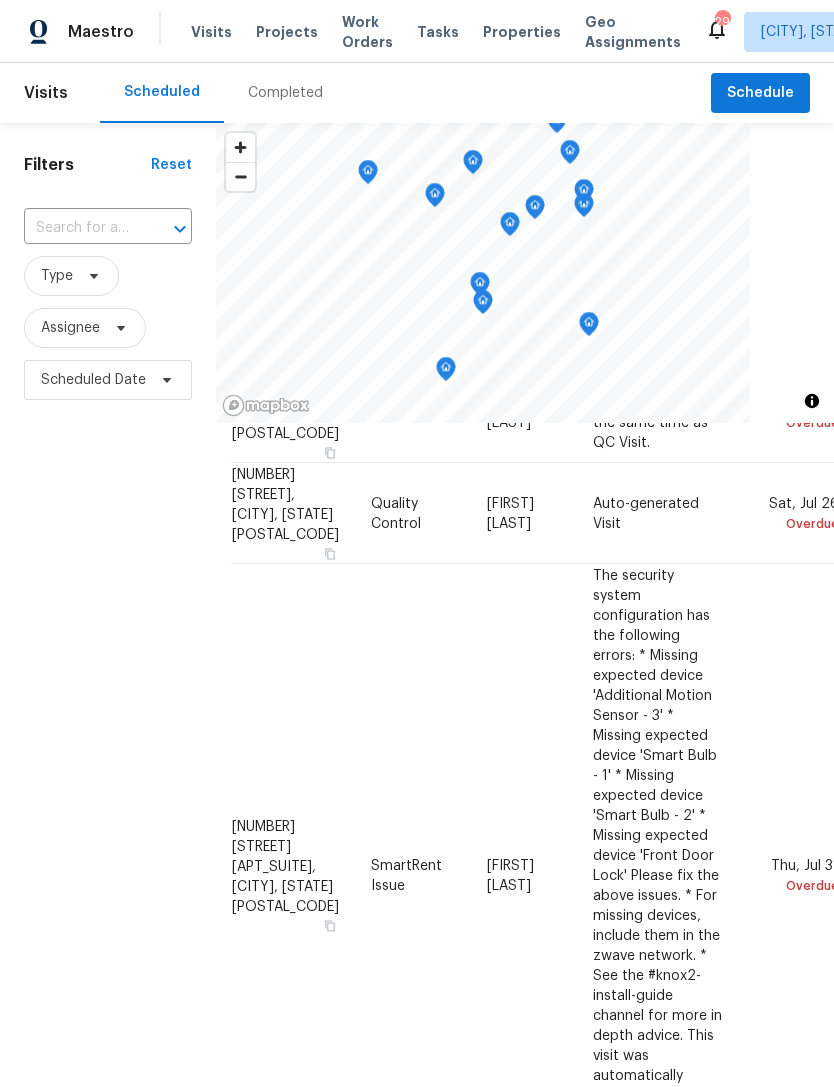 click 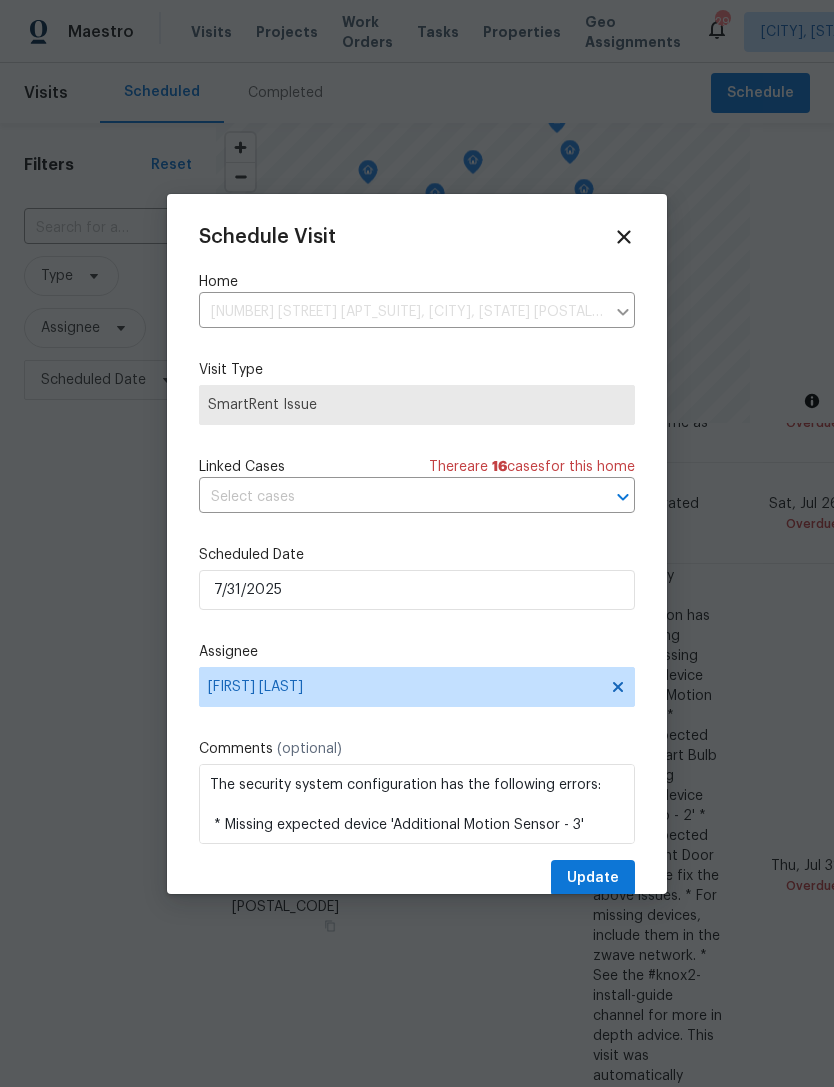 scroll, scrollTop: 0, scrollLeft: 0, axis: both 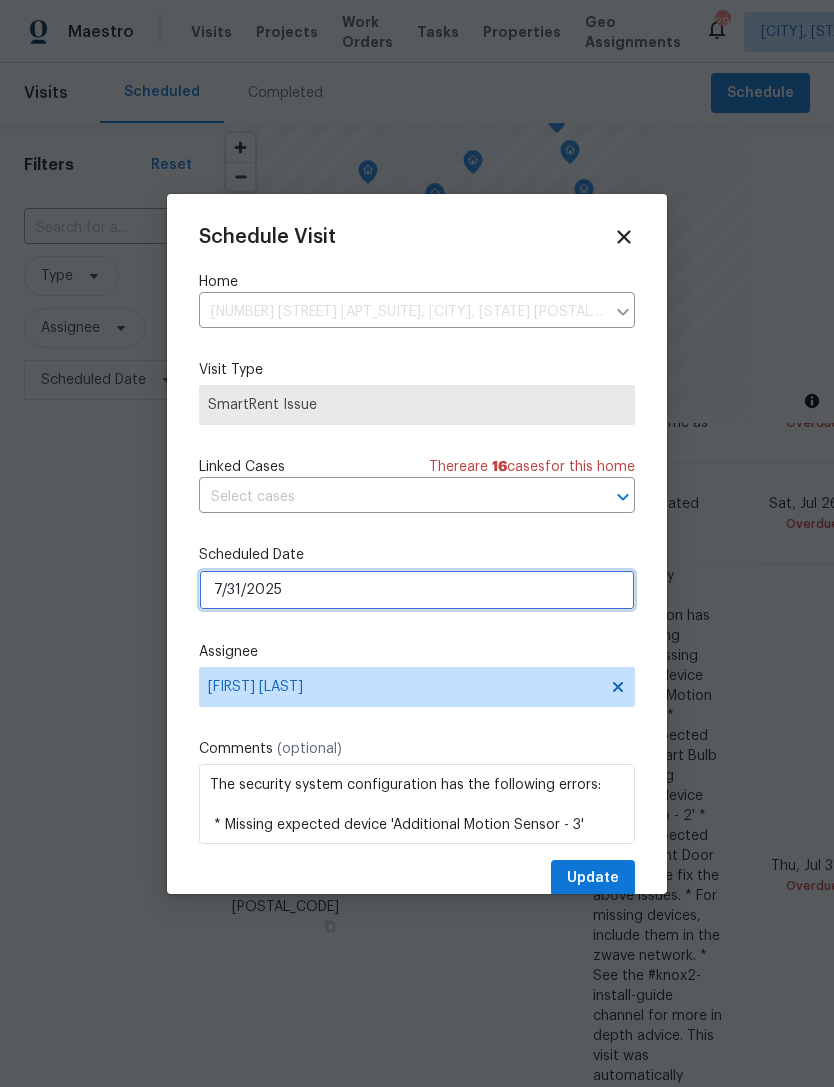 click on "7/31/2025" at bounding box center [417, 590] 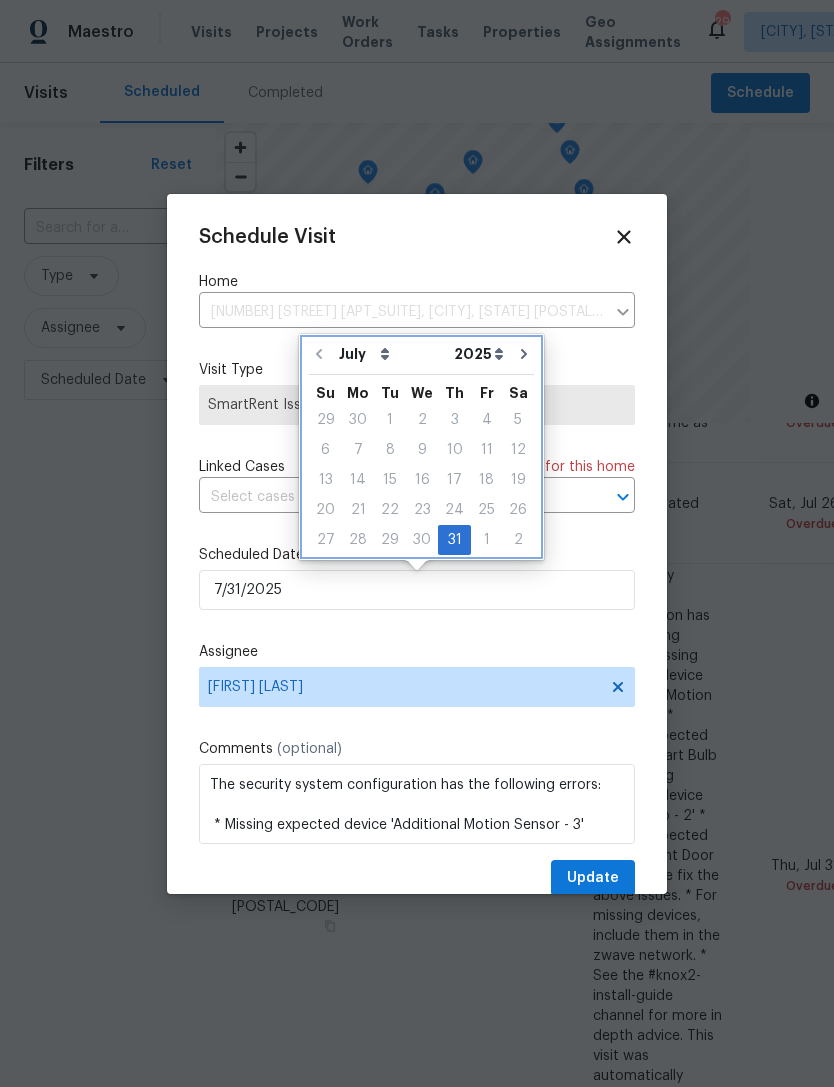 click 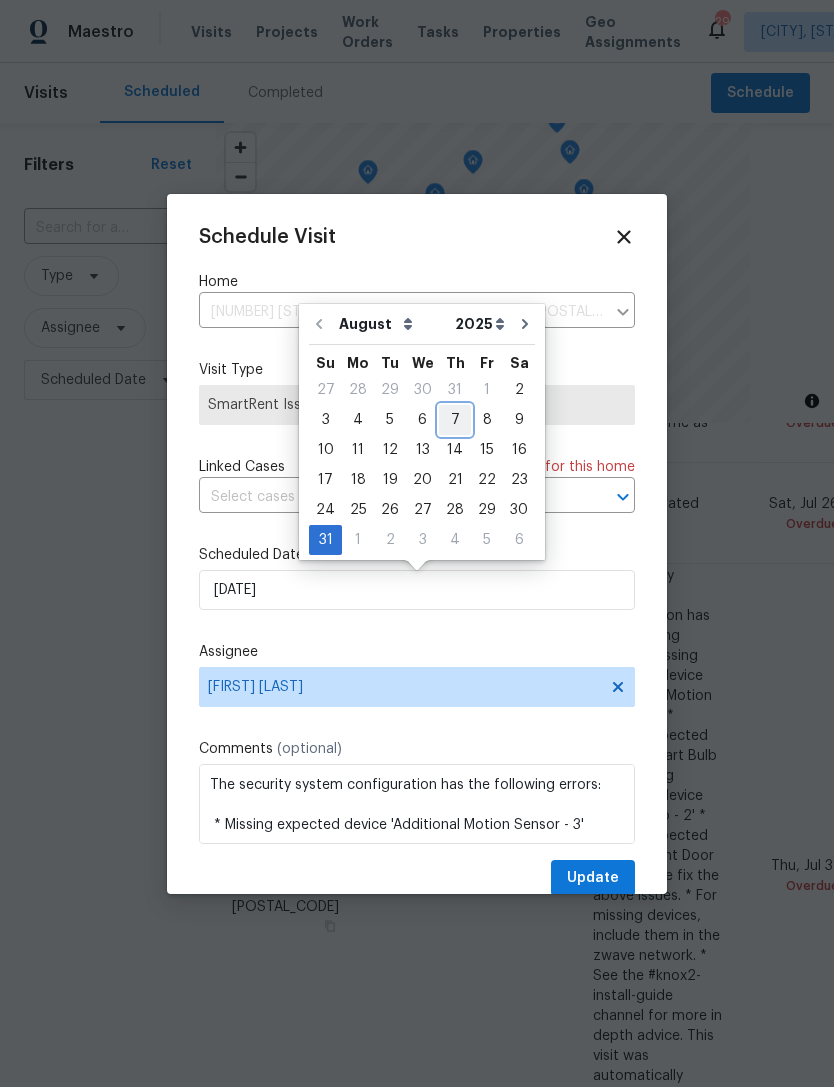 click on "7" at bounding box center [455, 420] 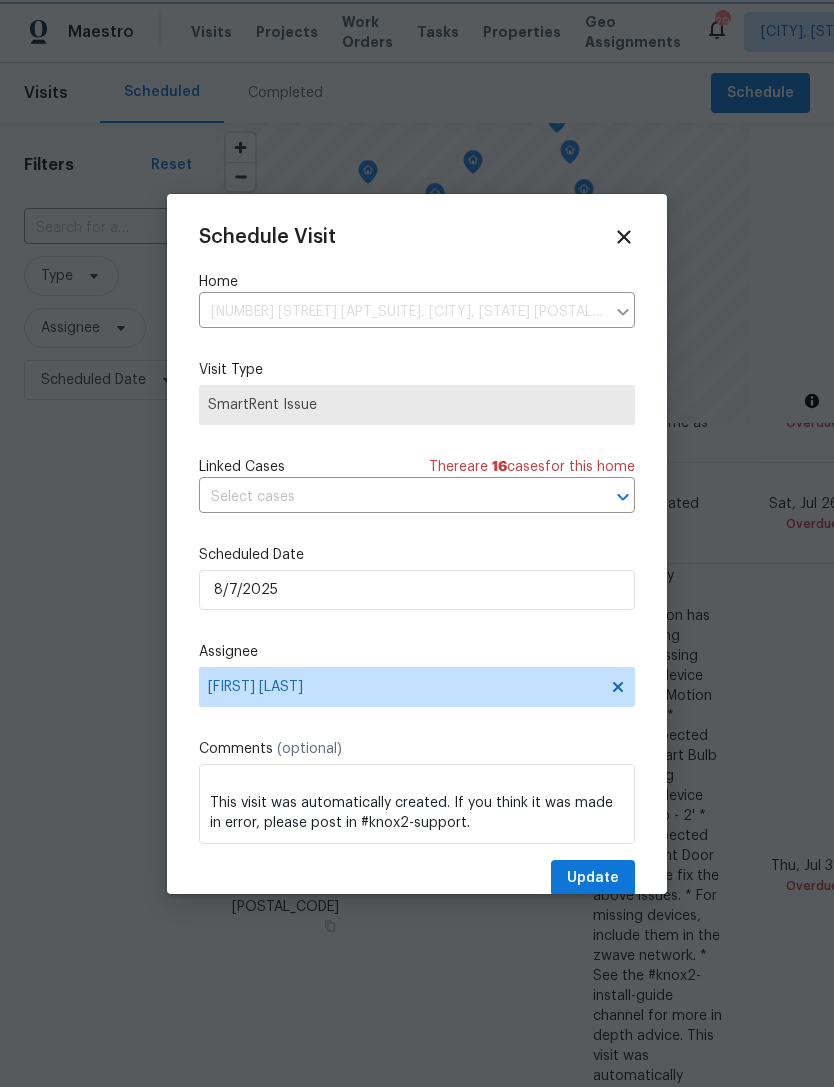 scroll, scrollTop: 382, scrollLeft: 0, axis: vertical 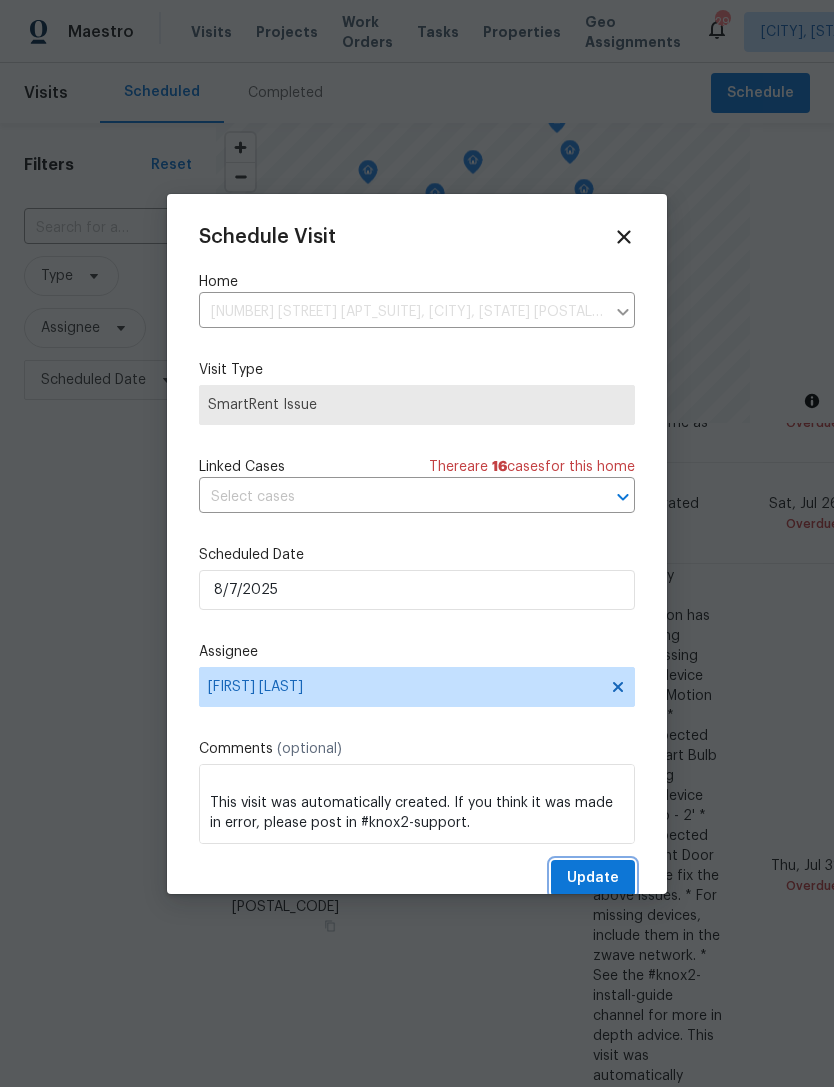 click on "Update" at bounding box center [593, 878] 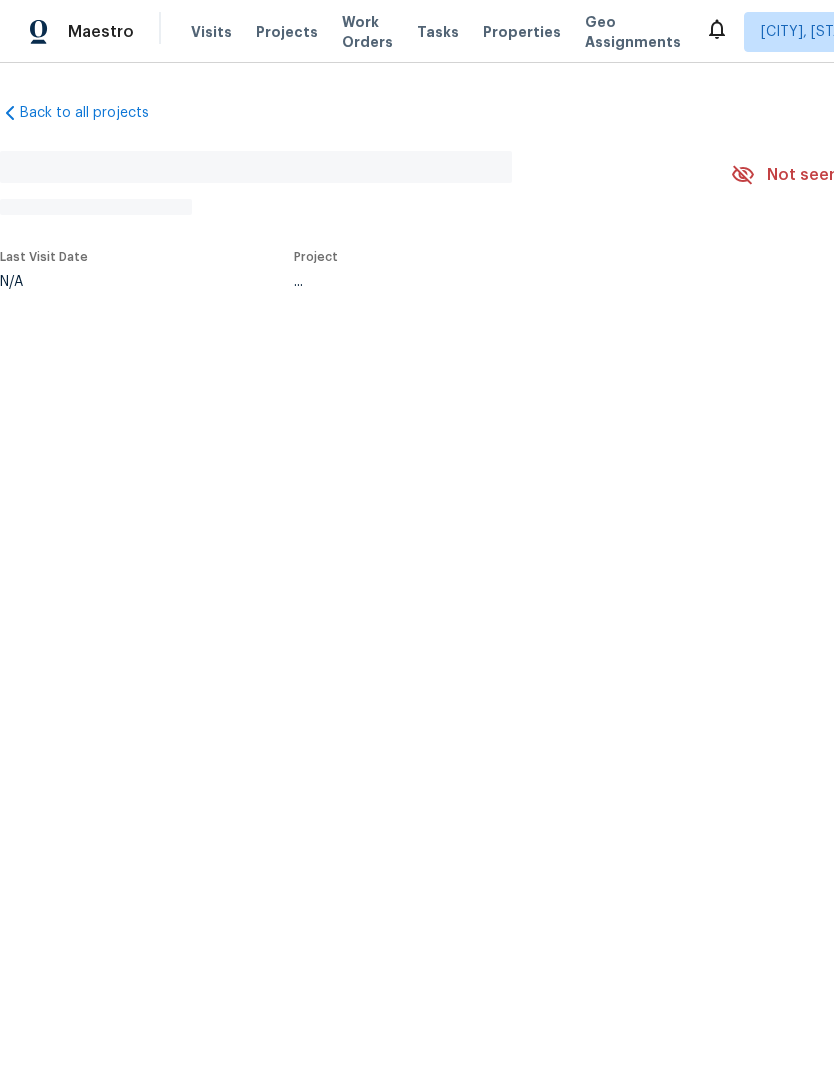 scroll, scrollTop: 0, scrollLeft: 0, axis: both 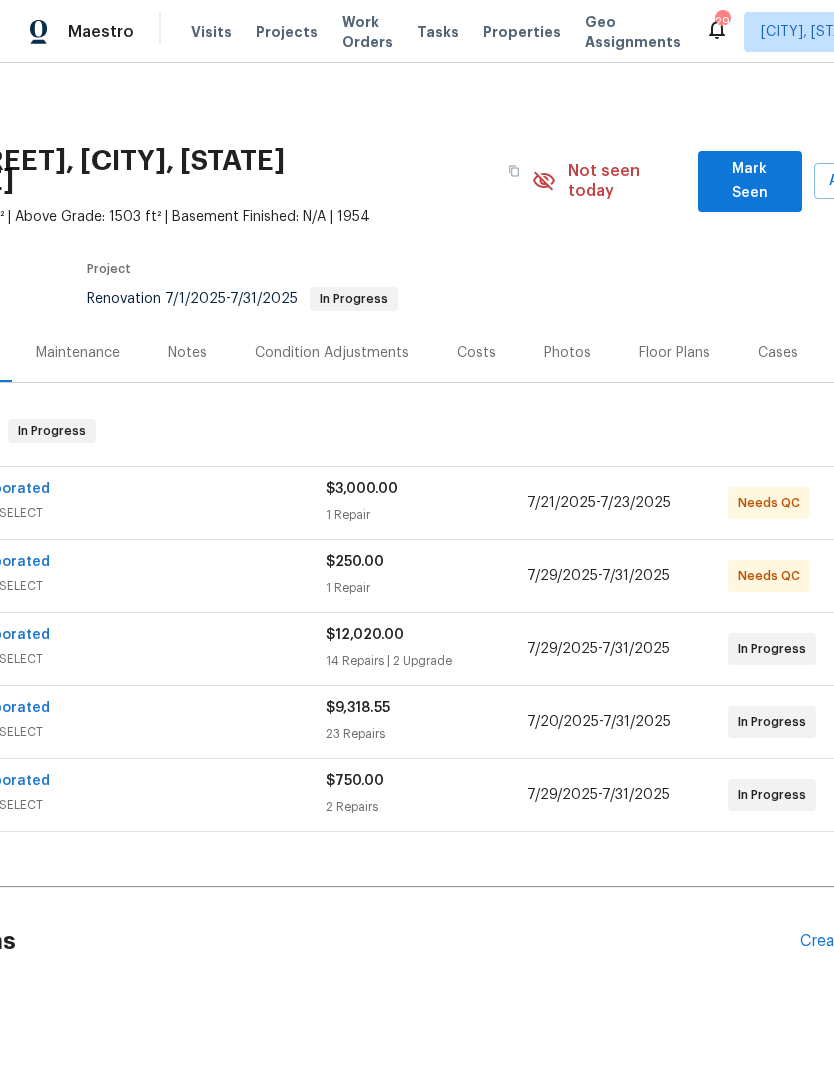 click on "GENERAL_CONTRACTOR, OD_SELECT" at bounding box center (75, 659) 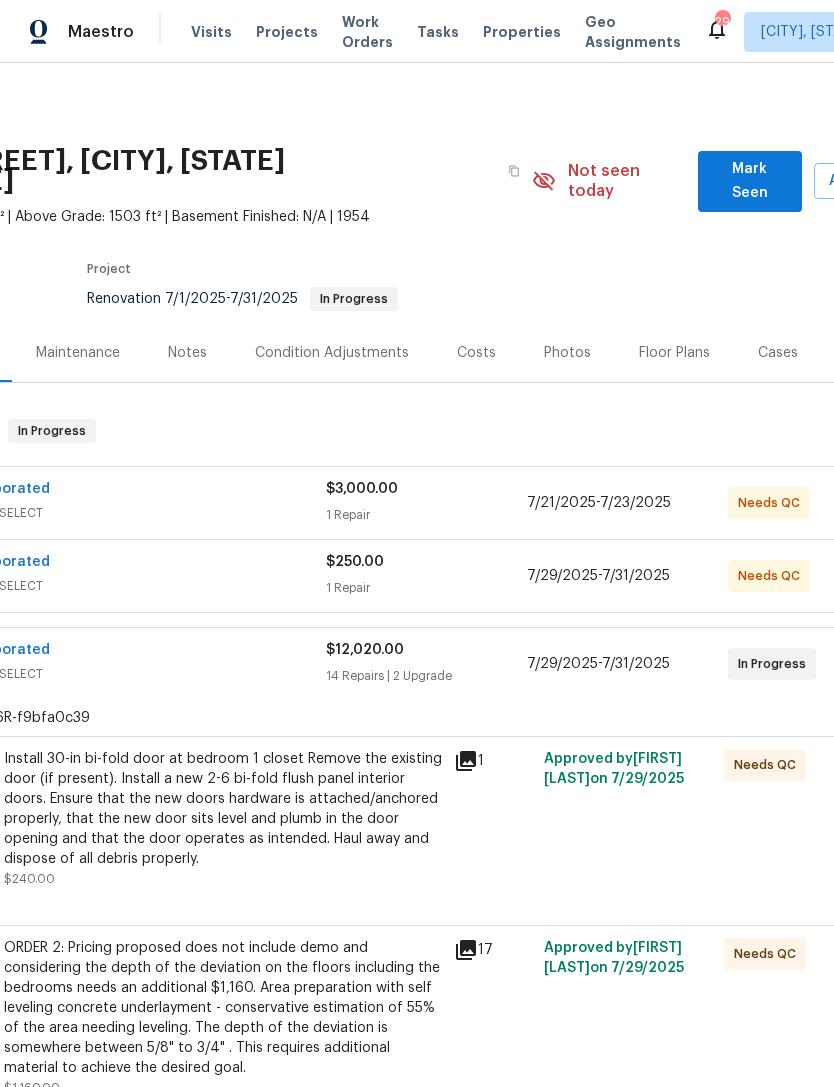 click on "[DATE]  -  [DATE]" at bounding box center (598, 664) 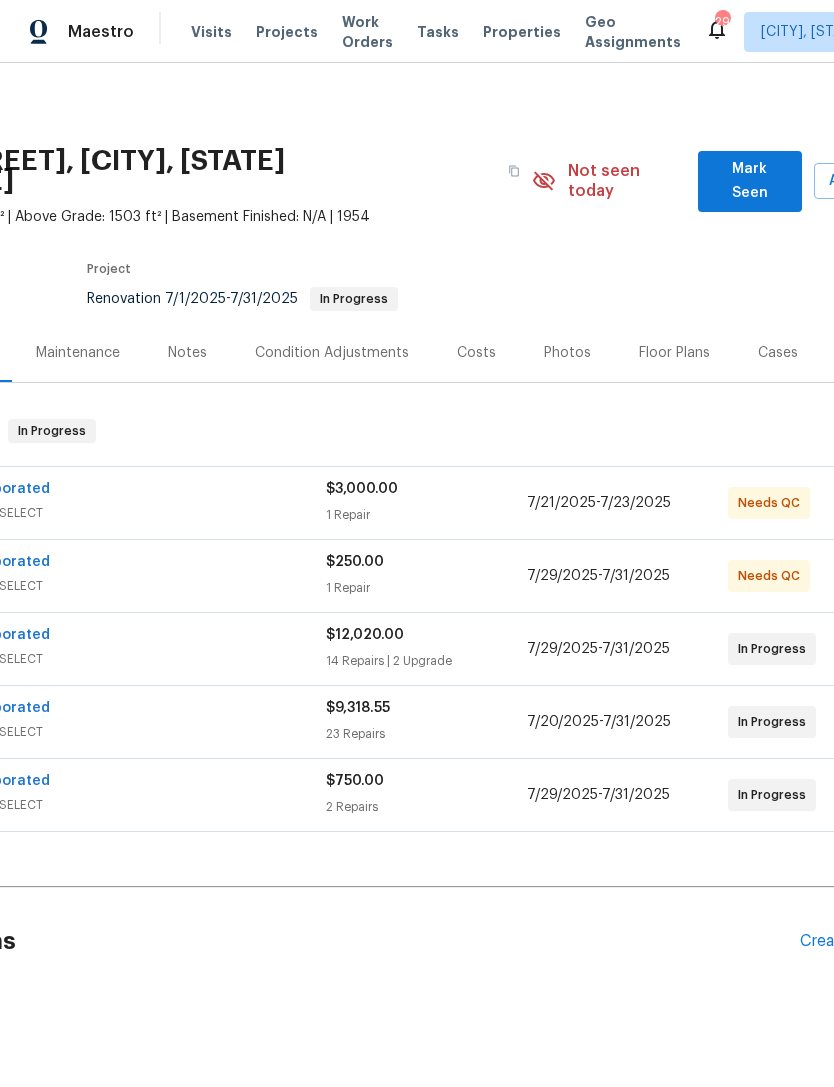 click on "$12,020.00" at bounding box center [426, 635] 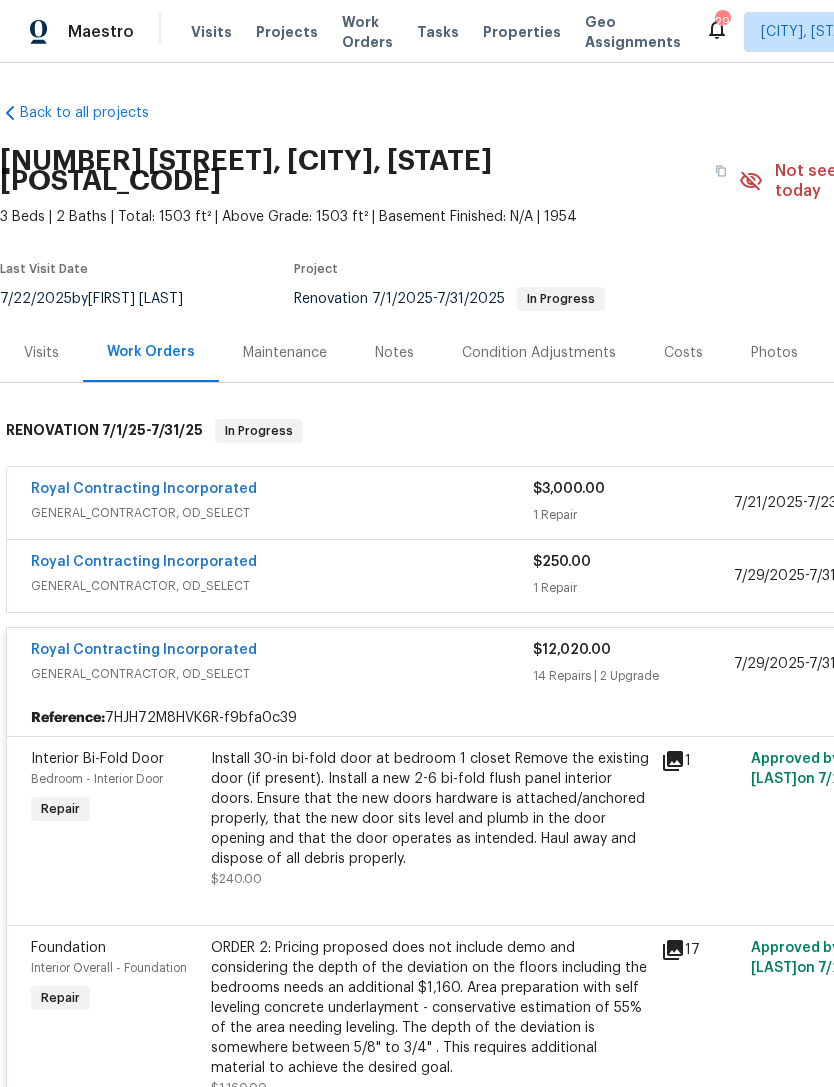scroll, scrollTop: 0, scrollLeft: 0, axis: both 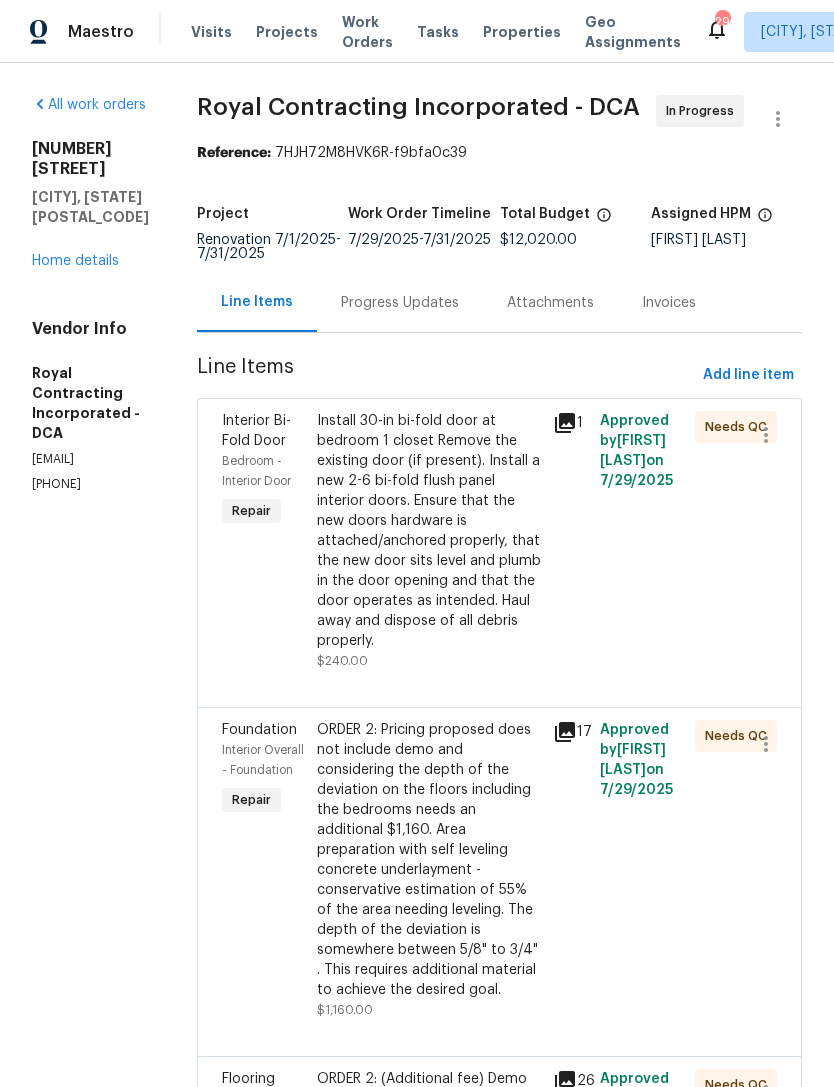 click on "Install 30-in bi-fold door at bedroom 1 closet
Remove the existing door (if present). Install a new 2-6 bi-fold flush panel interior doors. Ensure that the new doors hardware is attached/anchored properly, that the new door sits level and plumb in the door opening and that the door operates as intended. Haul away and dispose of all debris properly." at bounding box center (429, 531) 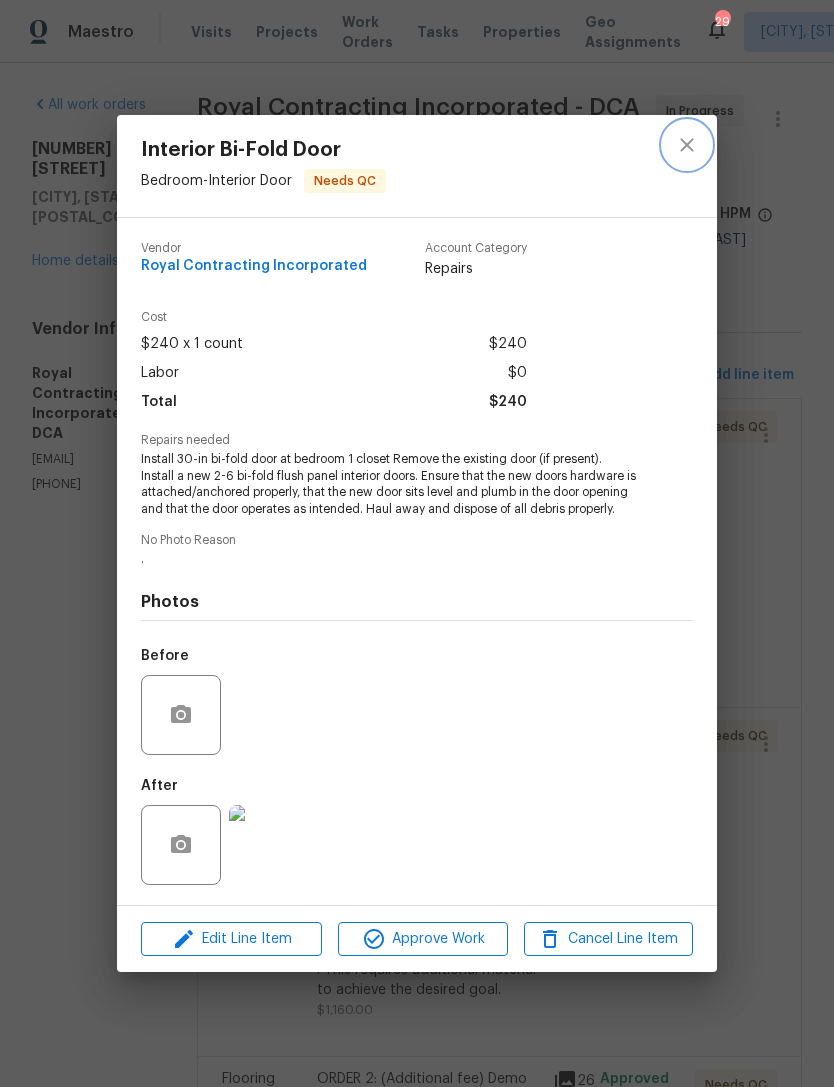 click at bounding box center [687, 145] 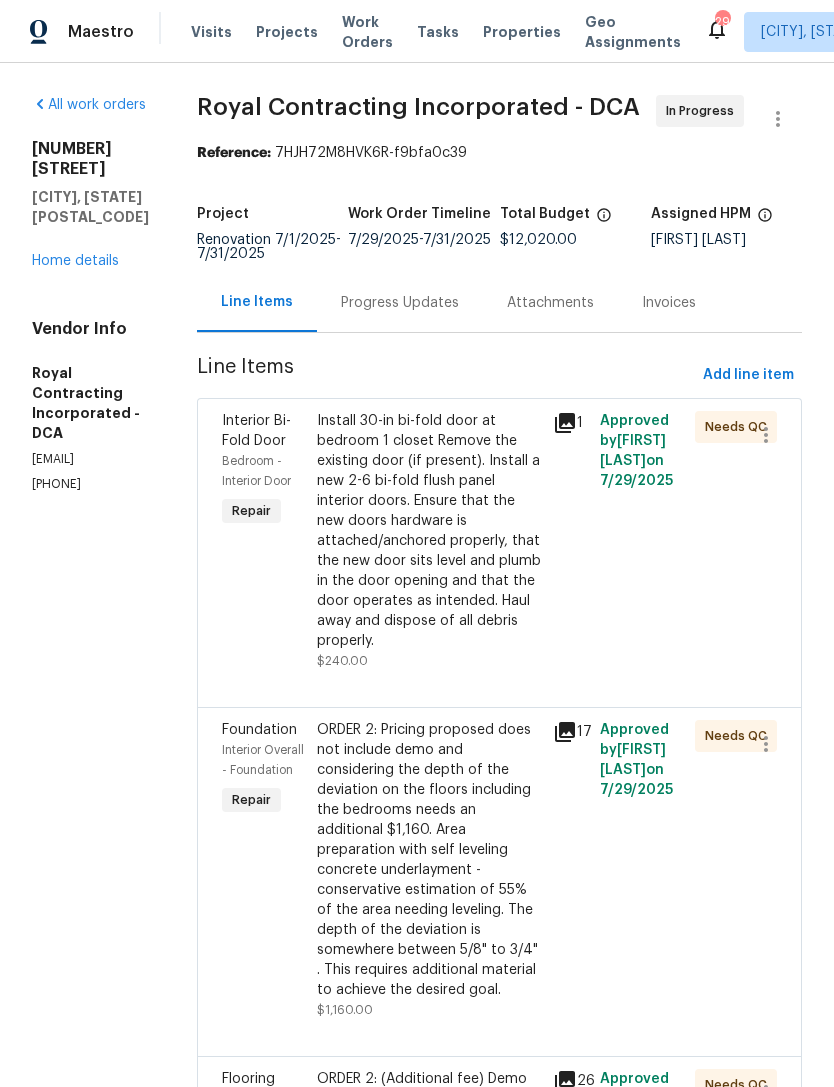 click on "Work Order Timeline" at bounding box center (423, 220) 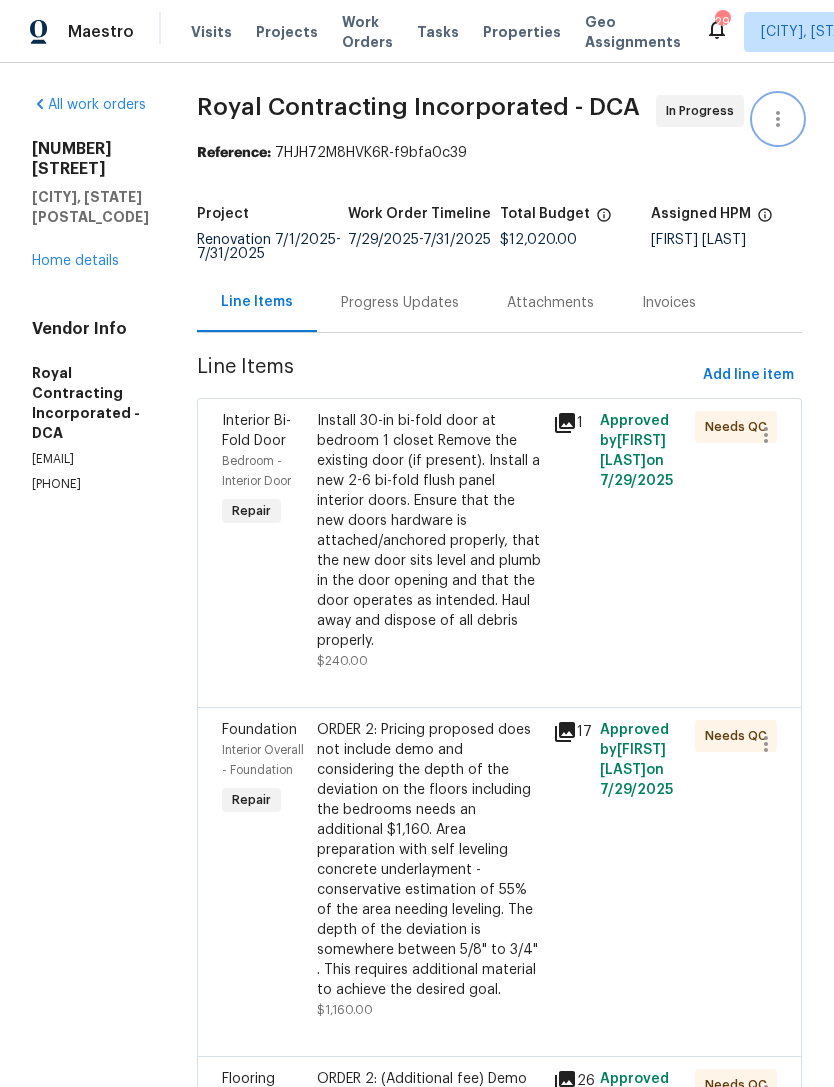 click 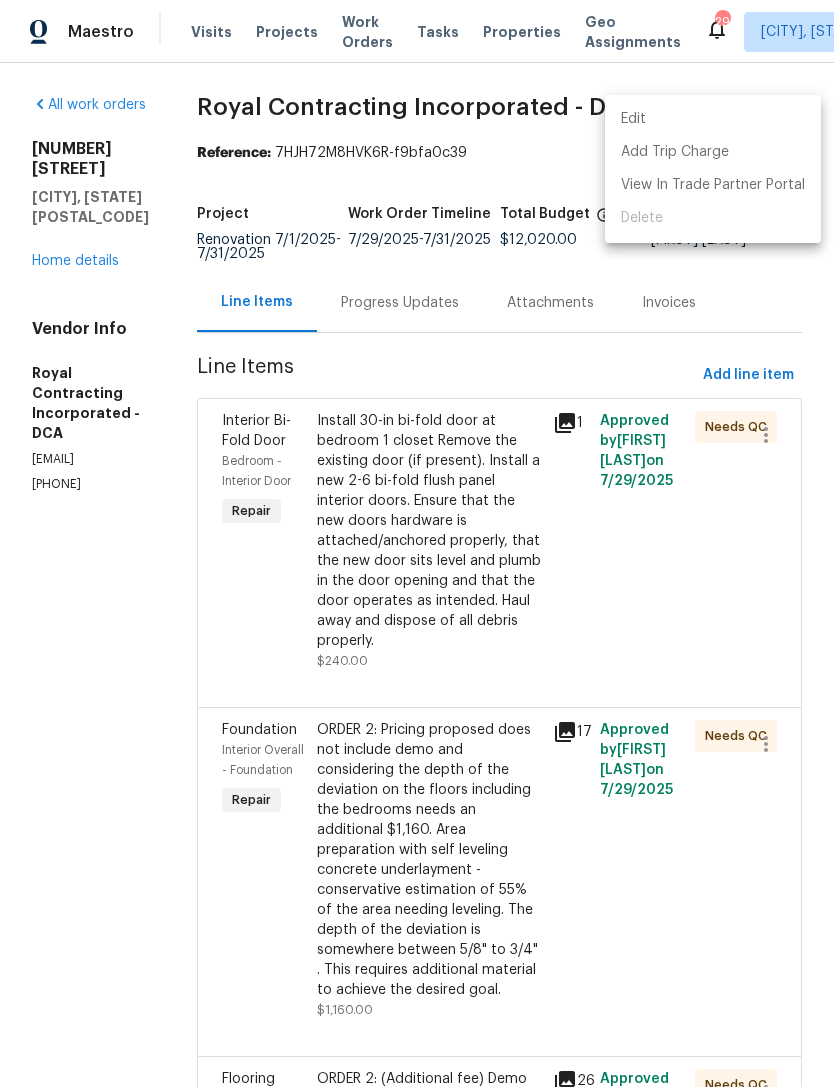 click at bounding box center [417, 543] 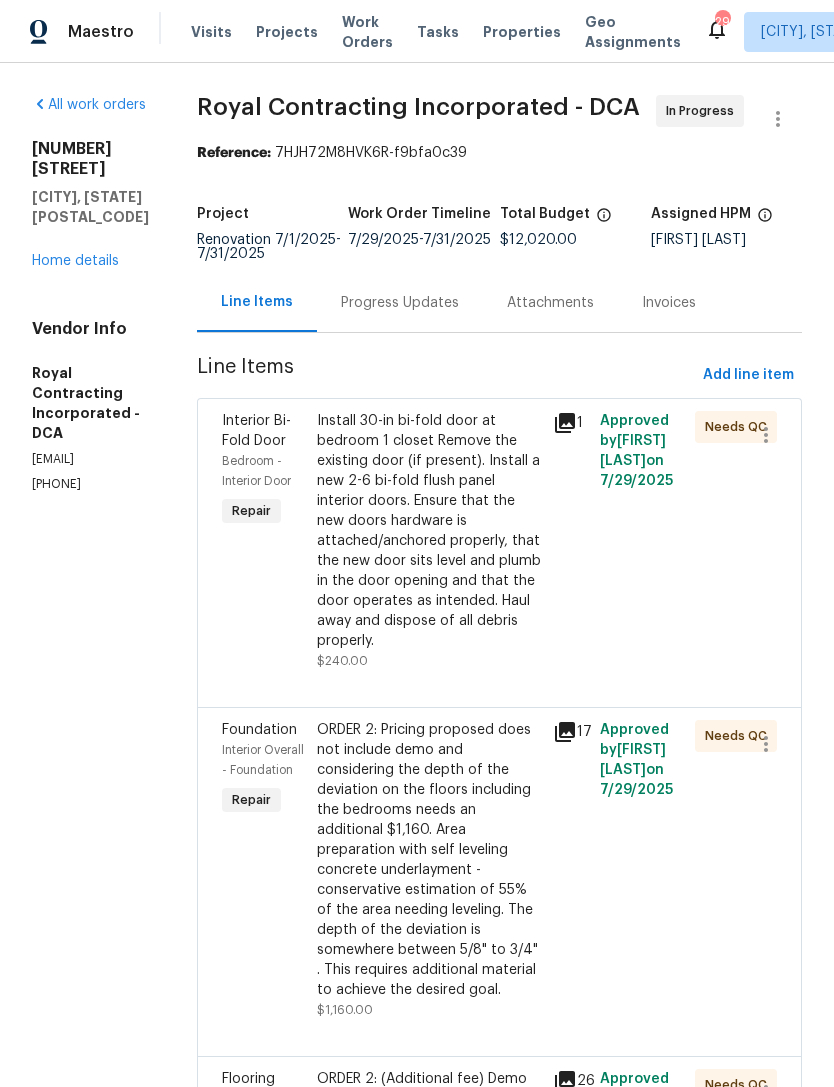 click on "Home details" at bounding box center (75, 261) 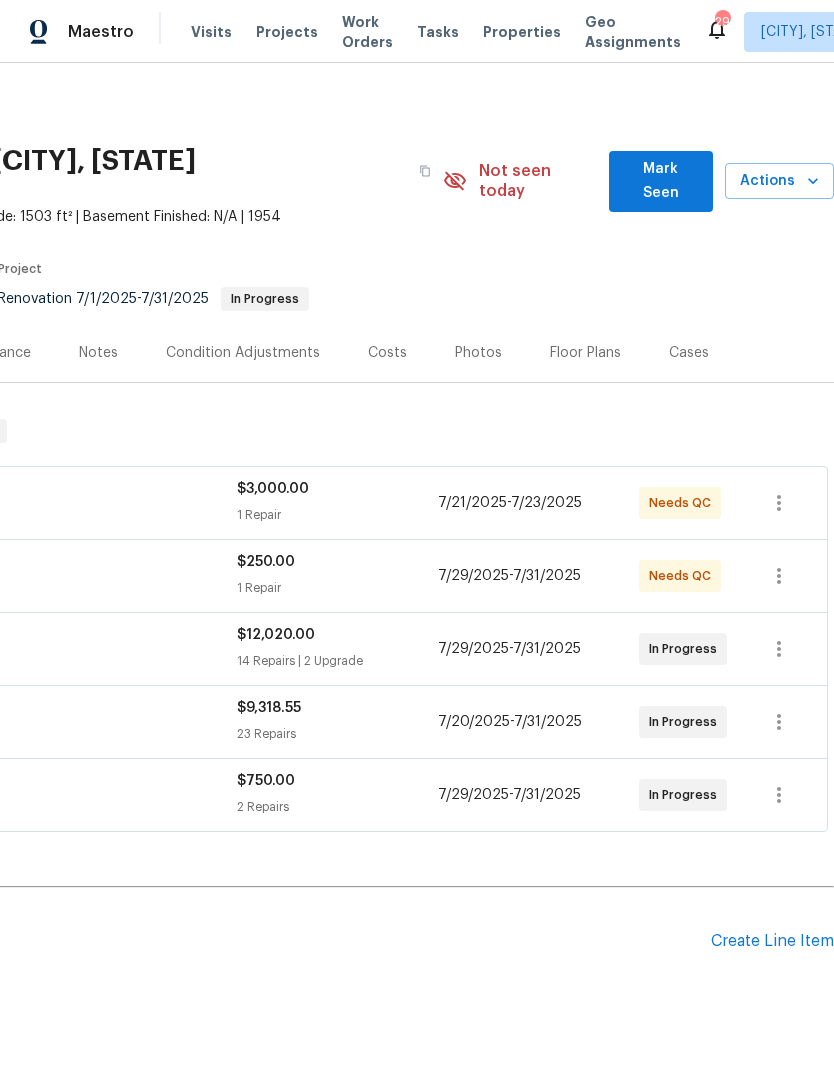 scroll, scrollTop: 0, scrollLeft: 296, axis: horizontal 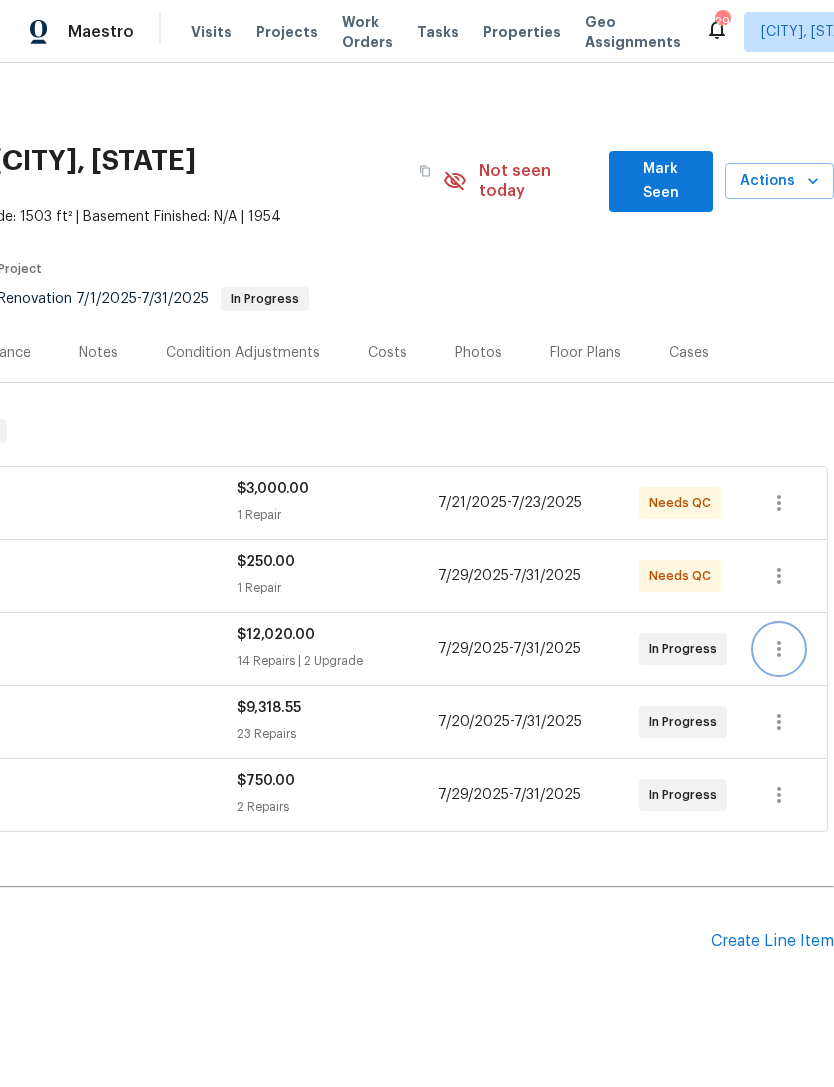 click 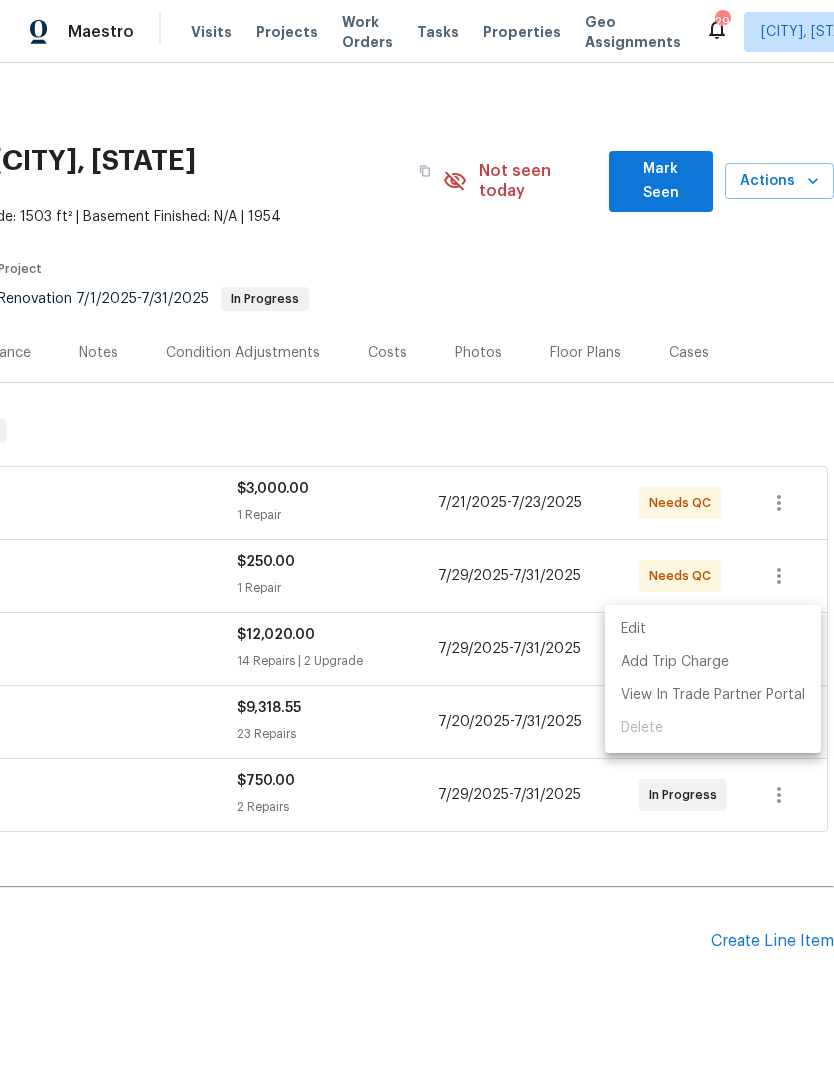 click on "Edit" at bounding box center [713, 629] 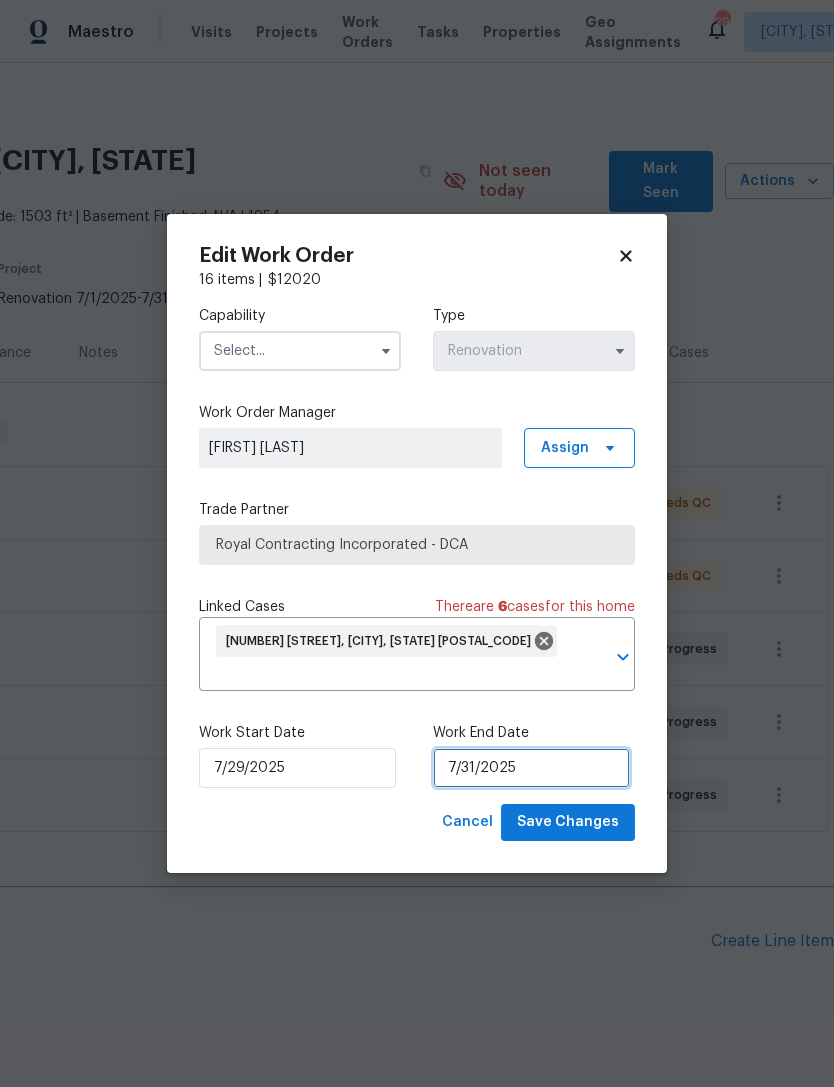 click on "7/31/2025" at bounding box center [531, 768] 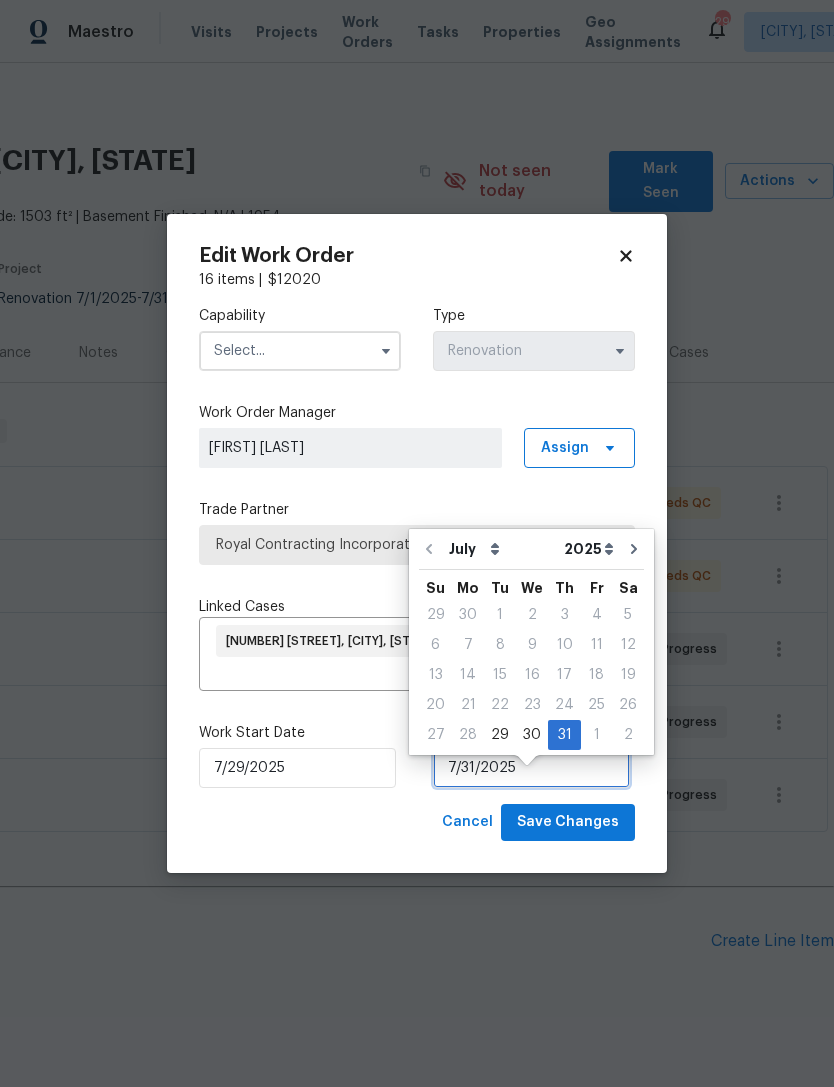 scroll, scrollTop: 36, scrollLeft: 0, axis: vertical 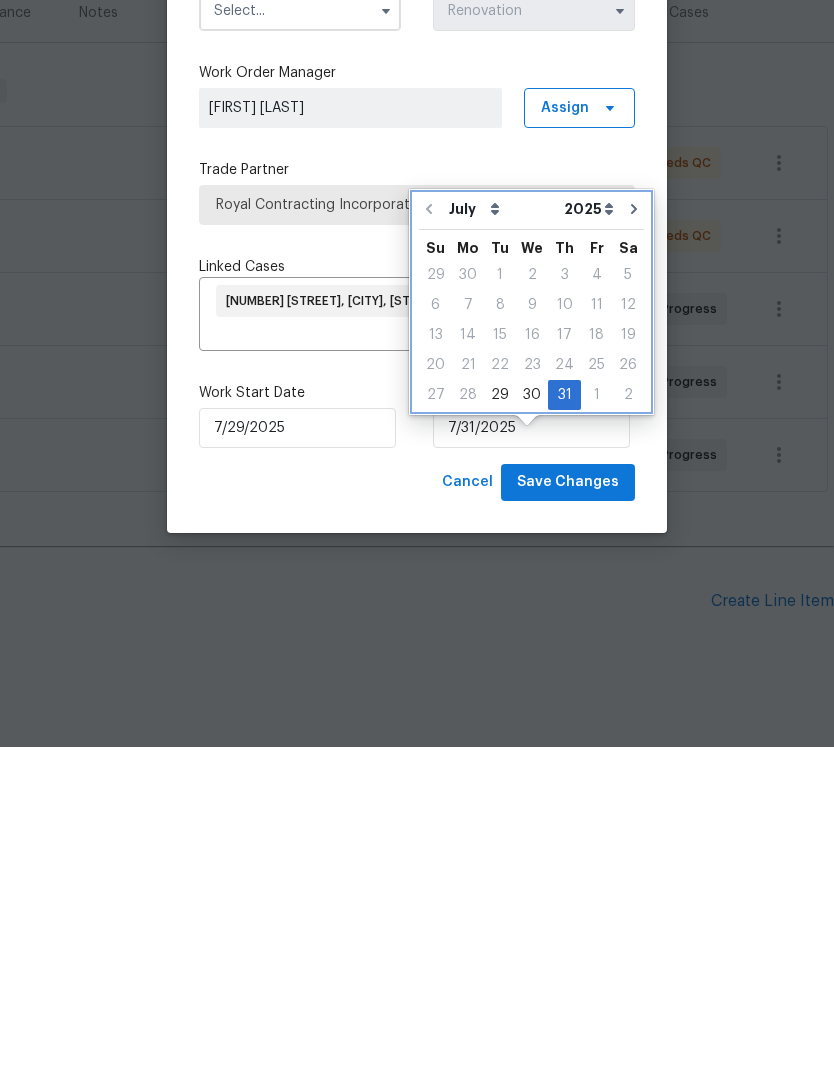 click 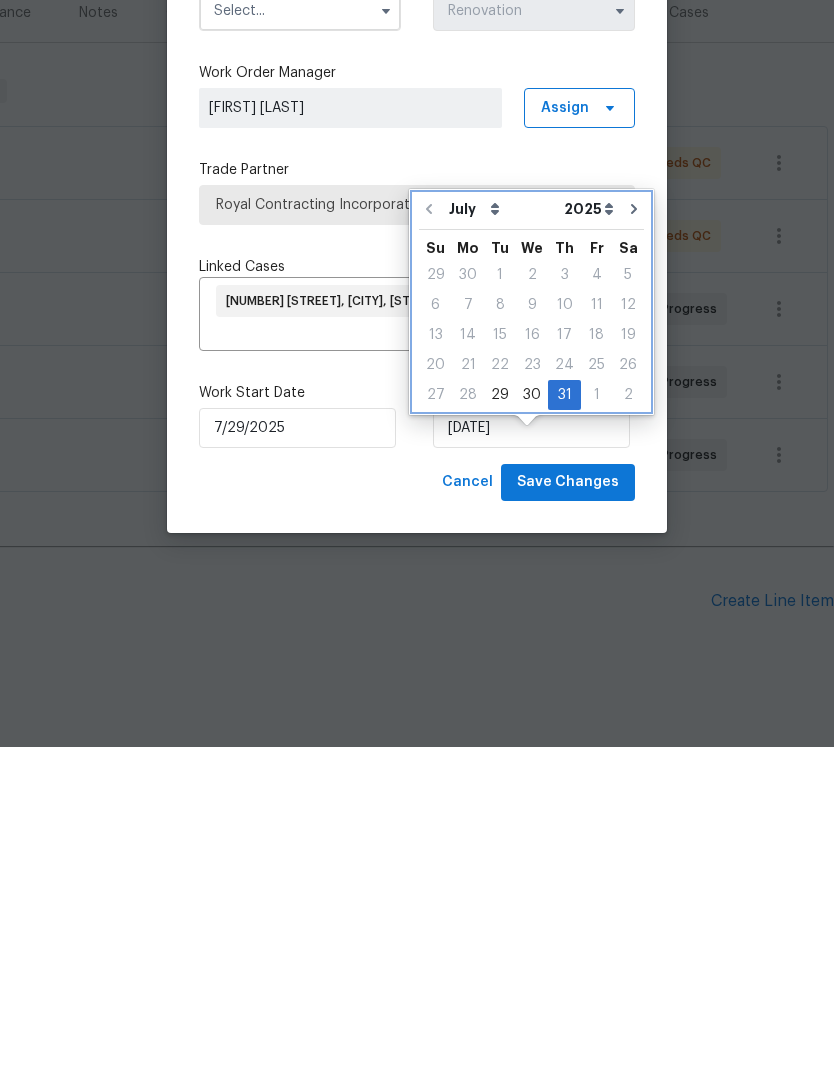 select on "7" 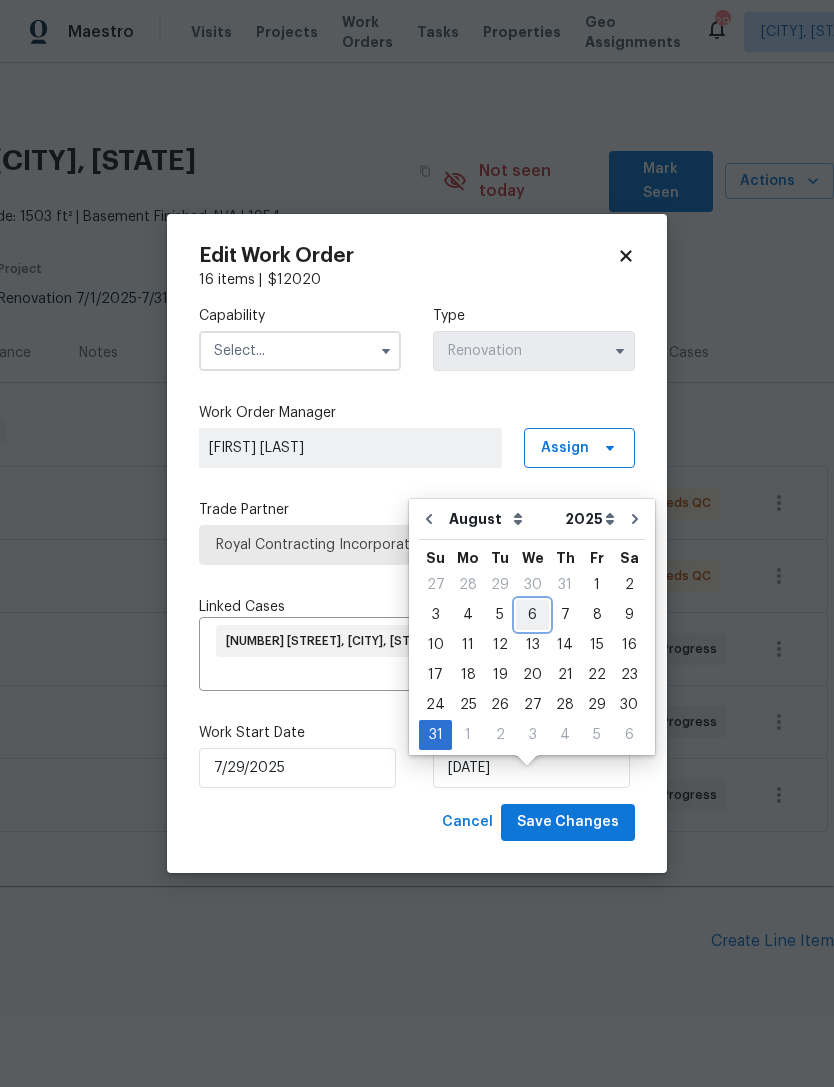 click on "6" at bounding box center (532, 615) 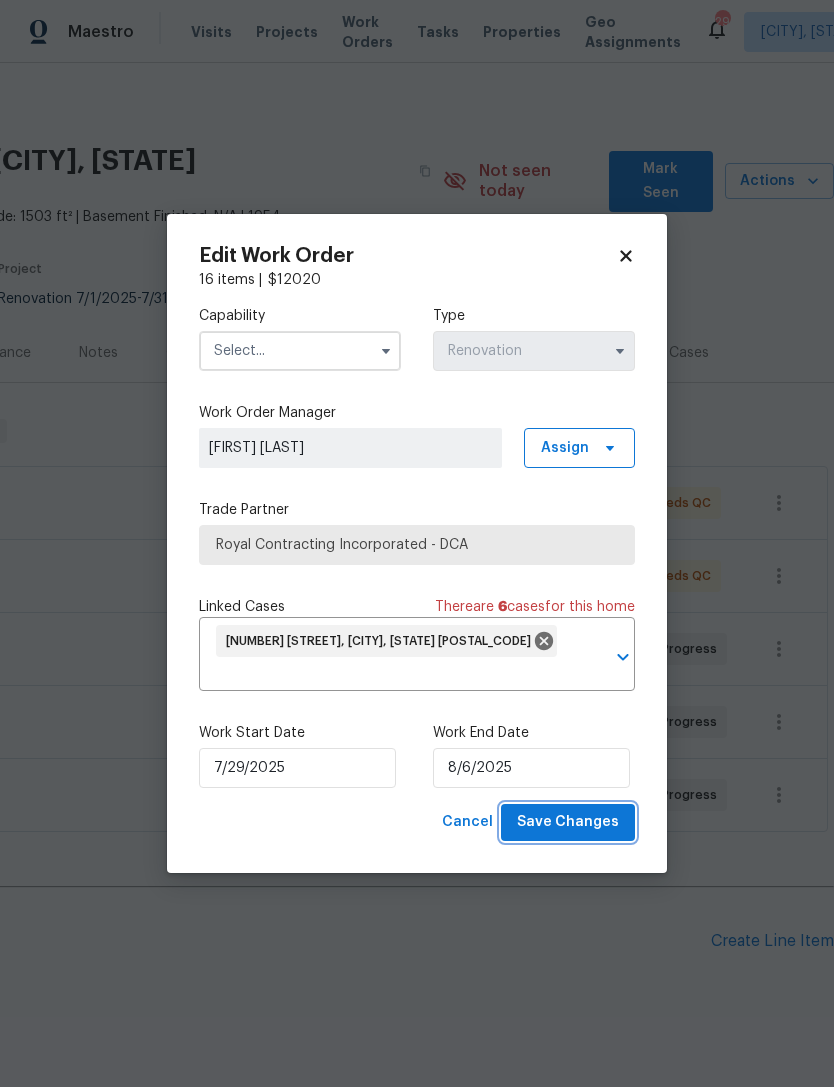 click on "Save Changes" at bounding box center (568, 822) 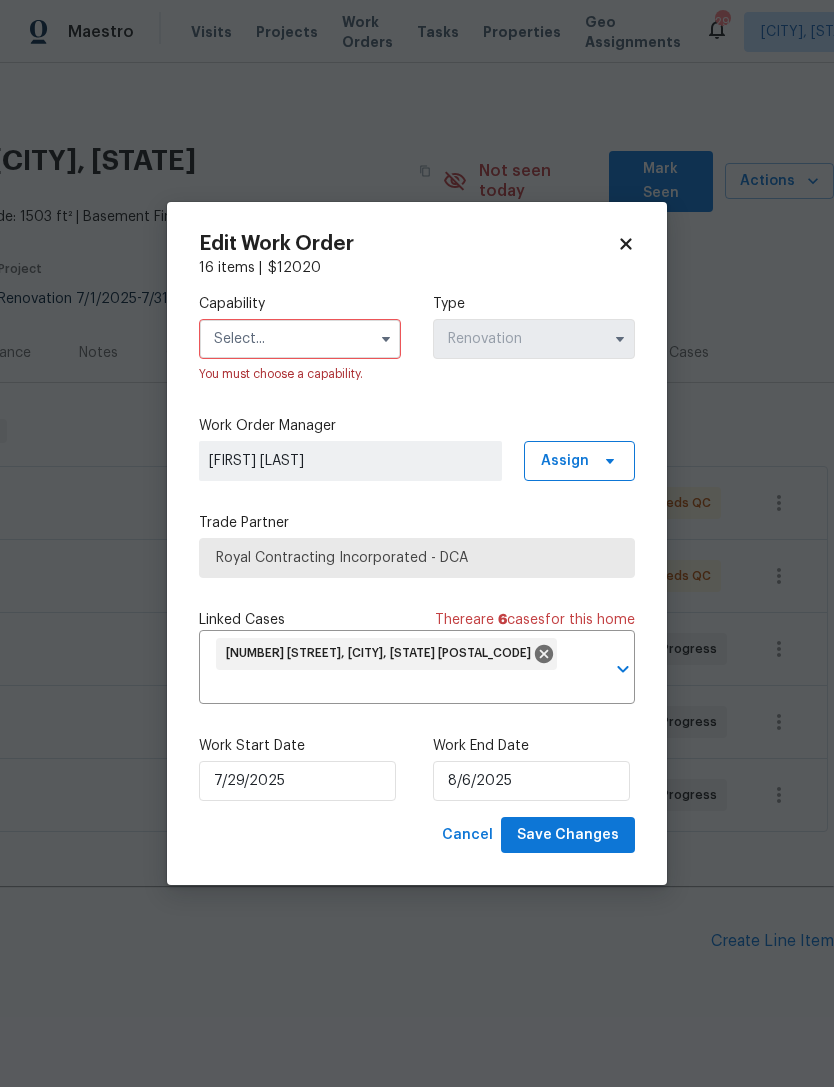 click 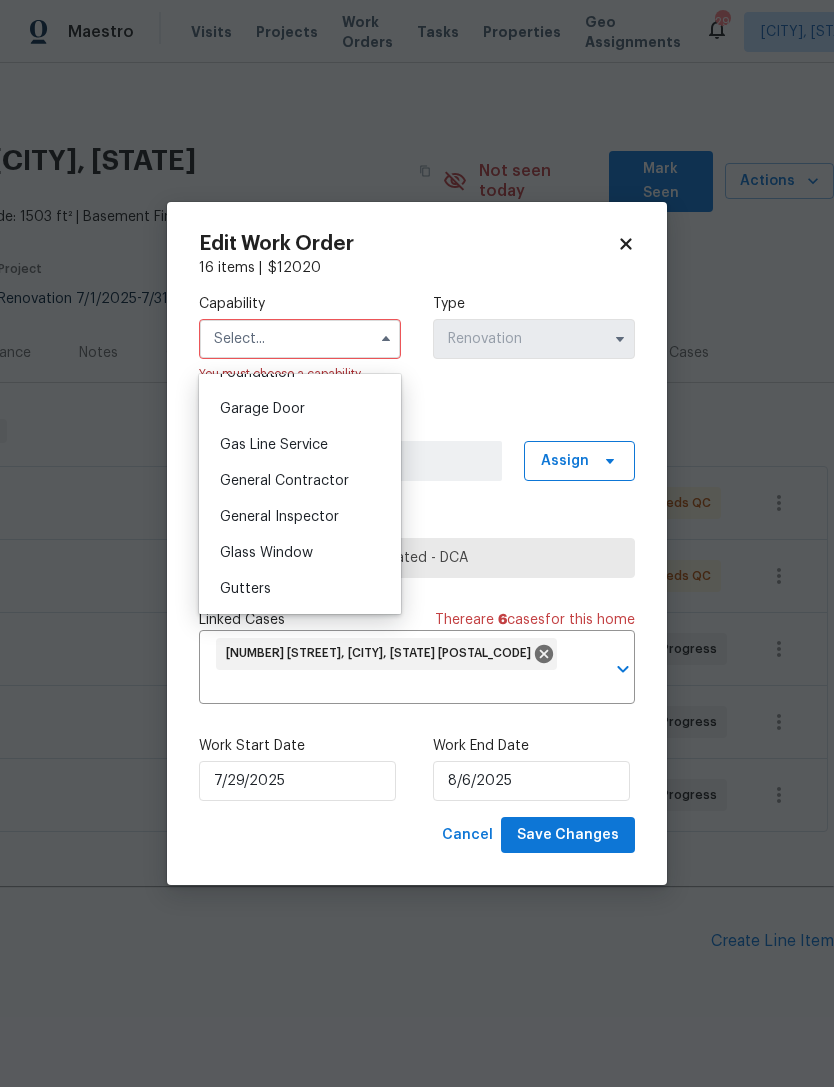 scroll, scrollTop: 848, scrollLeft: 0, axis: vertical 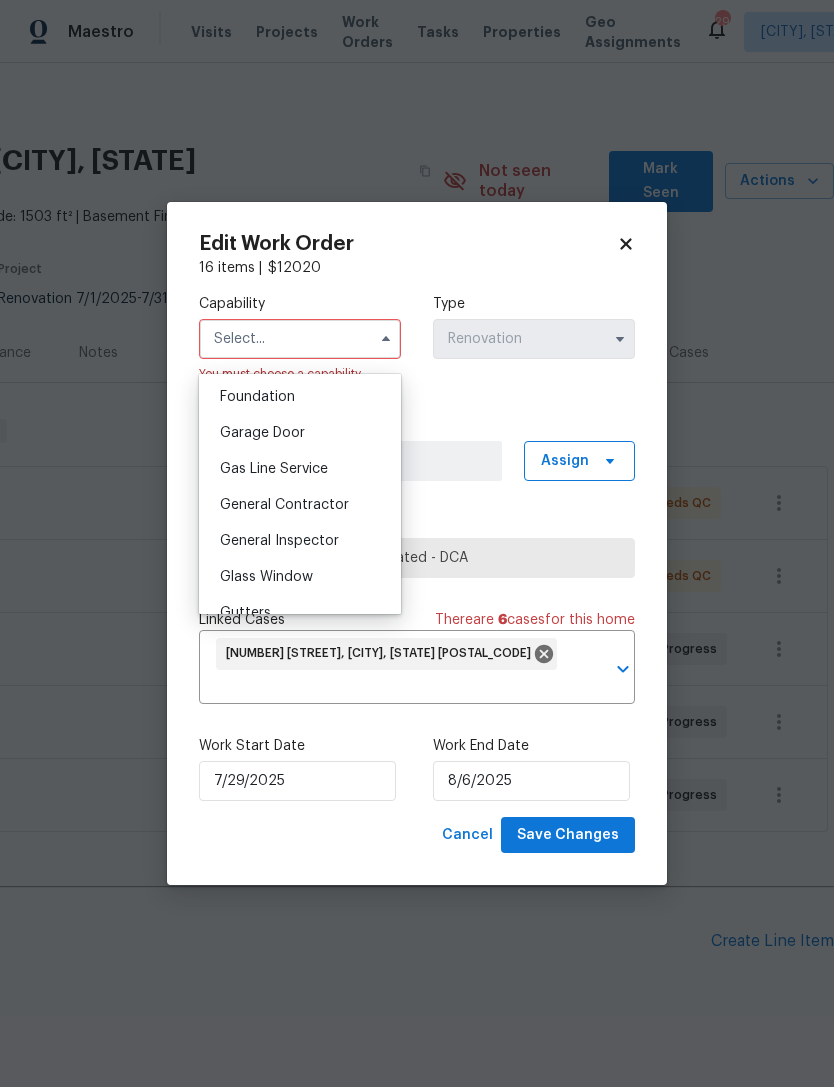 click on "General Contractor" at bounding box center [300, 505] 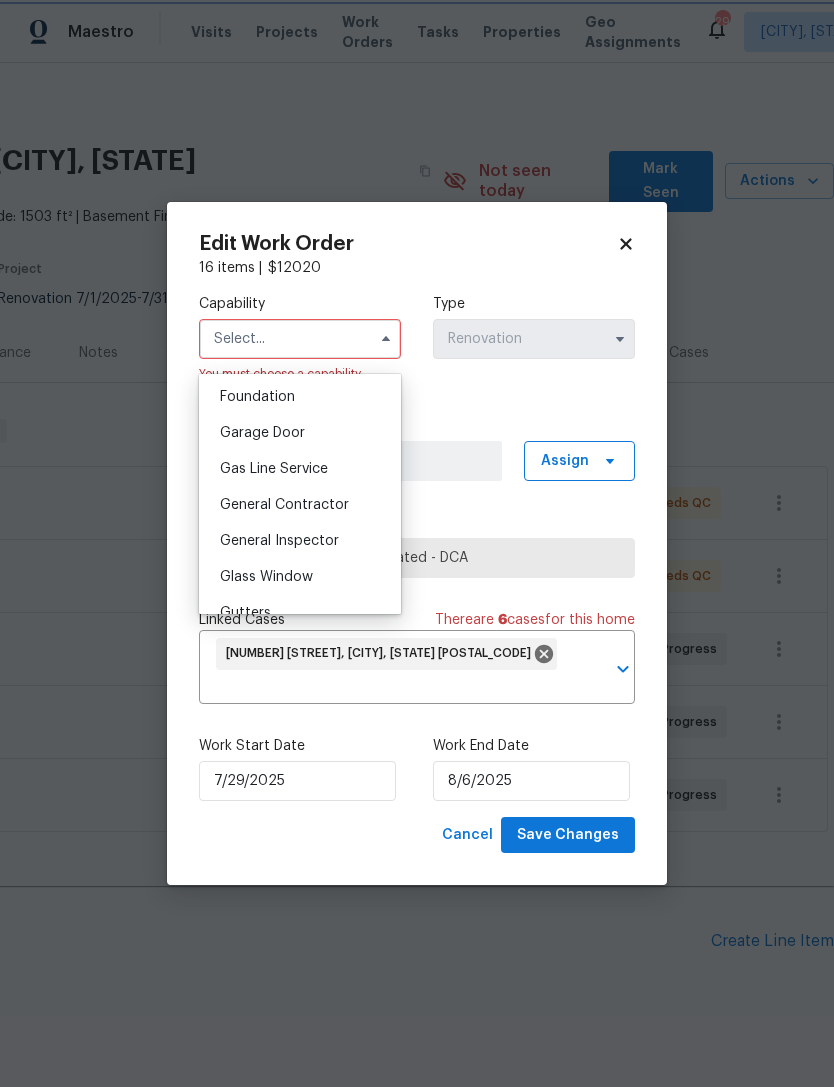 type on "General Contractor" 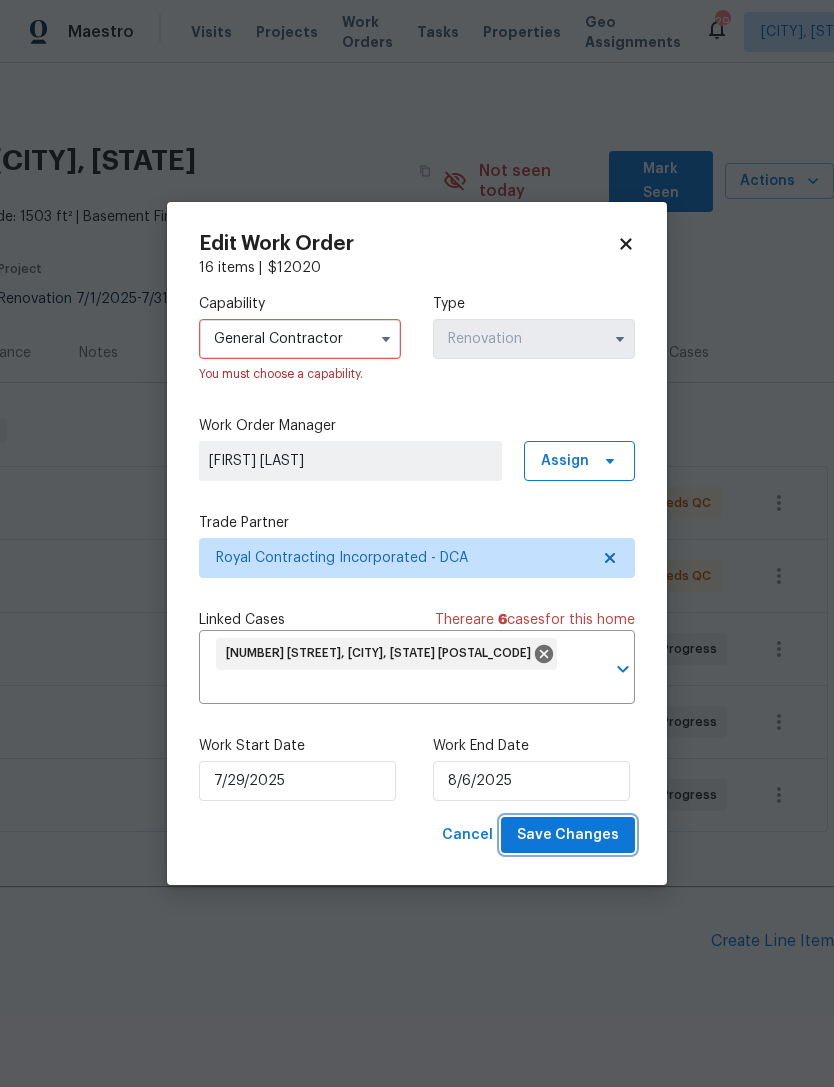 click on "Save Changes" at bounding box center [568, 835] 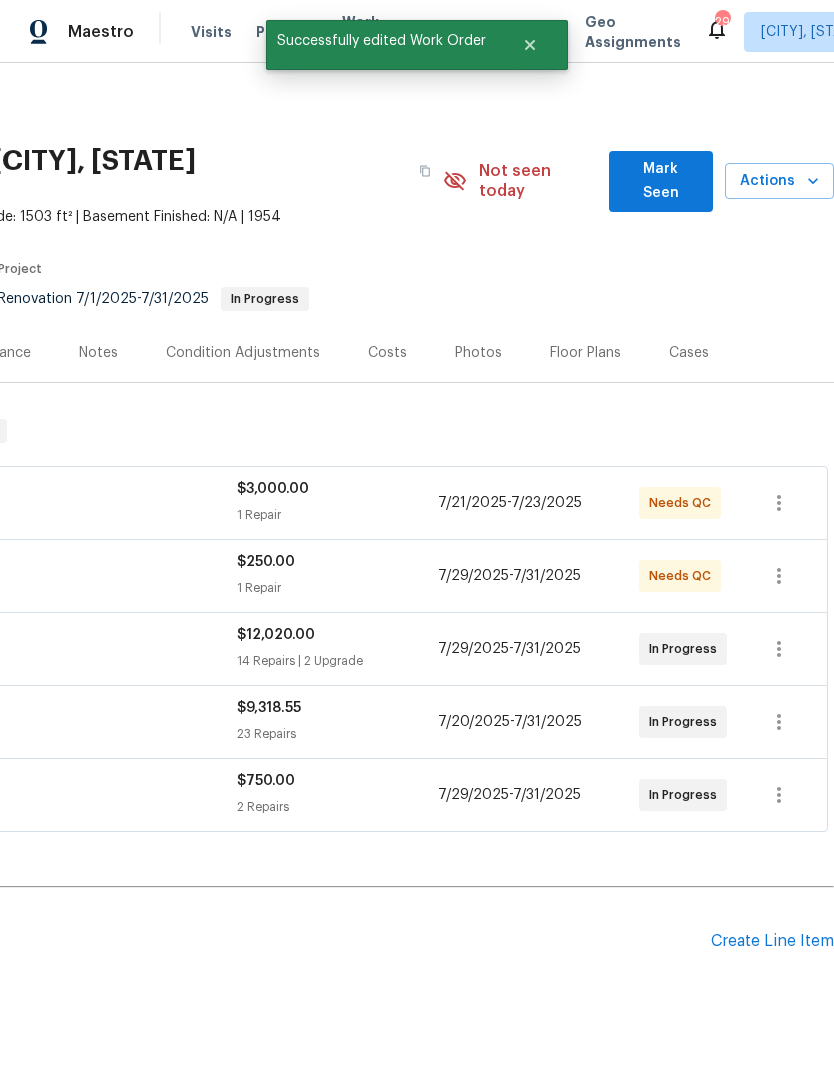 scroll, scrollTop: 0, scrollLeft: 0, axis: both 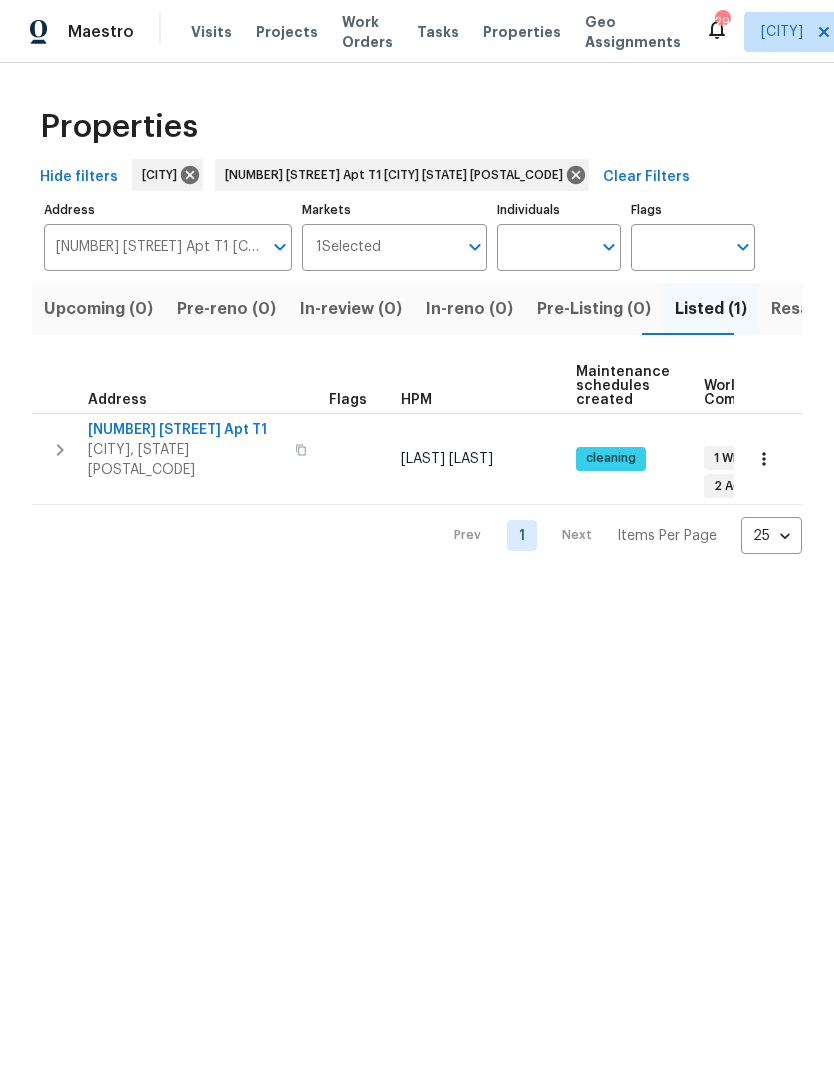 click on "Resale (0)" at bounding box center [811, 309] 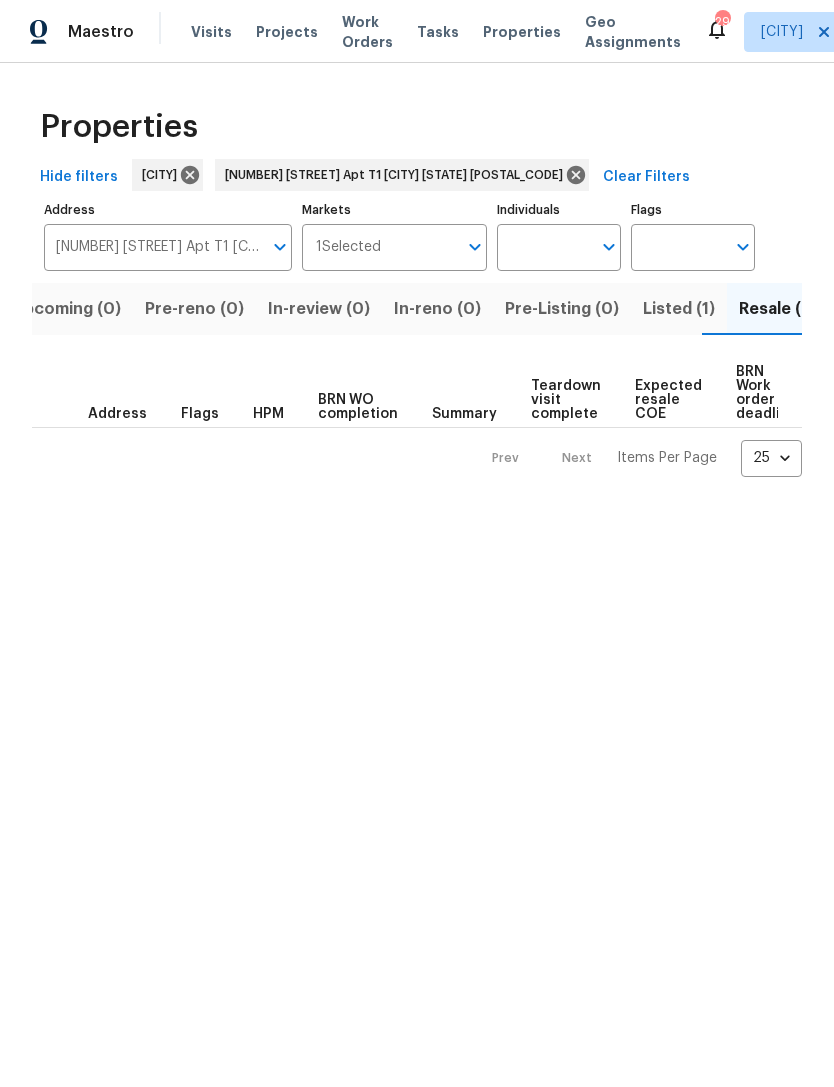 scroll, scrollTop: 0, scrollLeft: 32, axis: horizontal 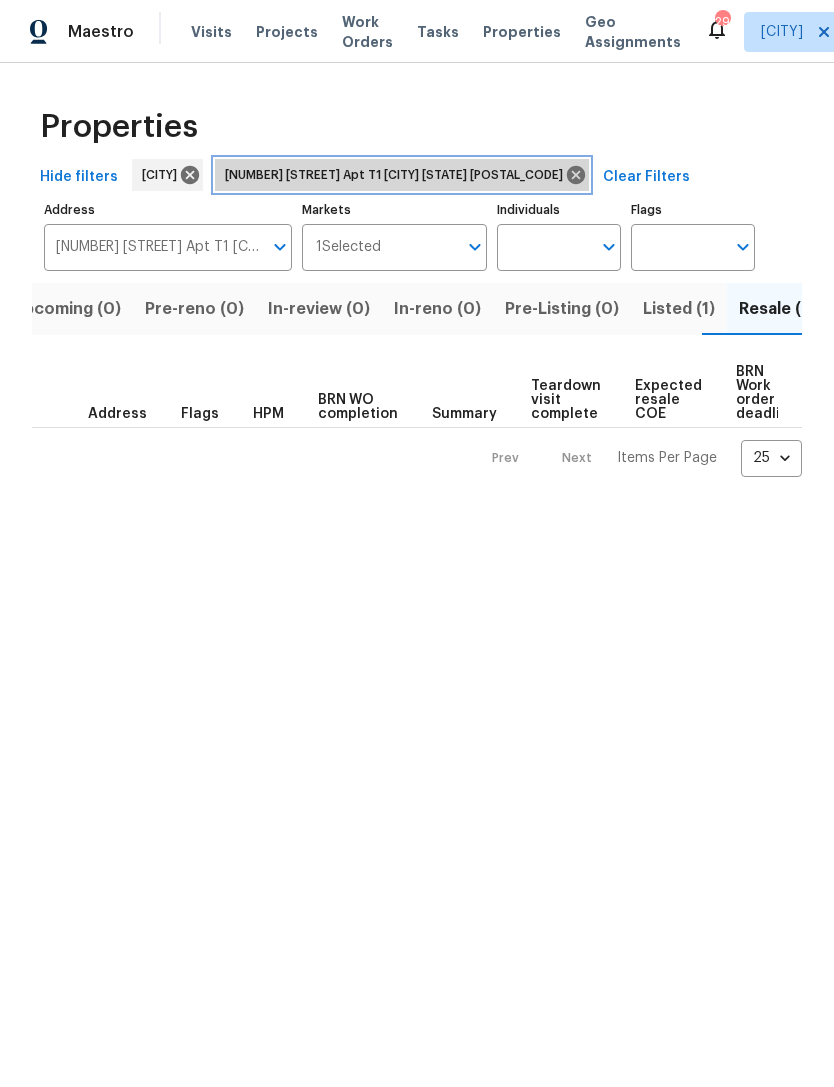 click 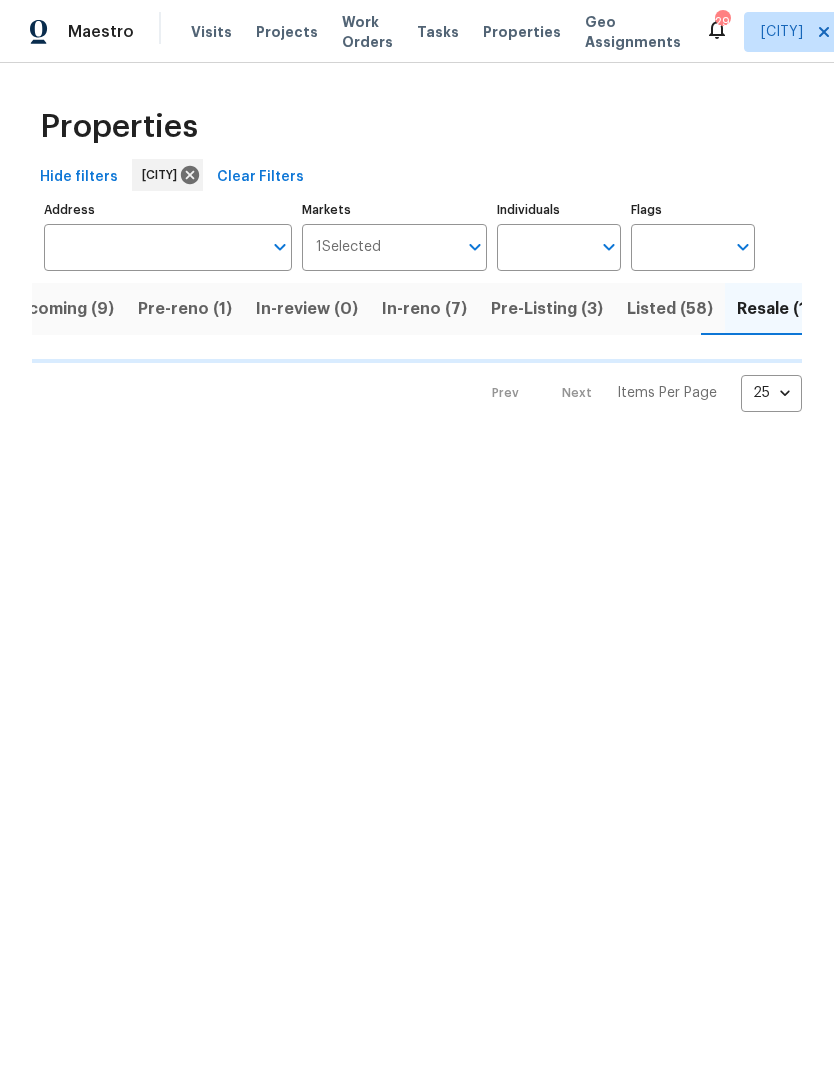 scroll, scrollTop: 0, scrollLeft: 42, axis: horizontal 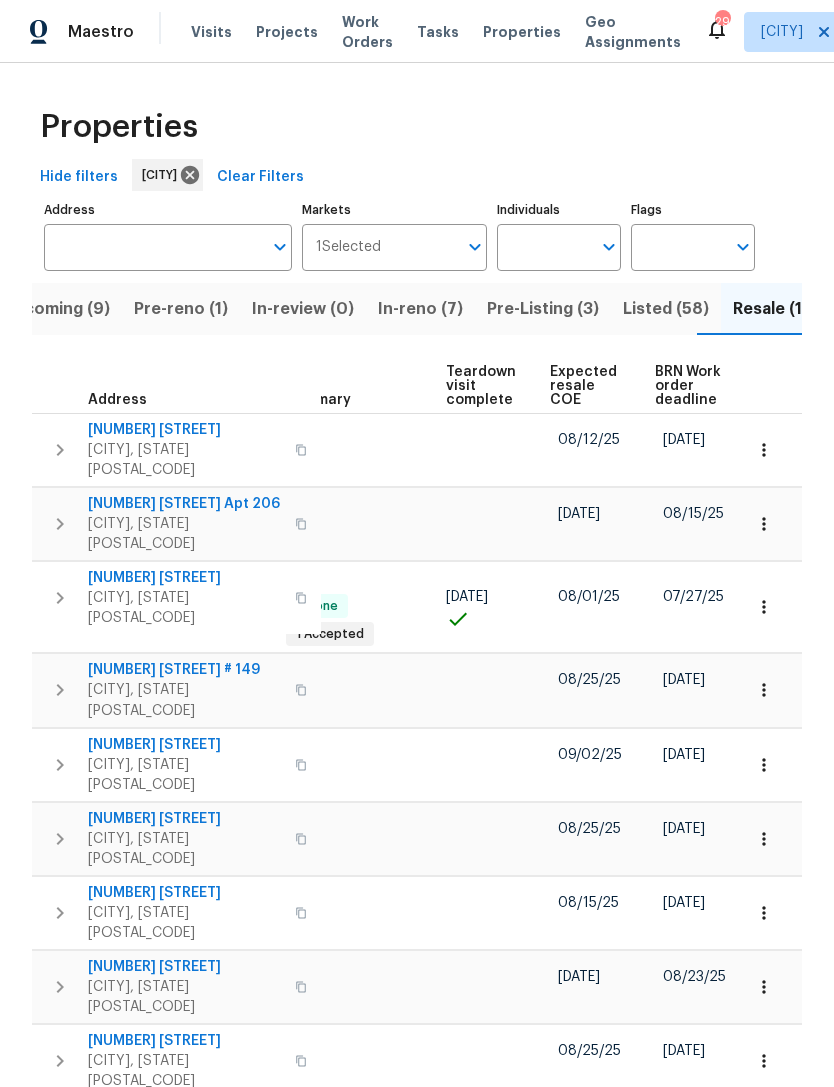 click on "Resale (14)" at bounding box center (776, 309) 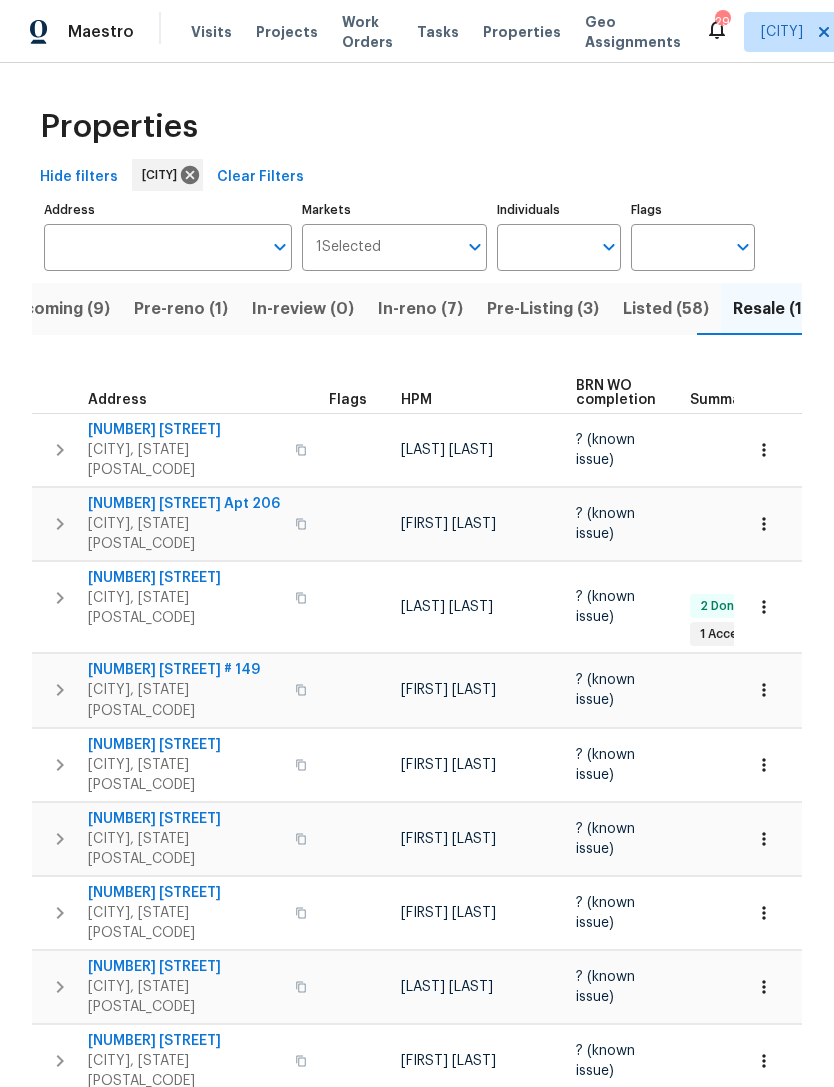 scroll, scrollTop: 0, scrollLeft: 0, axis: both 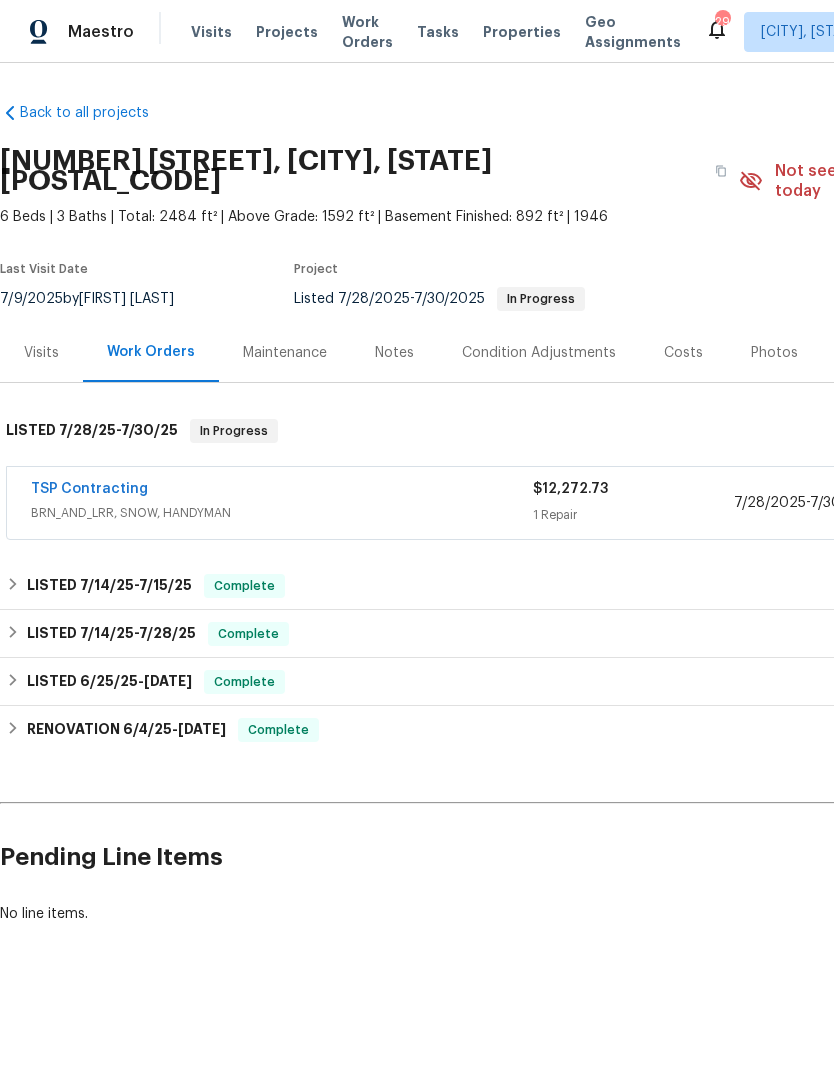 click on "BRN_AND_LRR, SNOW, HANDYMAN" at bounding box center (282, 513) 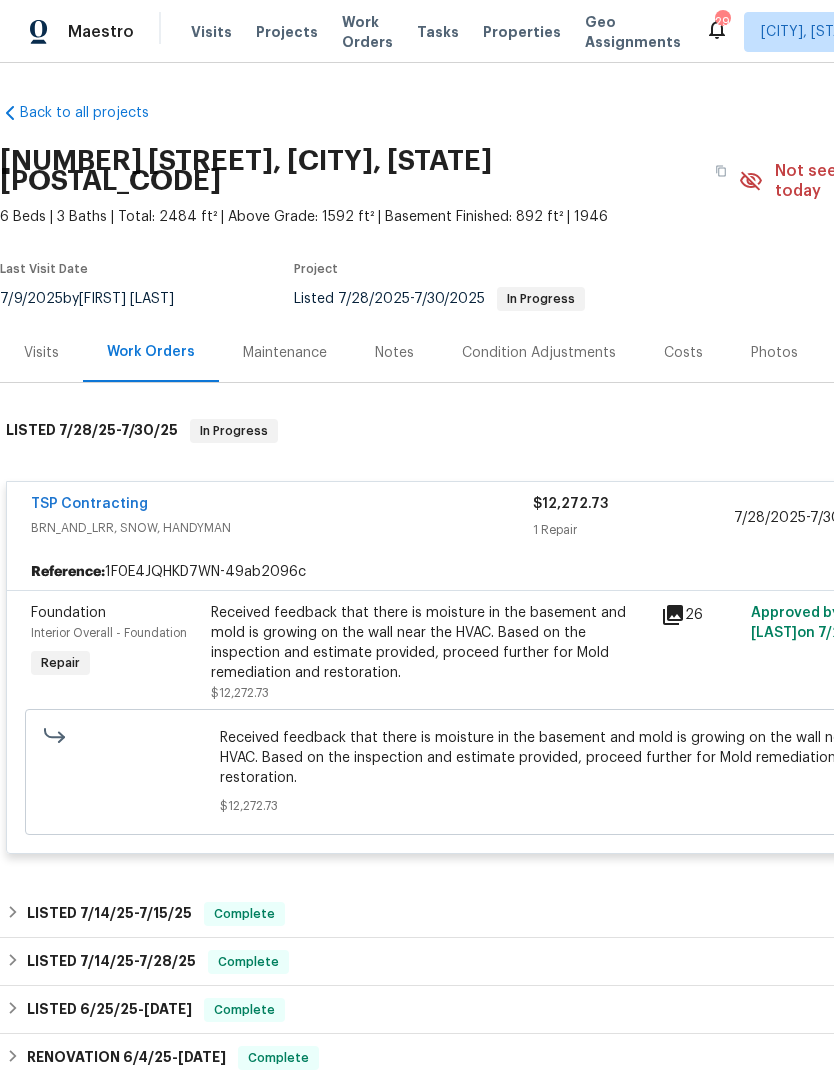 scroll, scrollTop: 0, scrollLeft: 0, axis: both 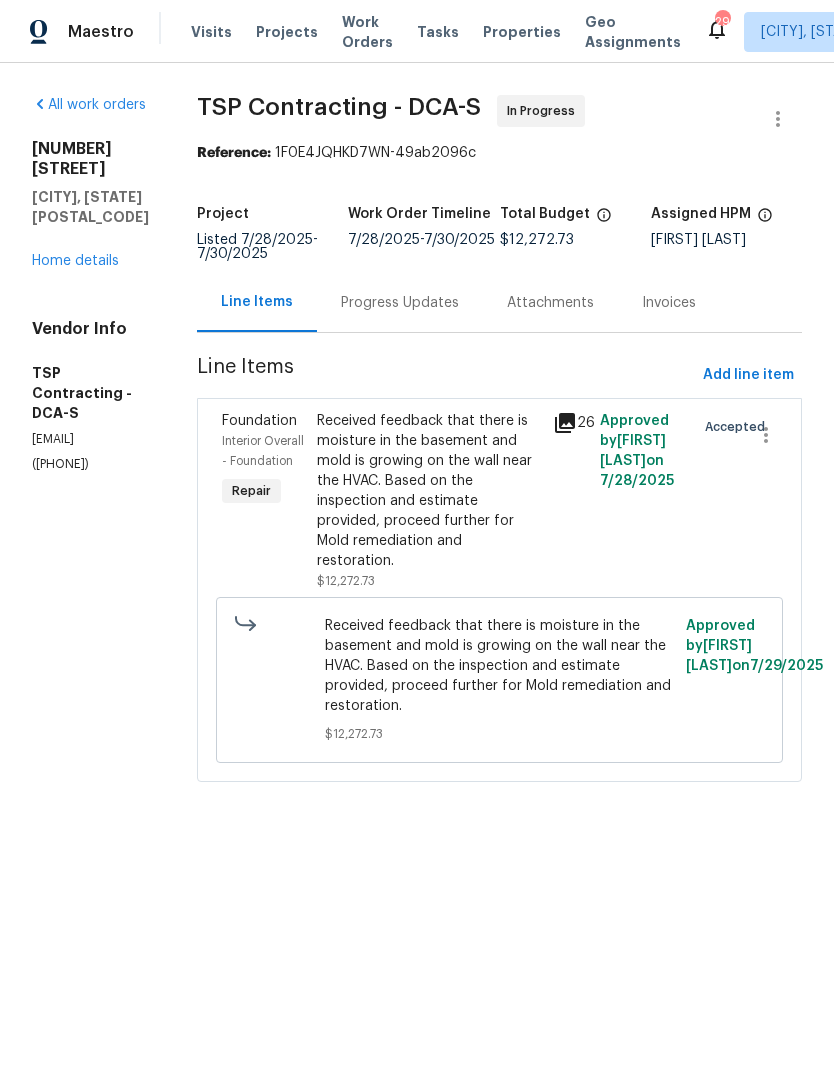 click on "Home details" at bounding box center (75, 261) 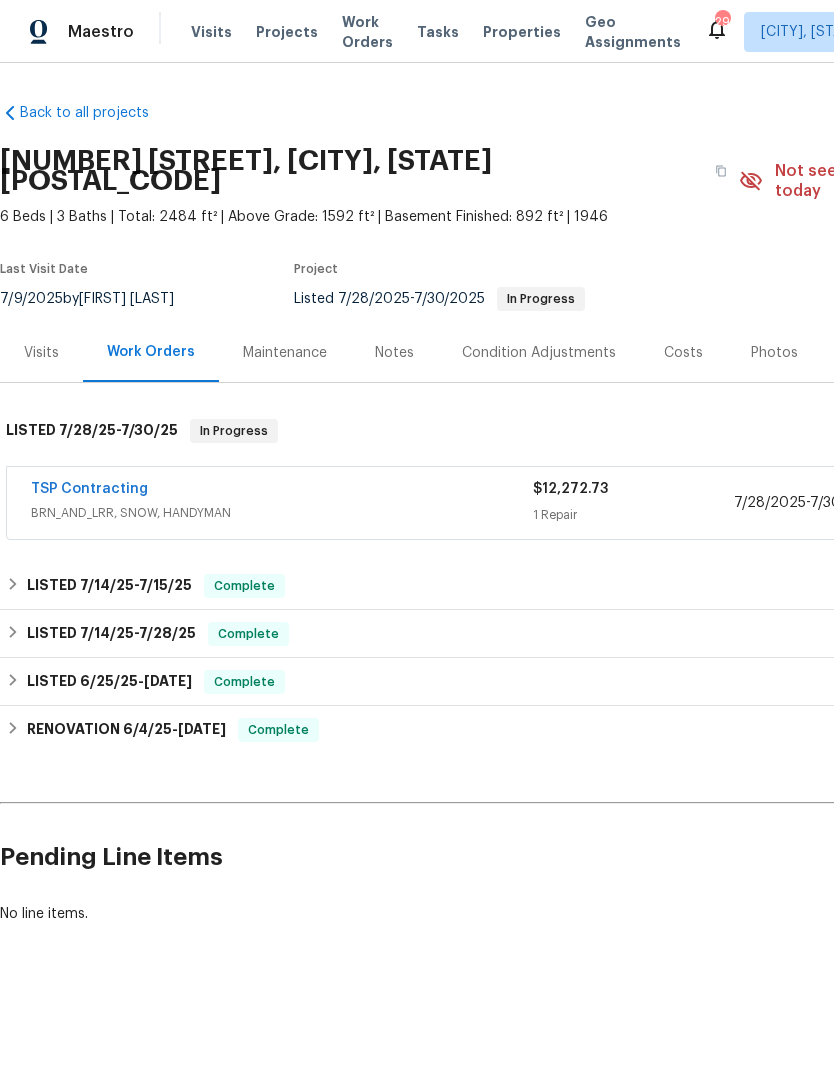 scroll, scrollTop: 0, scrollLeft: 0, axis: both 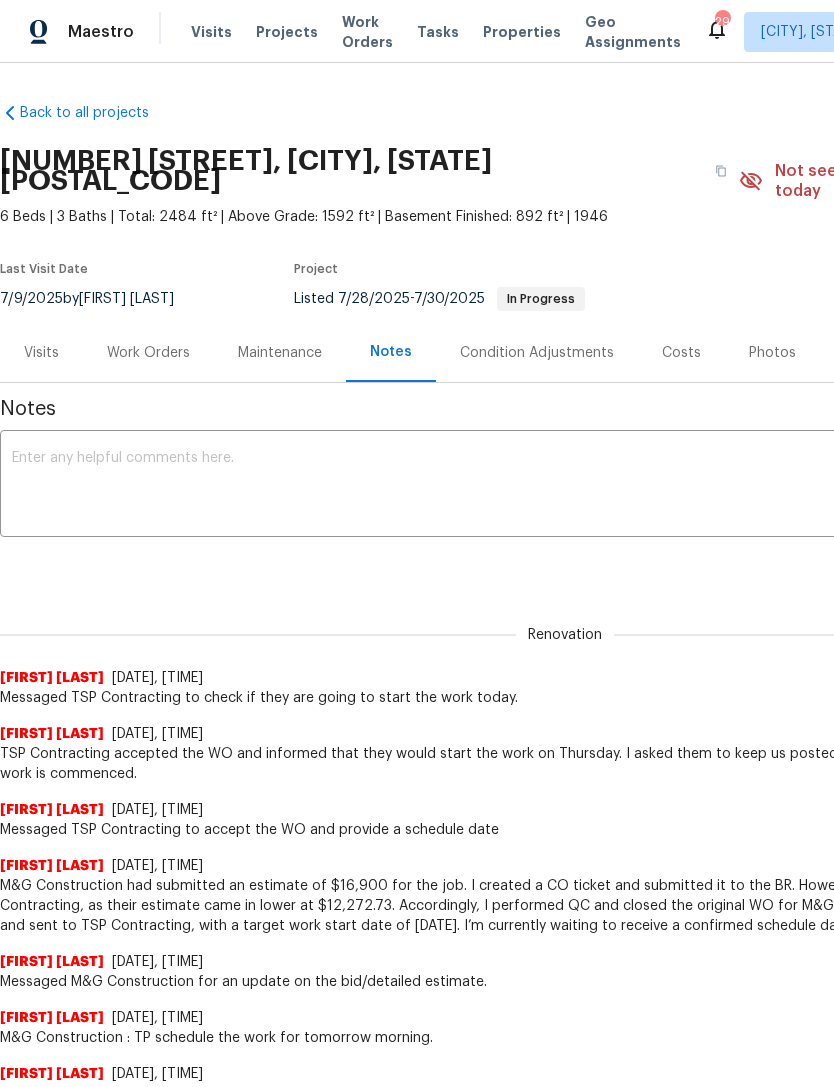 click at bounding box center [565, 486] 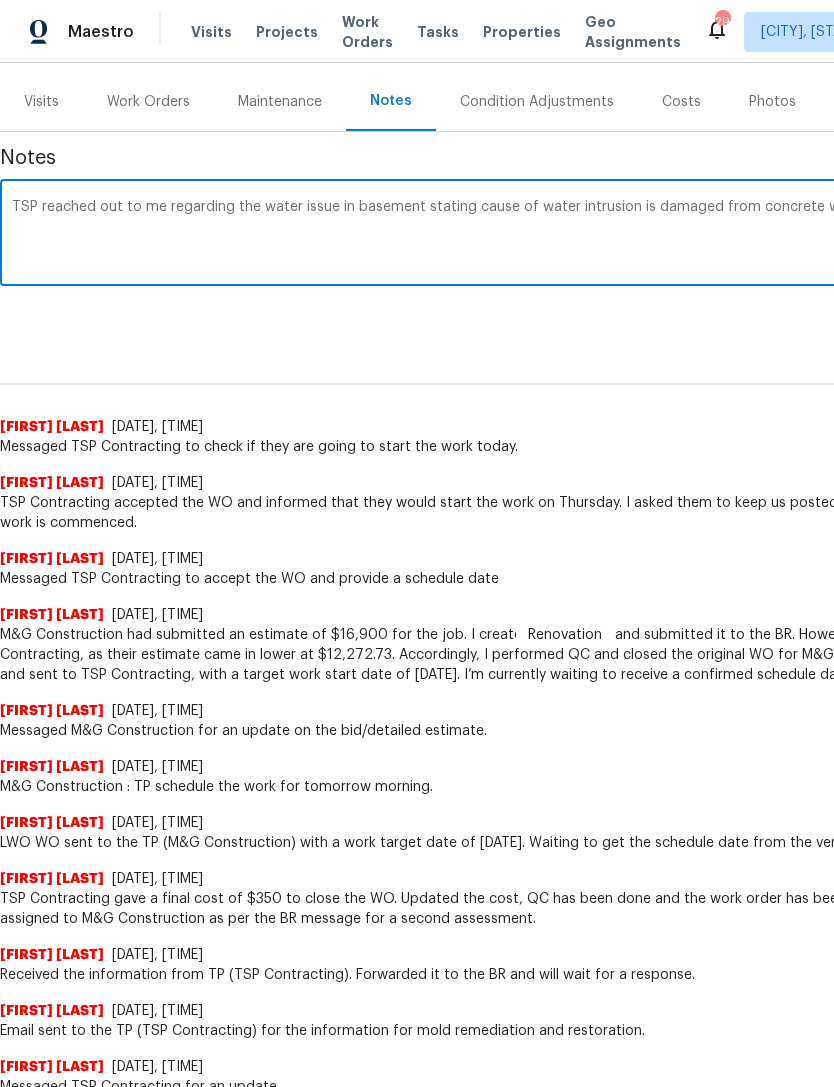 scroll, scrollTop: 251, scrollLeft: 296, axis: both 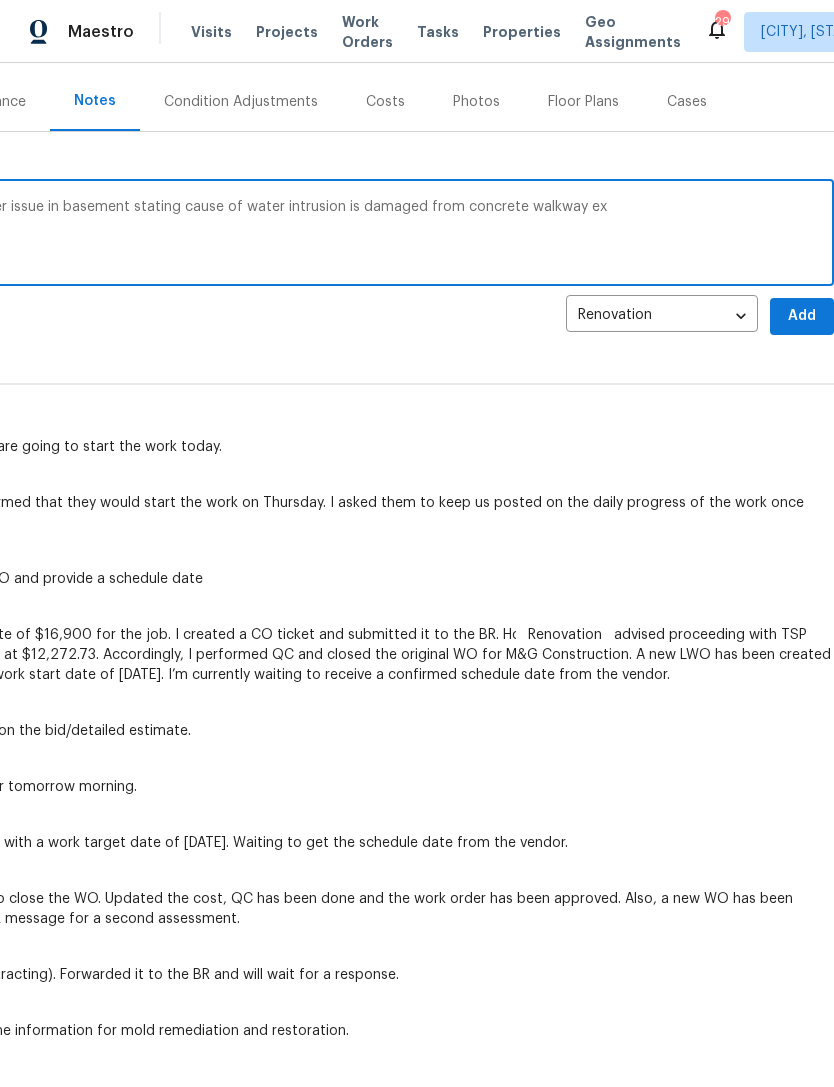 click on "TSP reached out to me regarding the water issue in basement stating cause of water intrusion is damaged from concrete walkway ex" at bounding box center [269, 235] 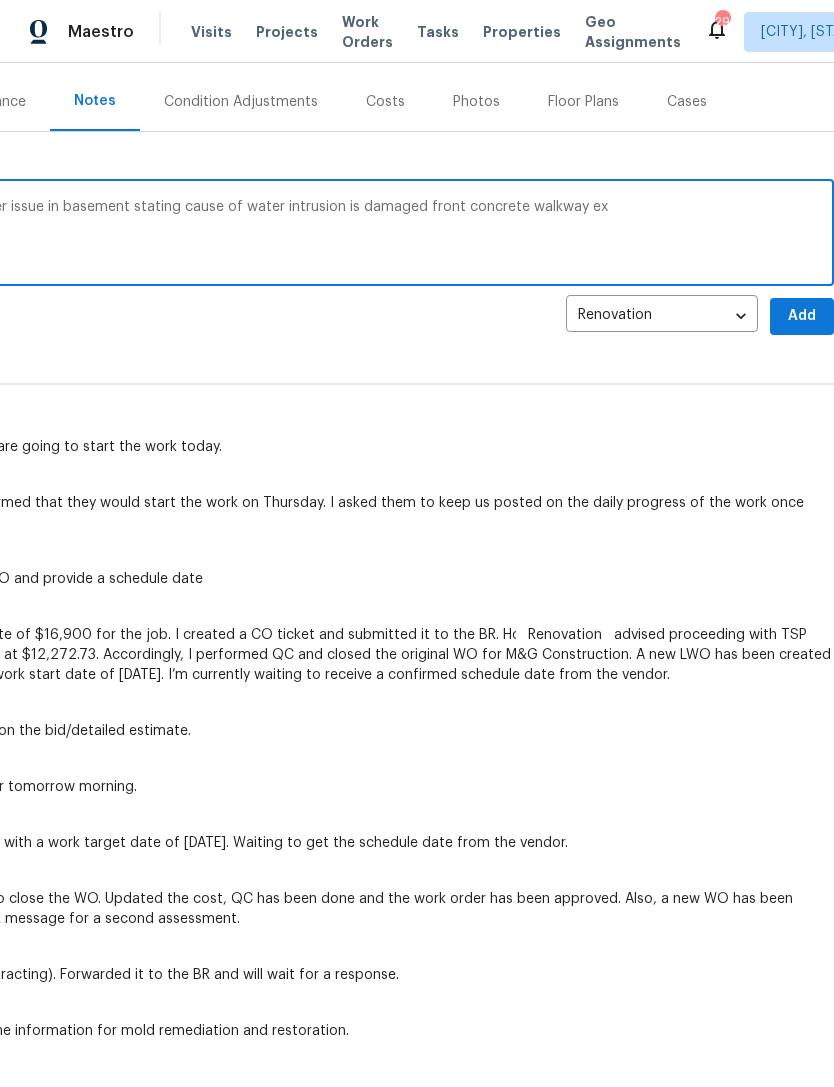 click on "TSP reached out to me regarding the water issue in basement stating cause of water intrusion is damaged front concrete walkway ex" at bounding box center [269, 235] 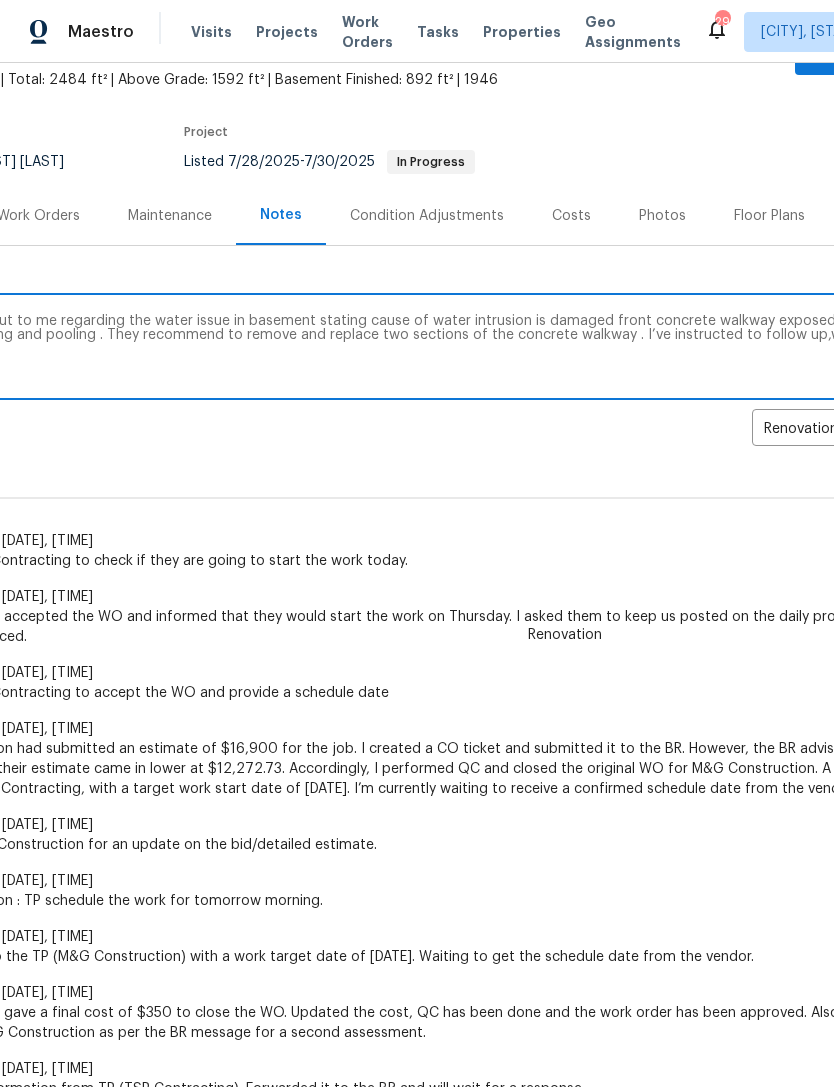 scroll, scrollTop: 137, scrollLeft: 296, axis: both 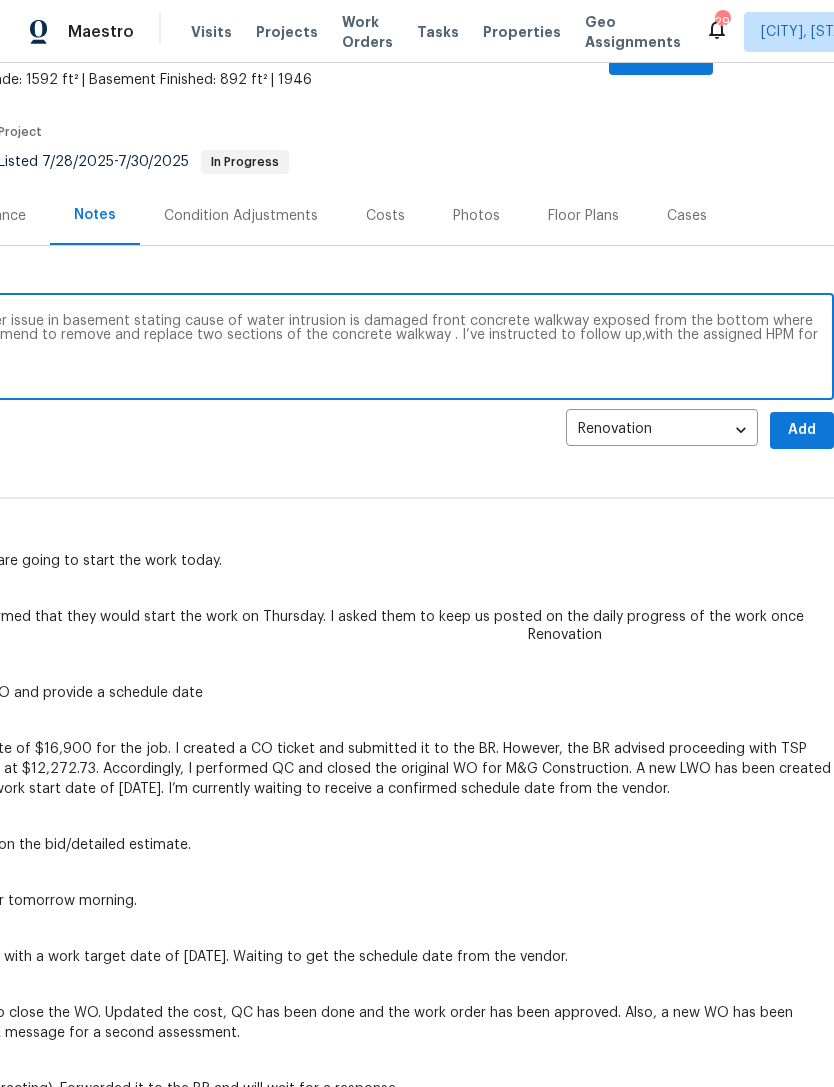 click on "TSP reached out to me regarding the water issue in basement stating cause of water intrusion is damaged front concrete walkway exposed from the bottom where water is entering and pooling . They recommend to remove and replace two sections of the concrete walkway . I’ve instructed to follow up,with the assigned HPM for approval" at bounding box center [269, 349] 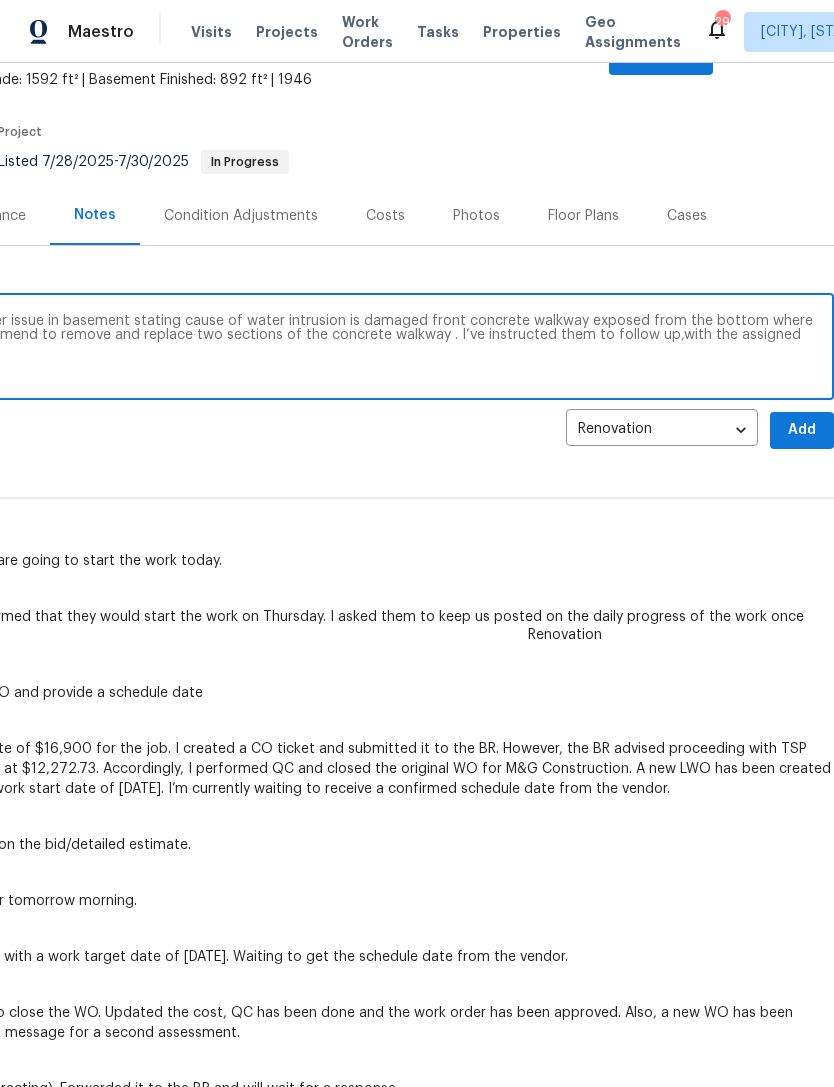 click on "TSP reached out to me regarding the water issue in basement stating cause of water intrusion is damaged front concrete walkway exposed from the bottom where water is entering and pooling . They recommend to remove and replace two sections of the concrete walkway . I’ve instructed them to follow up,with the assigned HPM for approval" at bounding box center [269, 349] 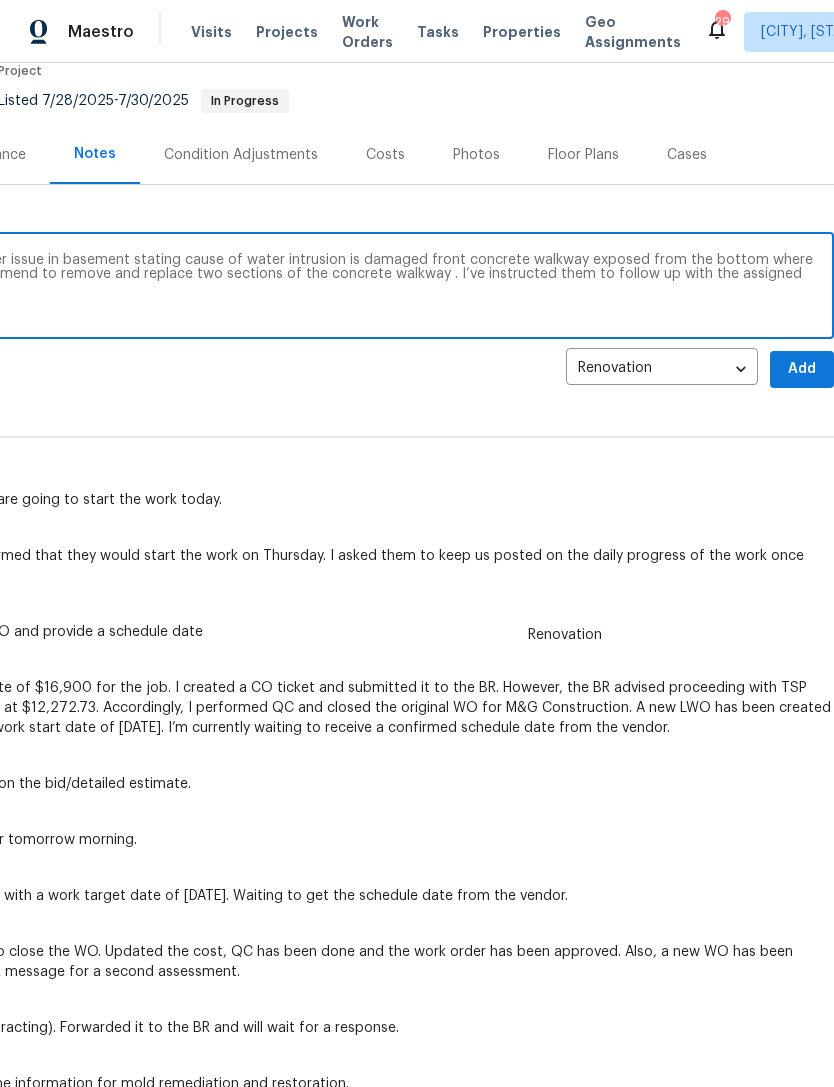 scroll, scrollTop: 198, scrollLeft: 296, axis: both 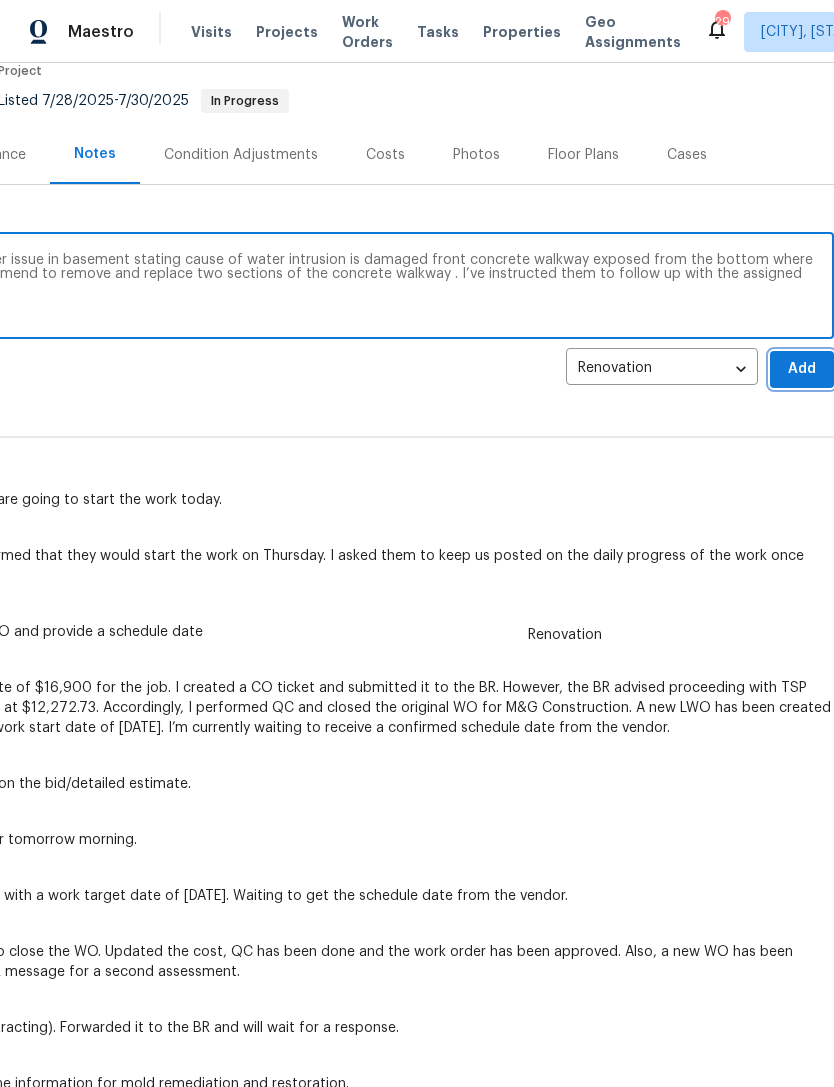 click on "Add" at bounding box center [802, 369] 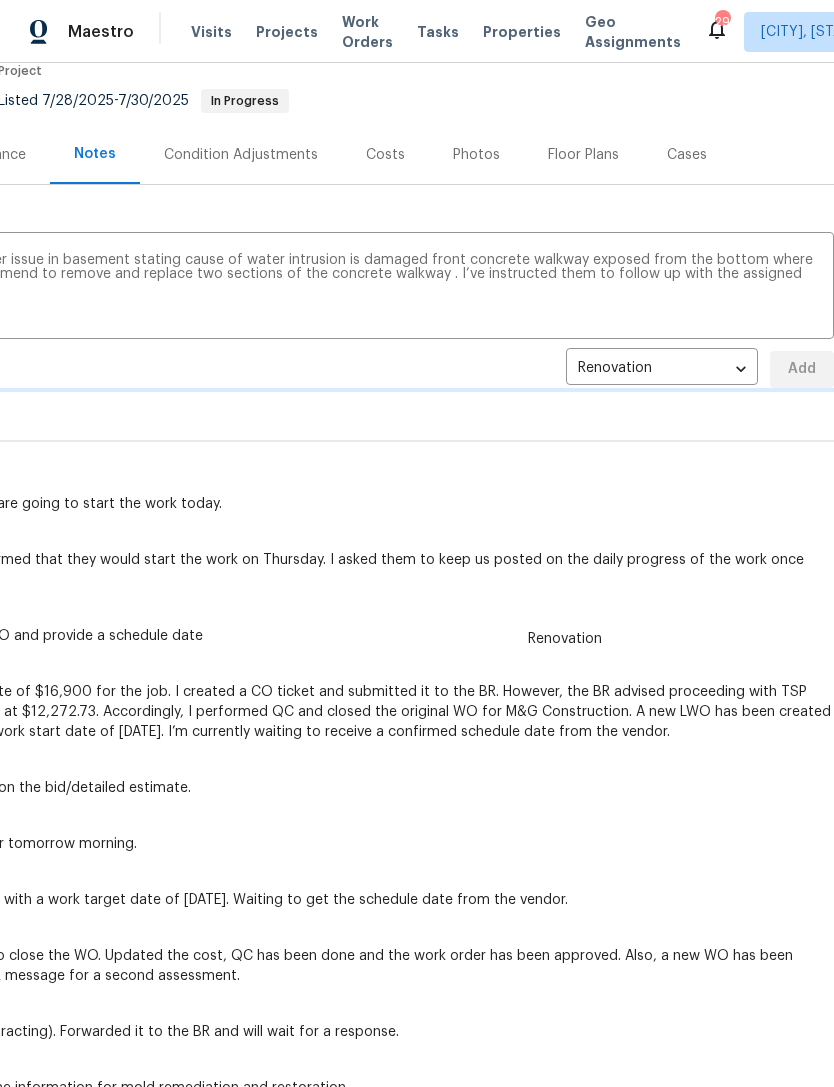 type 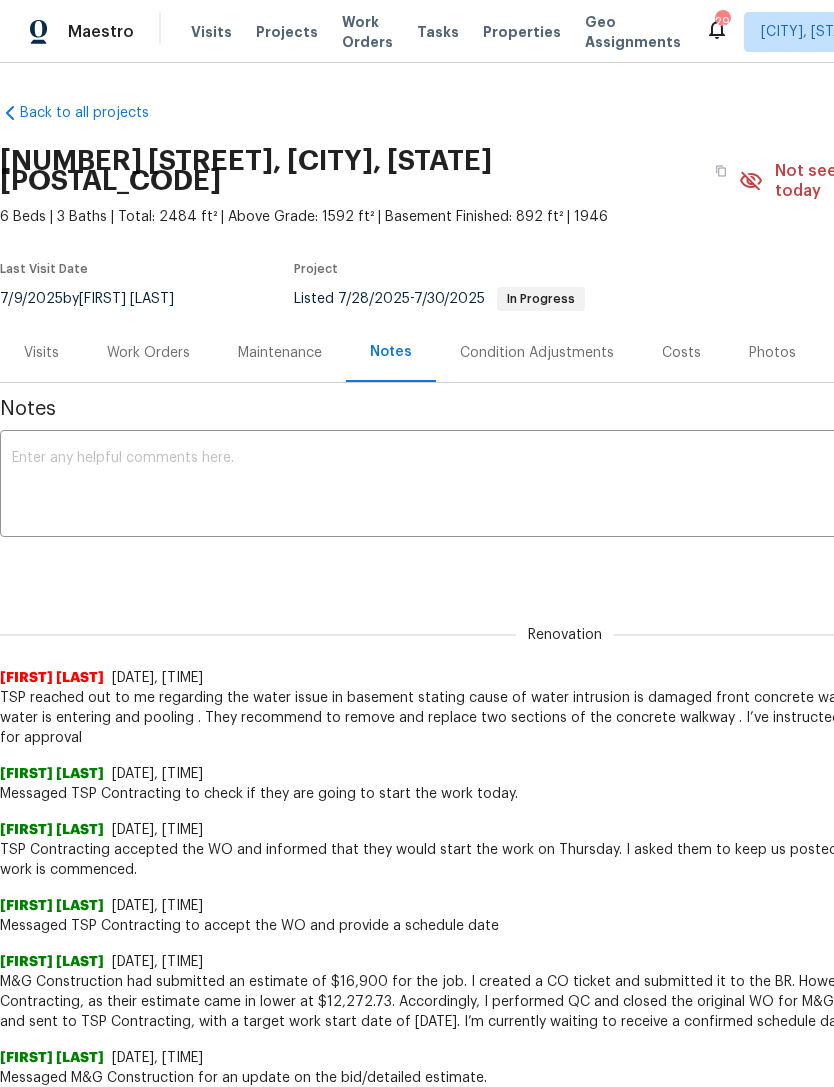 scroll, scrollTop: 0, scrollLeft: 0, axis: both 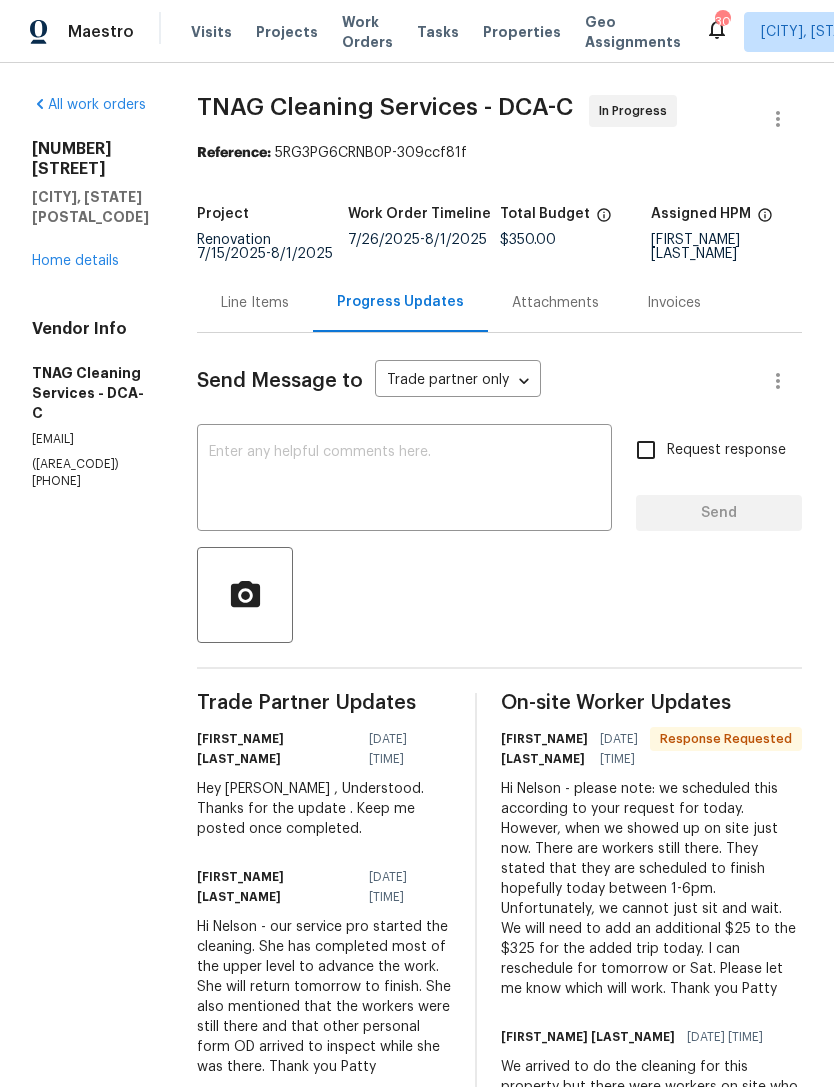 click at bounding box center [404, 480] 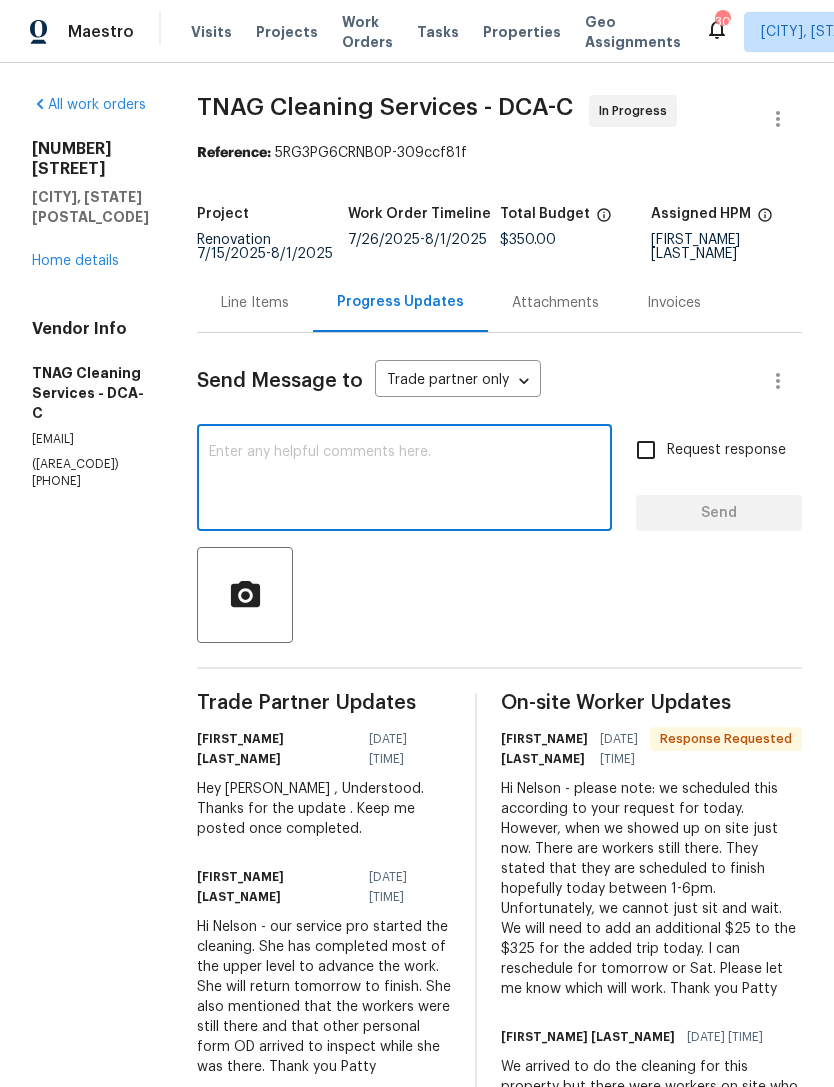 click on "Request response" at bounding box center (646, 450) 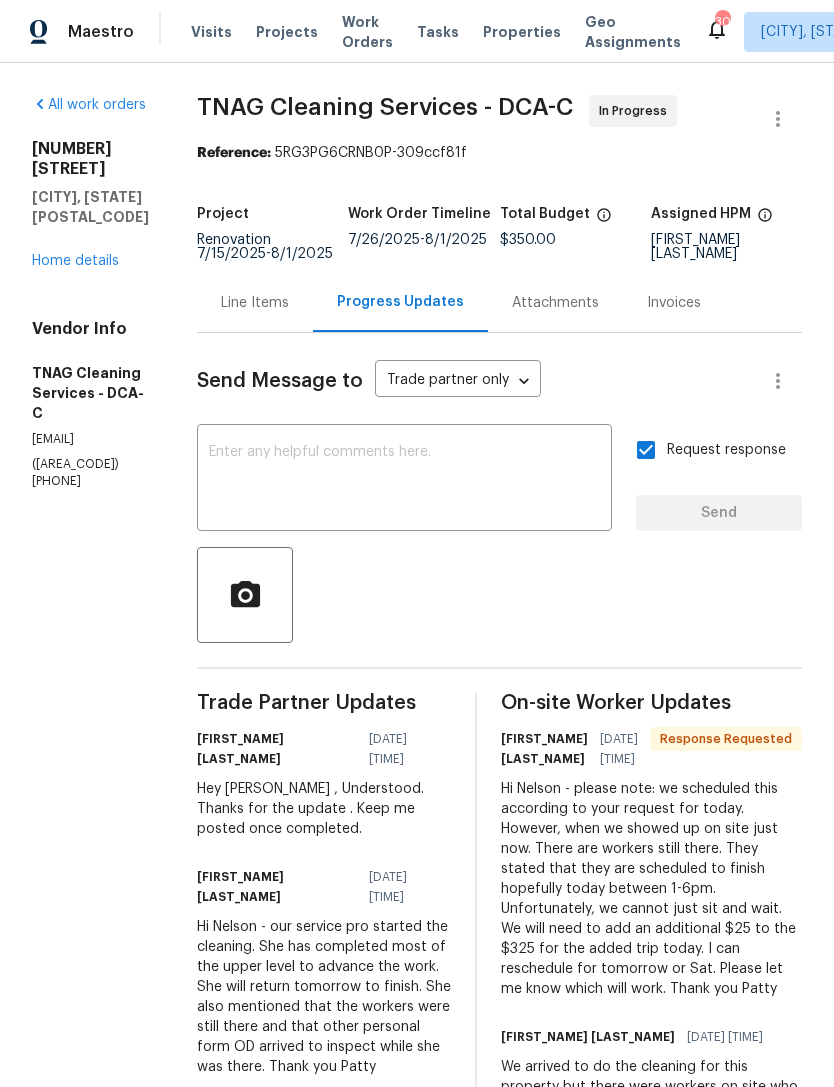 click at bounding box center [404, 480] 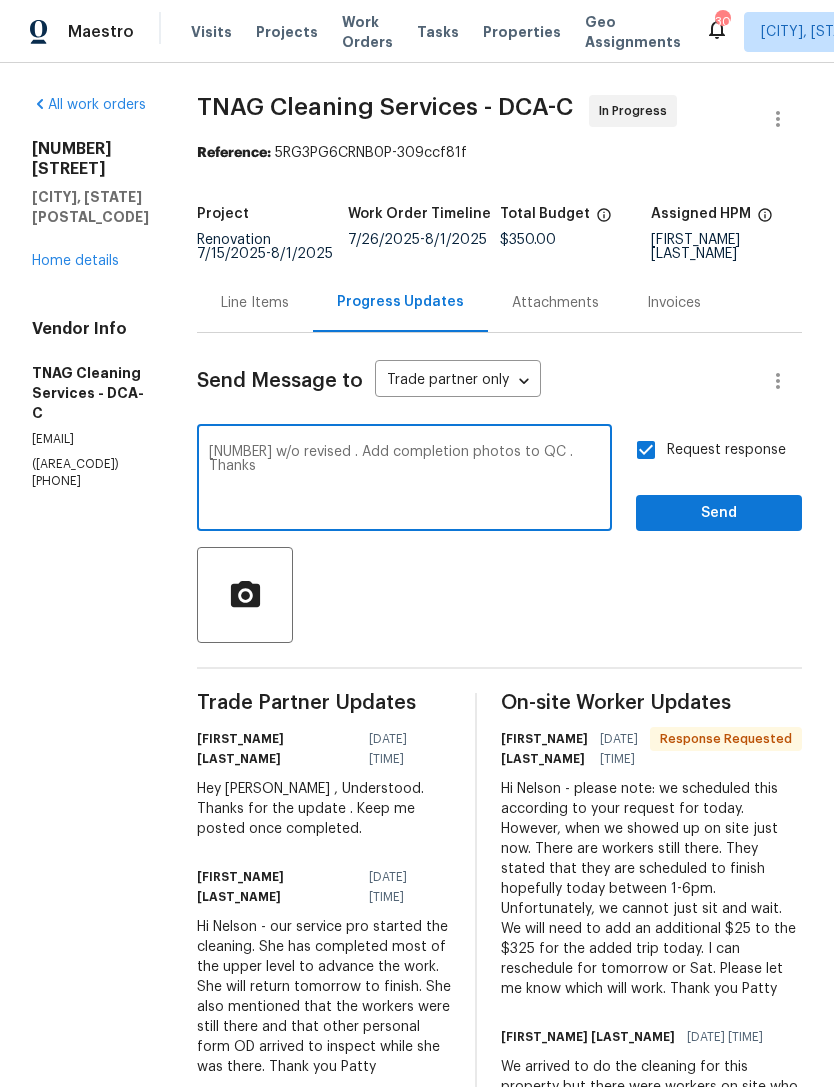 type on "[NUMBER] w/o revised . Add completion photos to QC . Thanks" 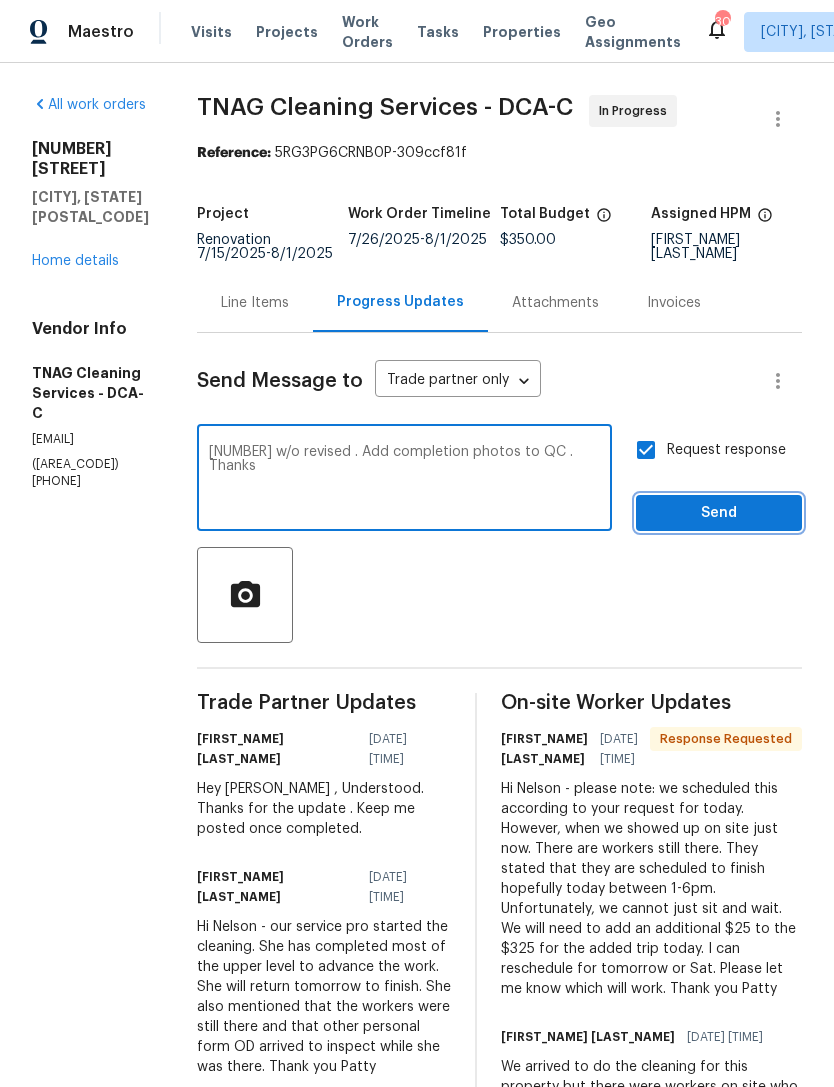 click on "Send" at bounding box center (719, 513) 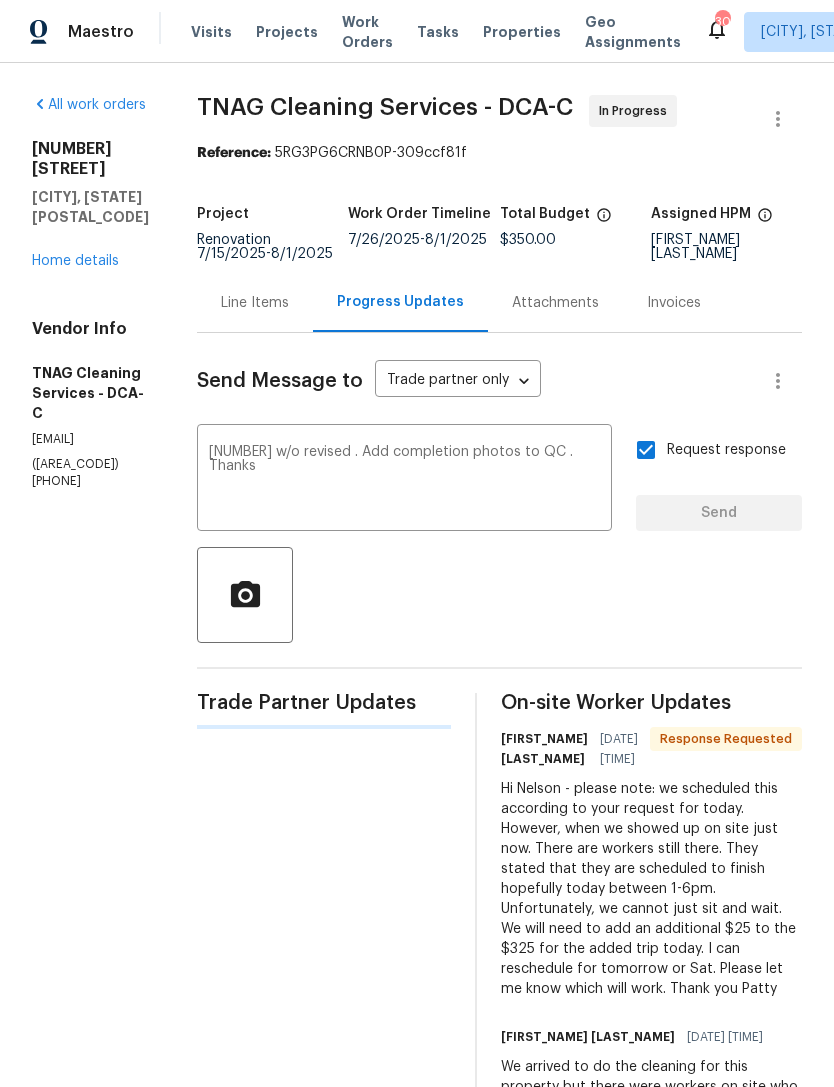 type 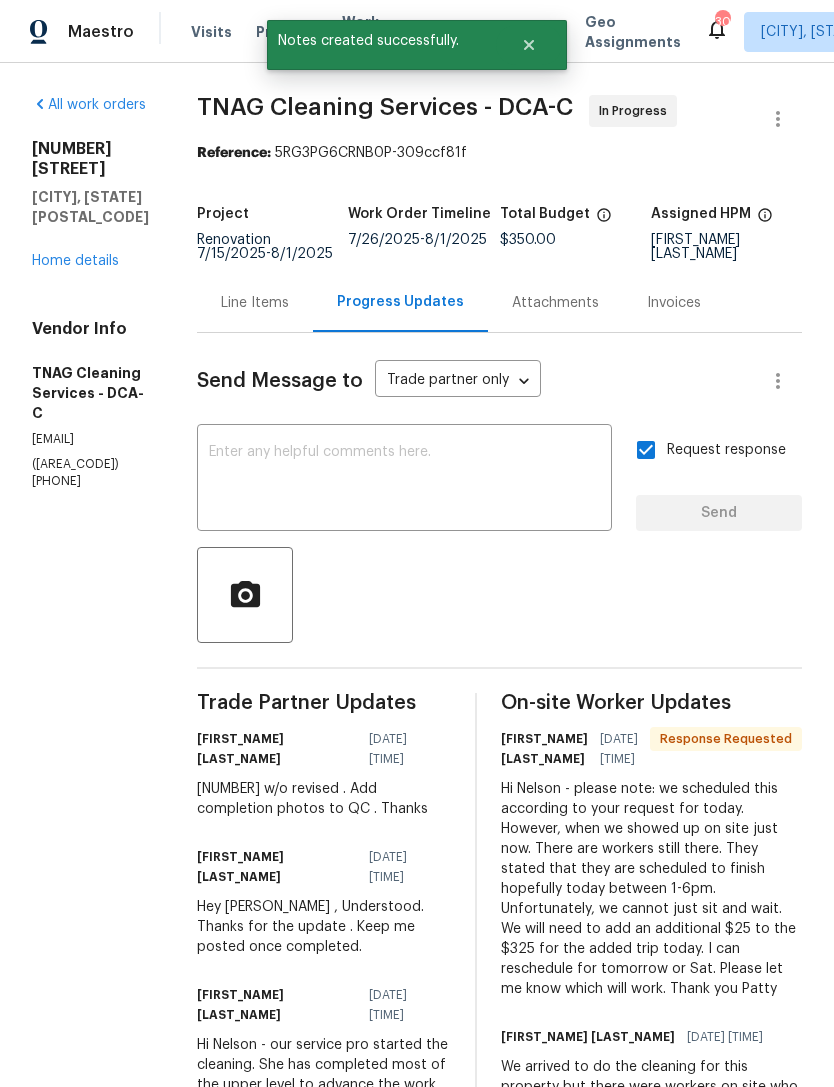 click on "Line Items" at bounding box center (255, 303) 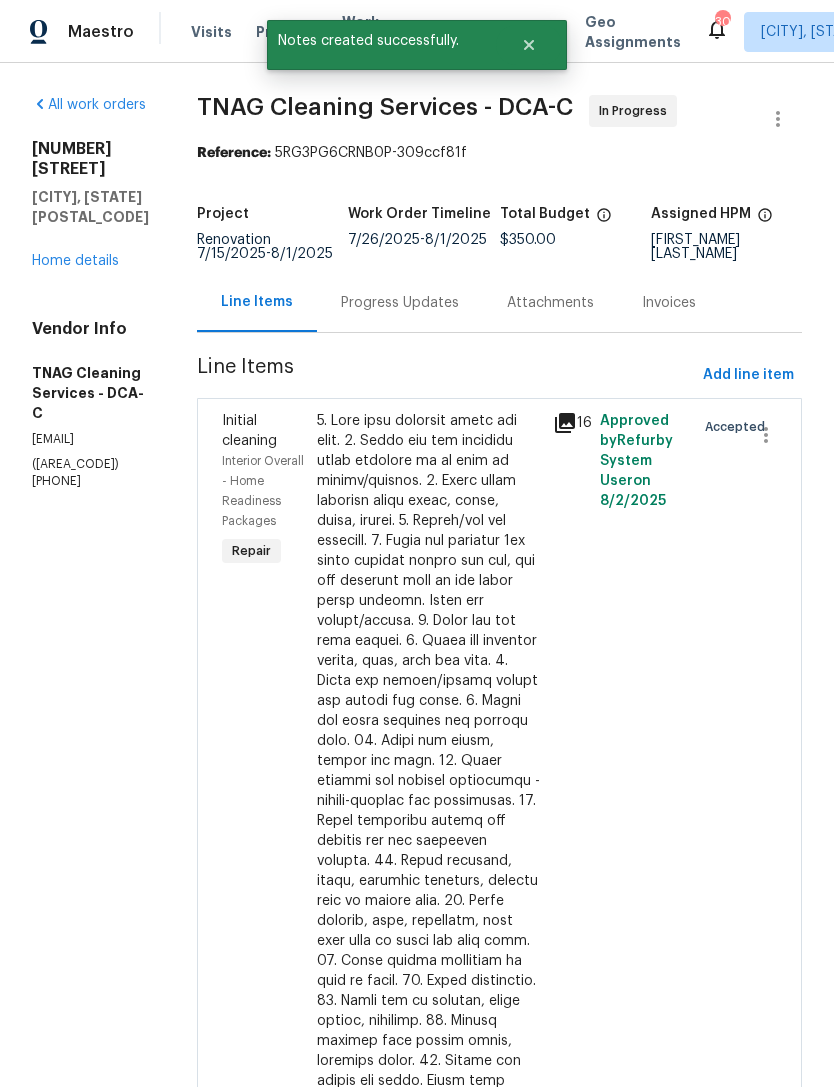 click on "Home details" at bounding box center [75, 261] 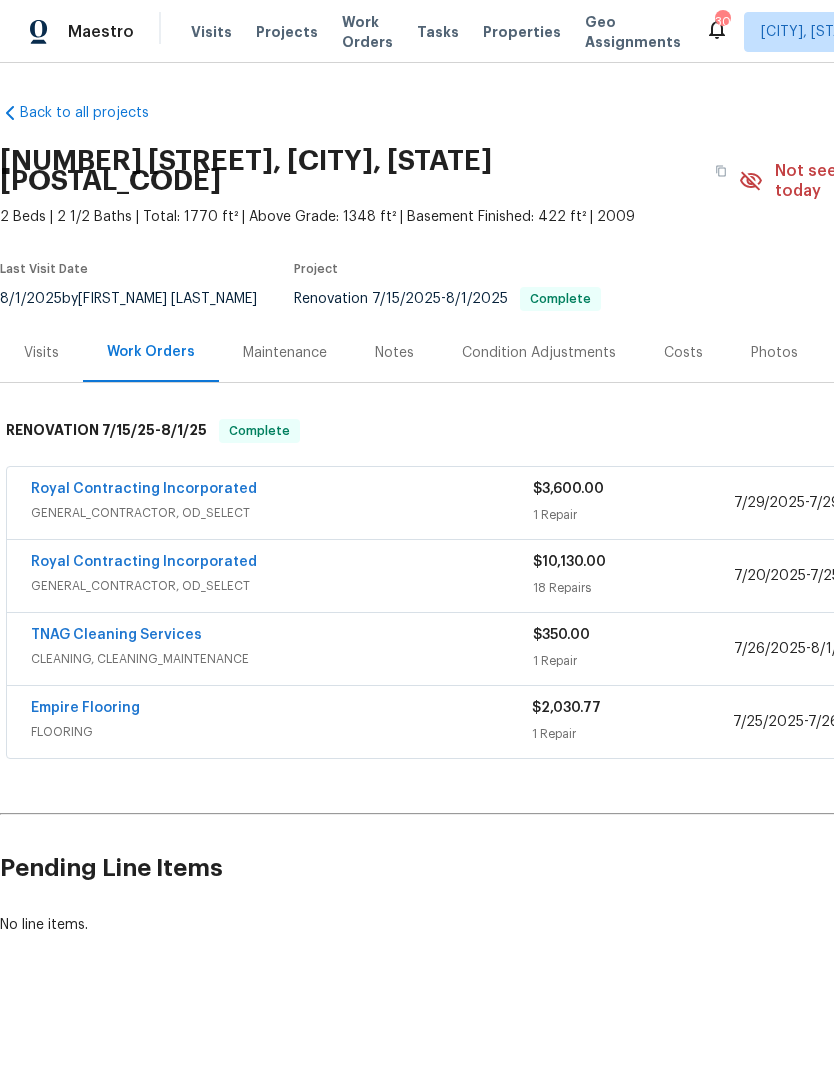 scroll, scrollTop: 0, scrollLeft: 0, axis: both 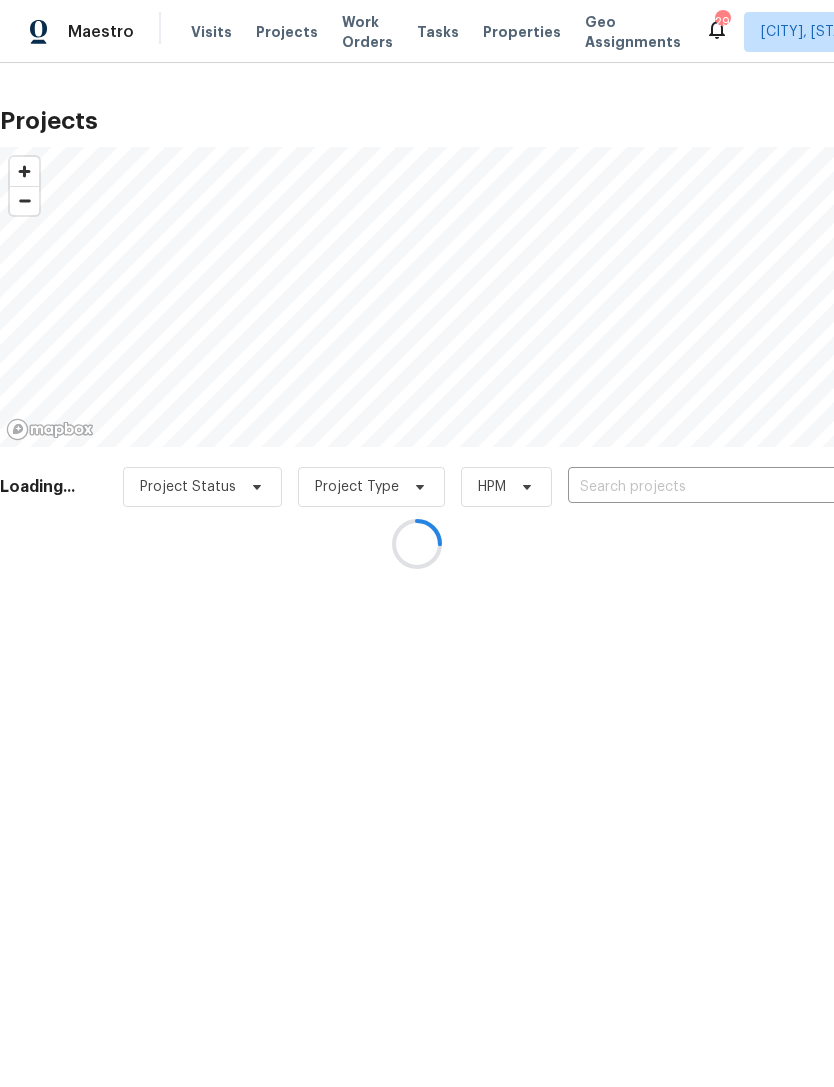 click at bounding box center (417, 543) 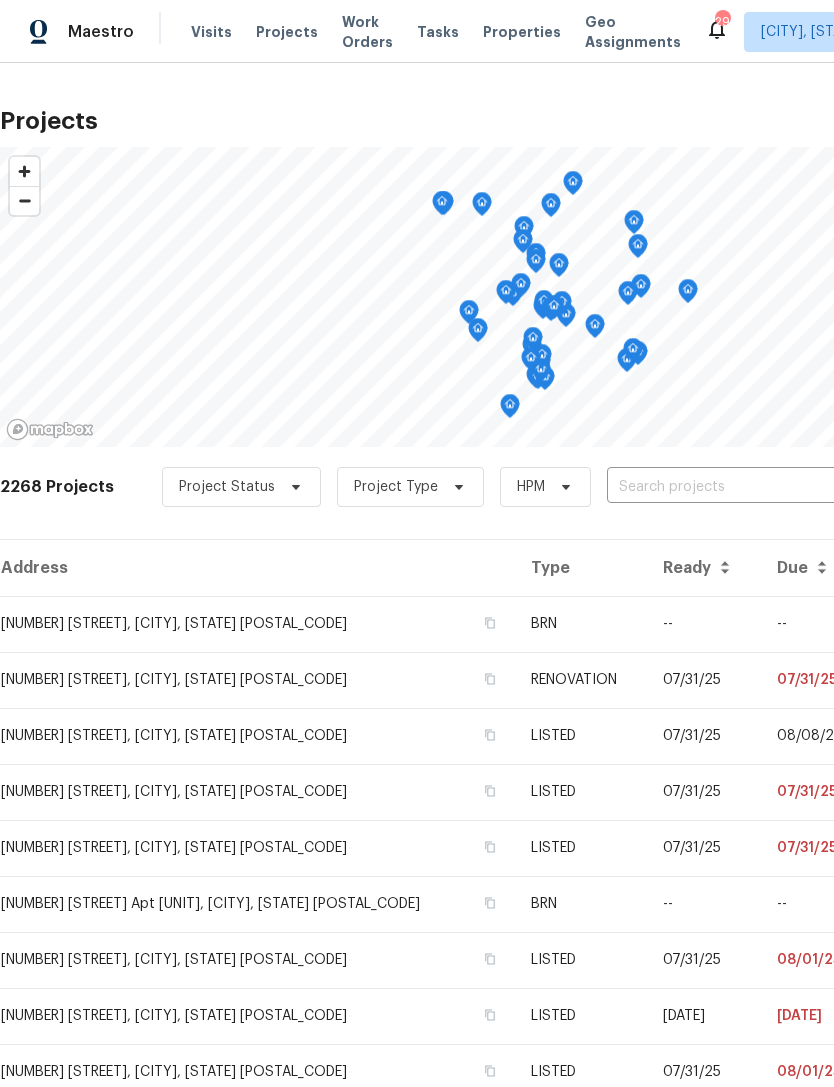 click at bounding box center (721, 487) 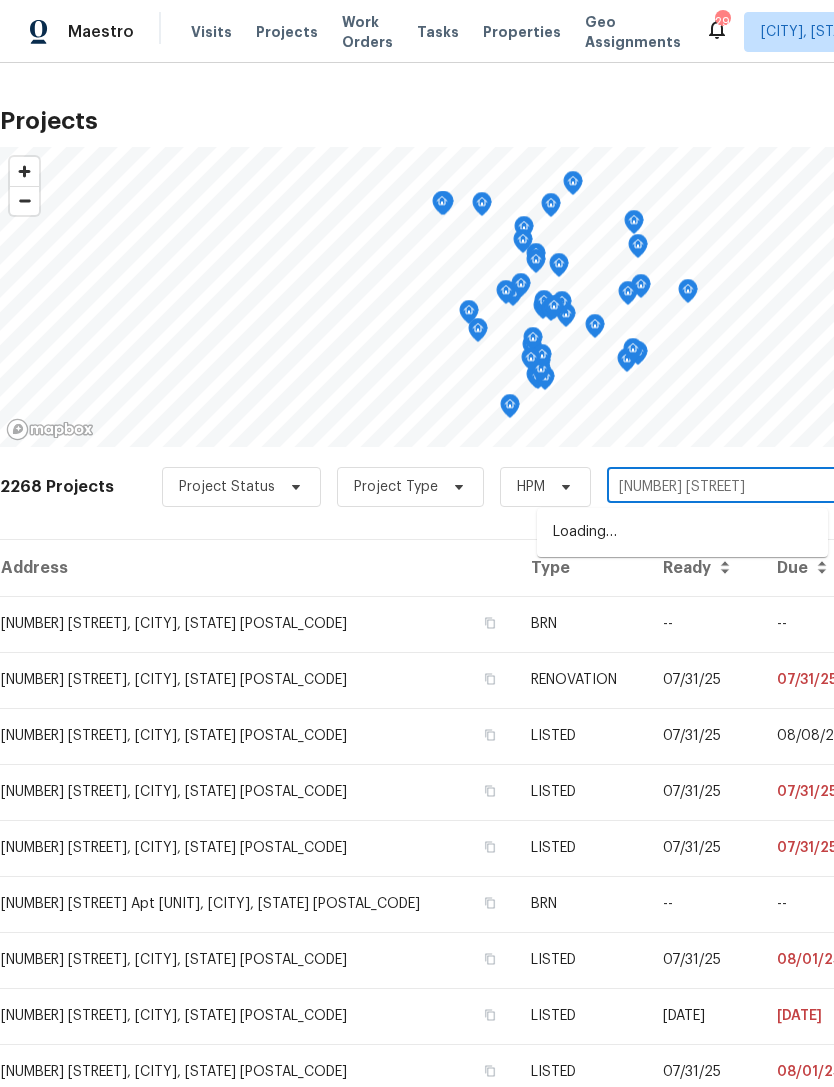 type on "[NUMBER] [STREET]" 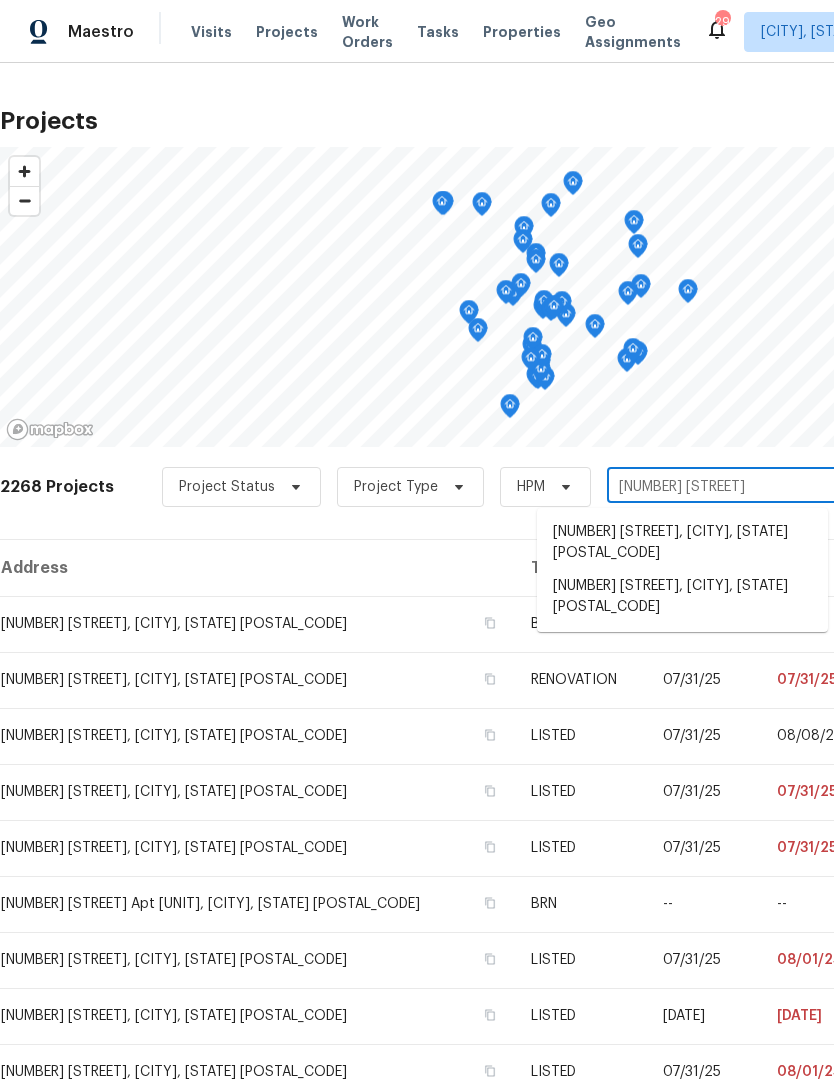 click on "[NUMBER] [STREET], [CITY], [STATE] [POSTAL_CODE]" at bounding box center [682, 597] 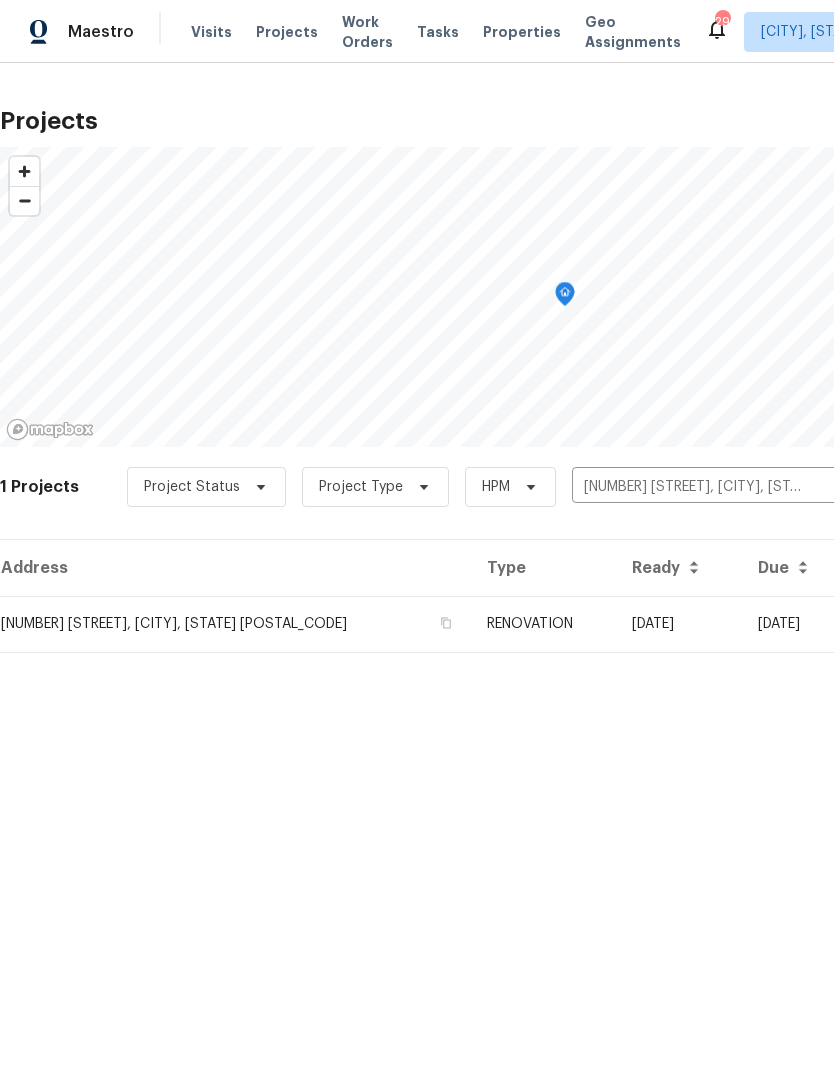 click on "[NUMBER] [STREET], [CITY], [STATE] [POSTAL_CODE]" at bounding box center [235, 624] 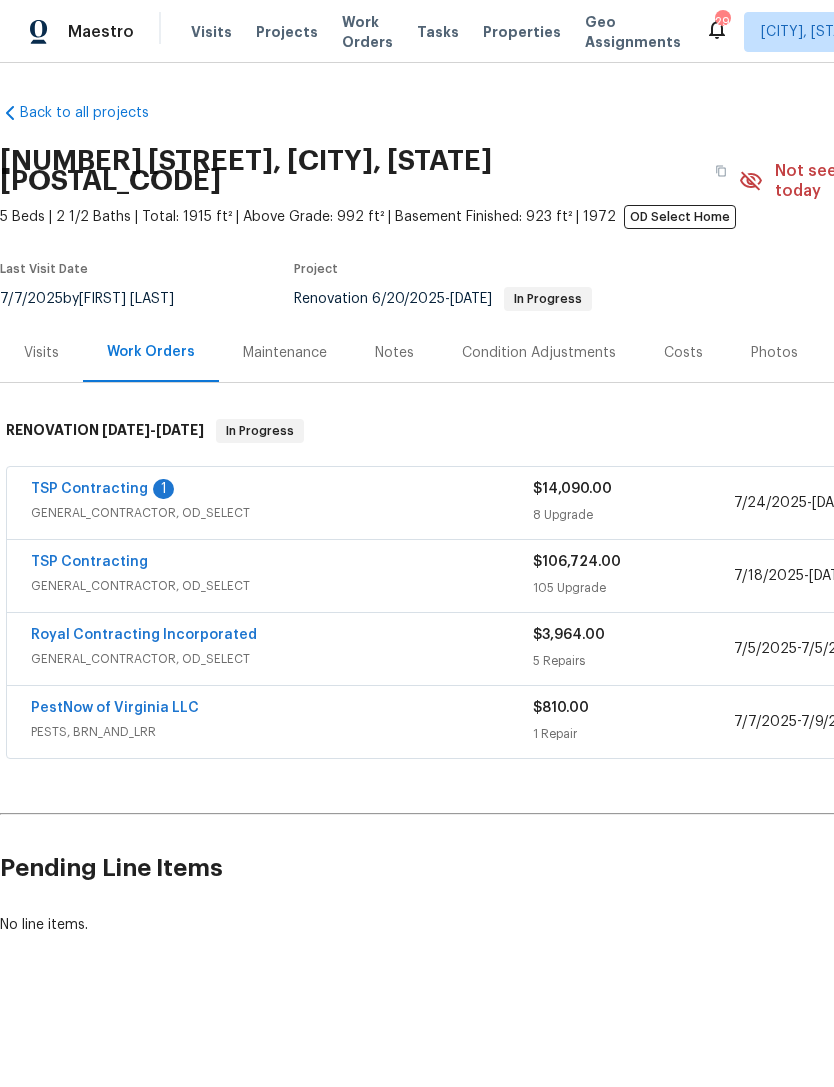 click on "TSP Contracting" at bounding box center [89, 489] 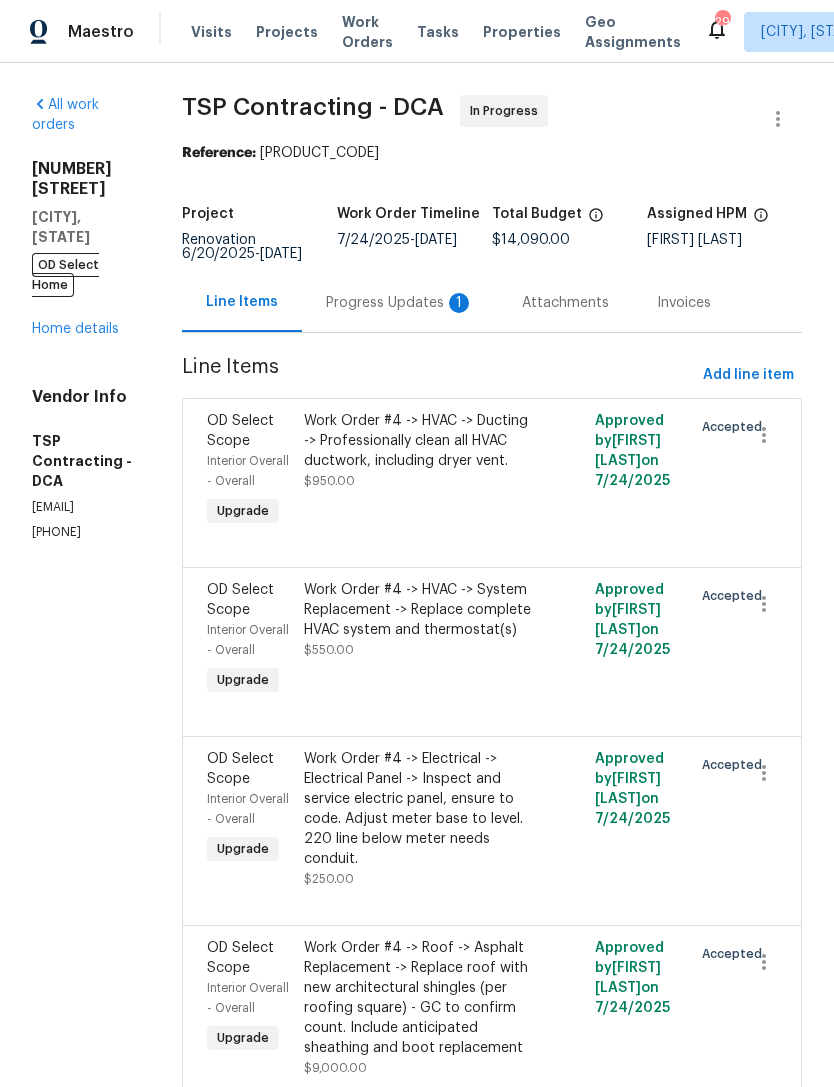 click on "Progress Updates 1" at bounding box center (400, 303) 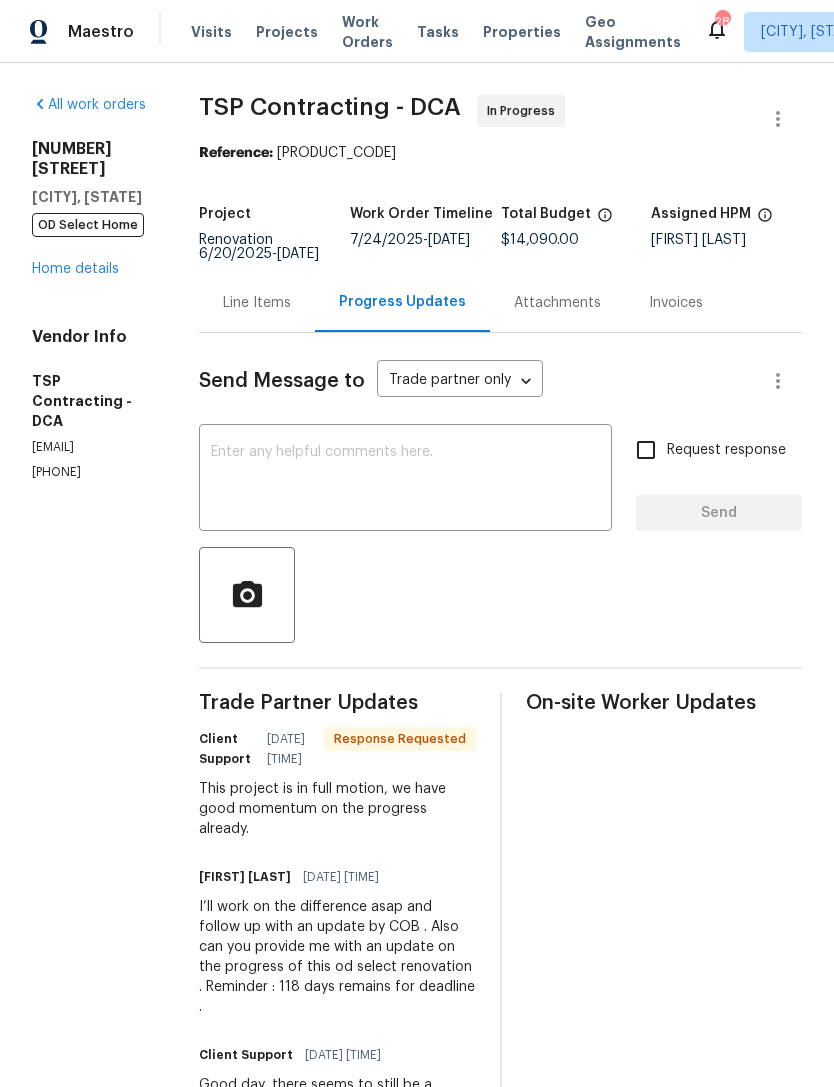 scroll, scrollTop: 0, scrollLeft: 0, axis: both 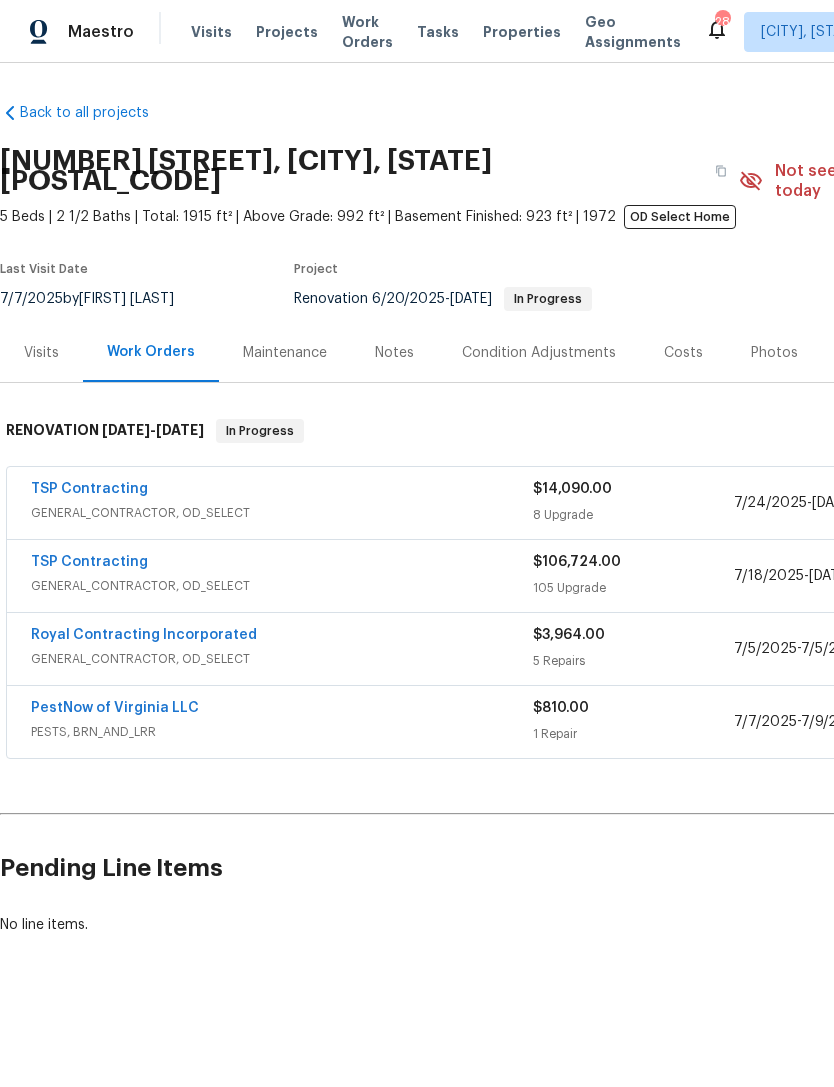 click on "TSP Contracting" at bounding box center (89, 562) 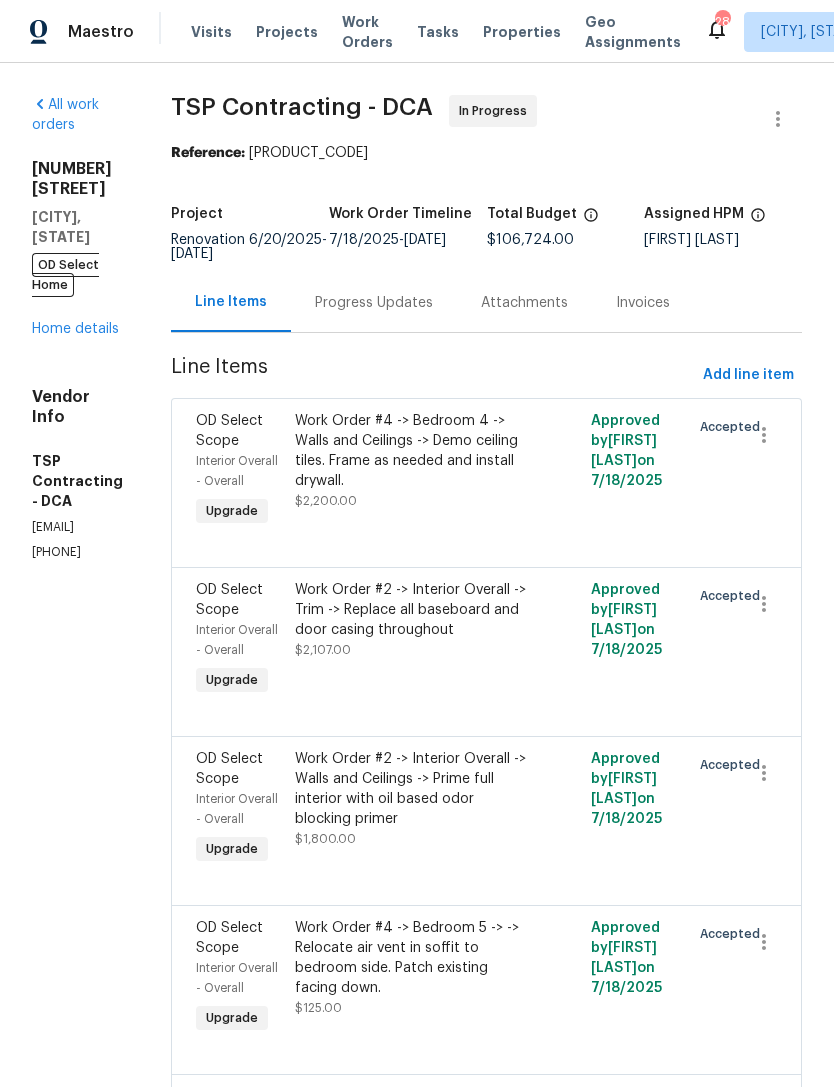 click on "Attachments" at bounding box center (524, 302) 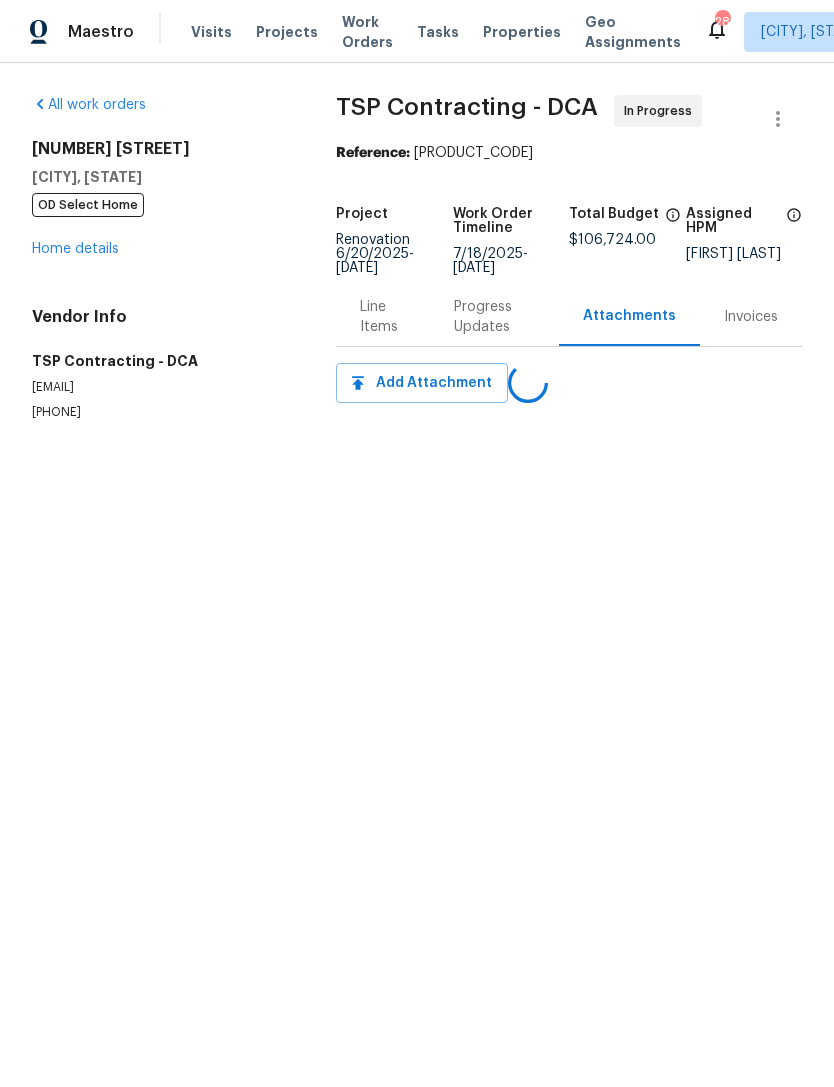 click on "Progress Updates" at bounding box center (494, 316) 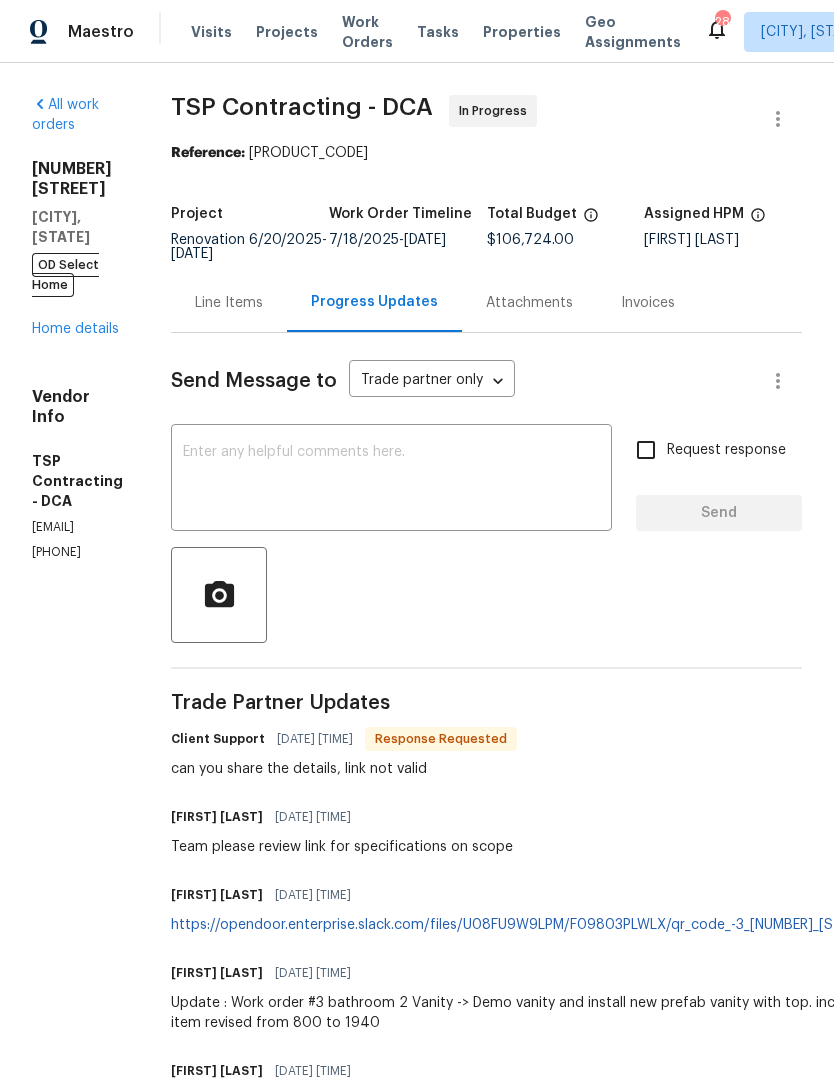 click on "Attachments" at bounding box center [529, 302] 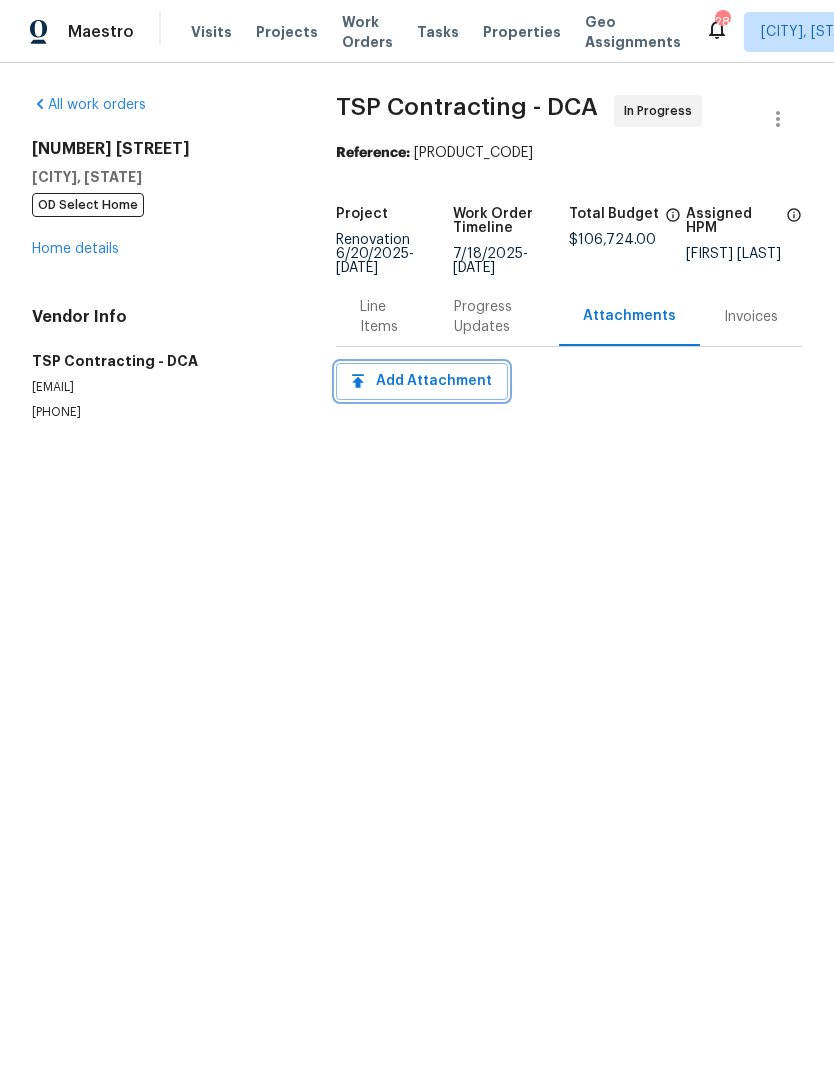 click on "Add Attachment" at bounding box center (422, 381) 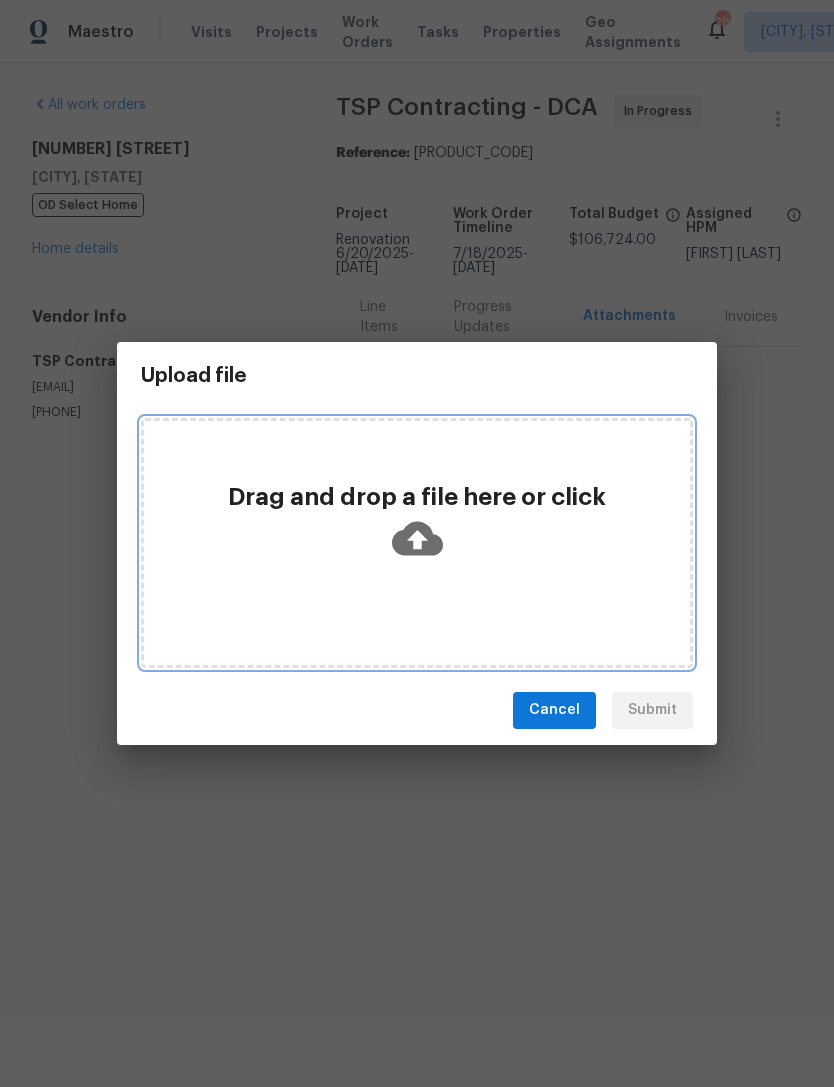 click 